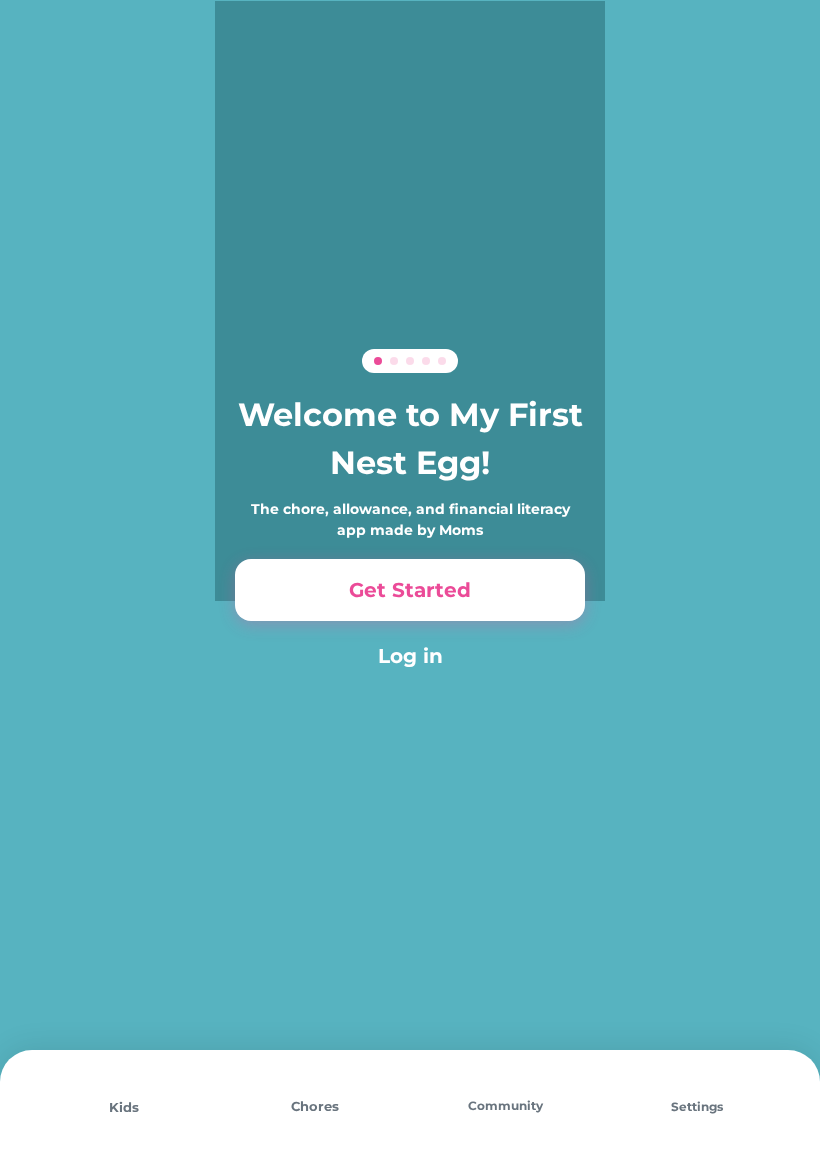 scroll, scrollTop: 0, scrollLeft: 0, axis: both 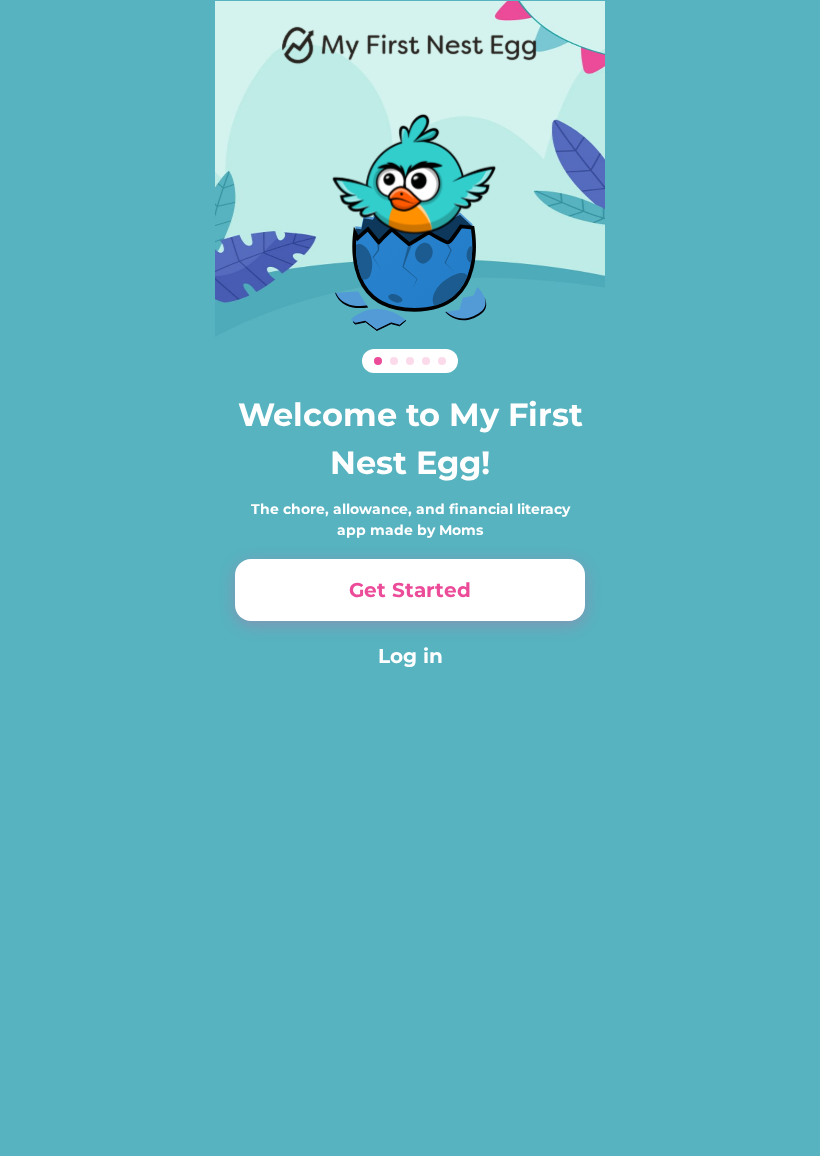 click on "Get Started" at bounding box center [410, 590] 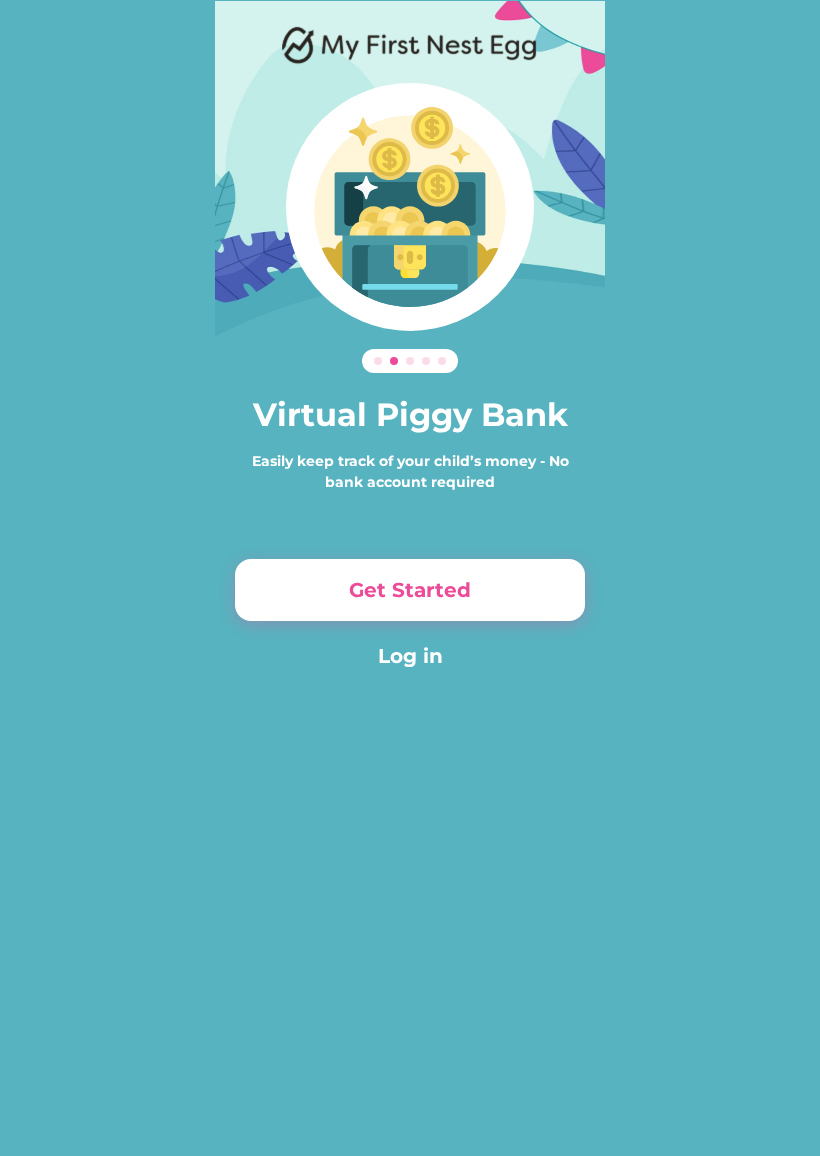 click on "Get Started" at bounding box center [410, 590] 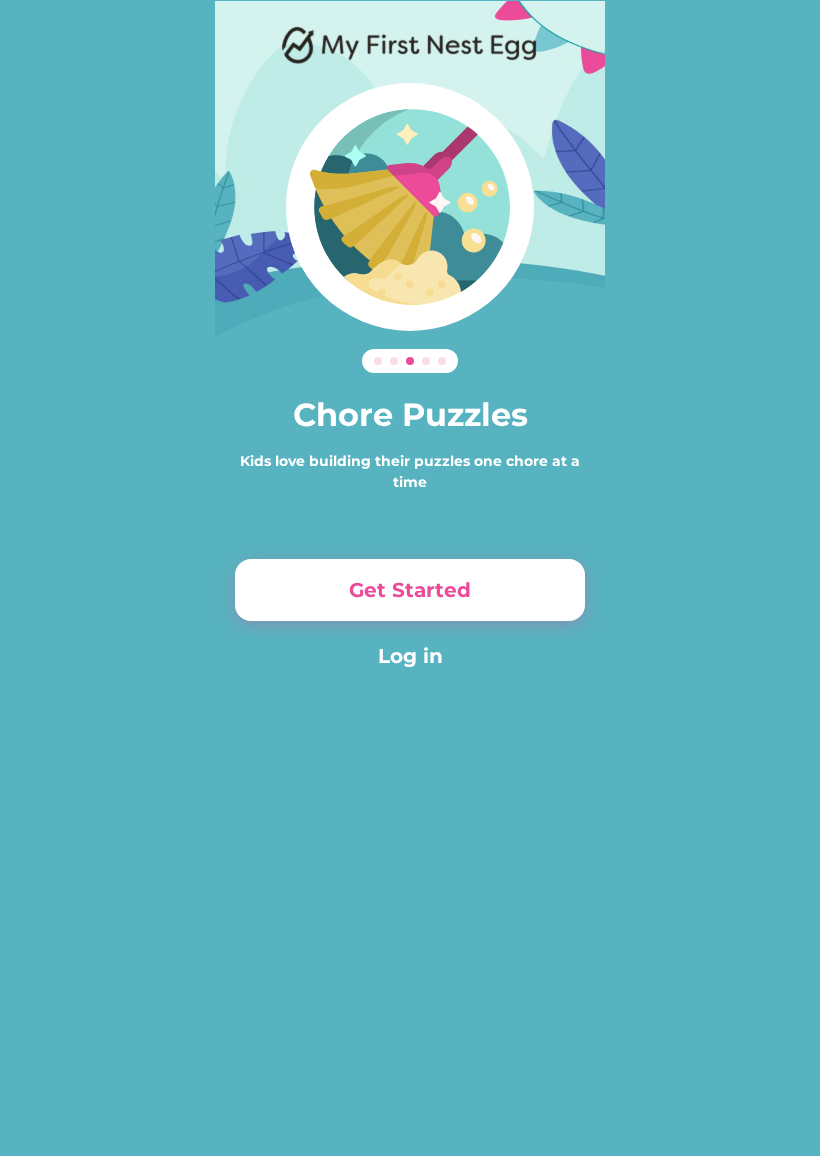 click on "Get Started" at bounding box center (410, 590) 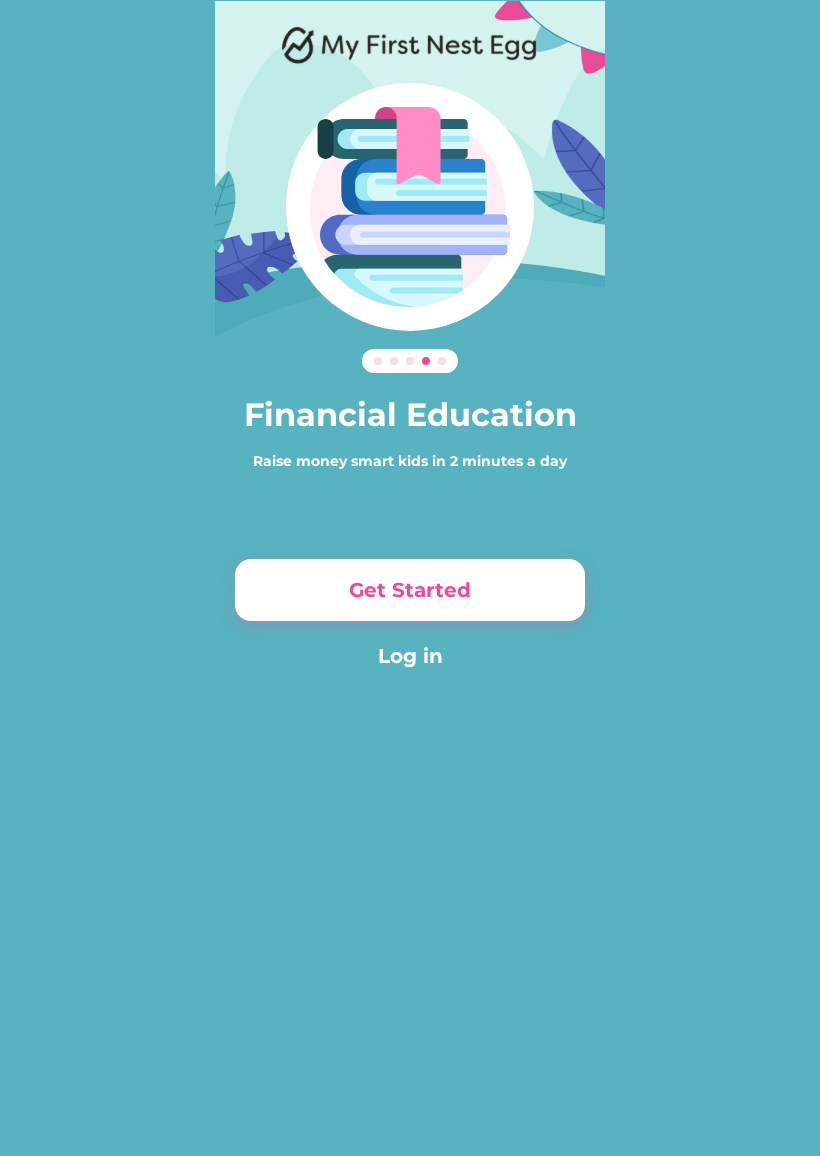 click on "Get Started" at bounding box center [410, 590] 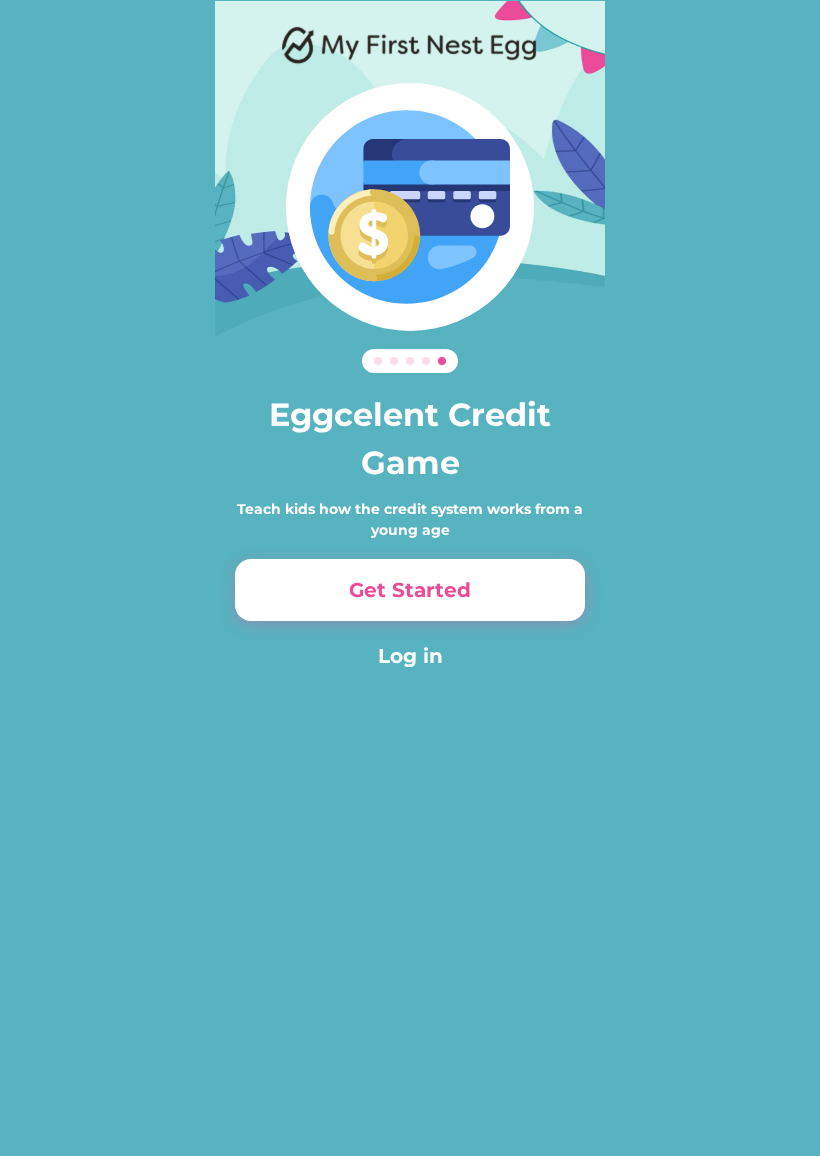 click on "Get Started" at bounding box center [410, 590] 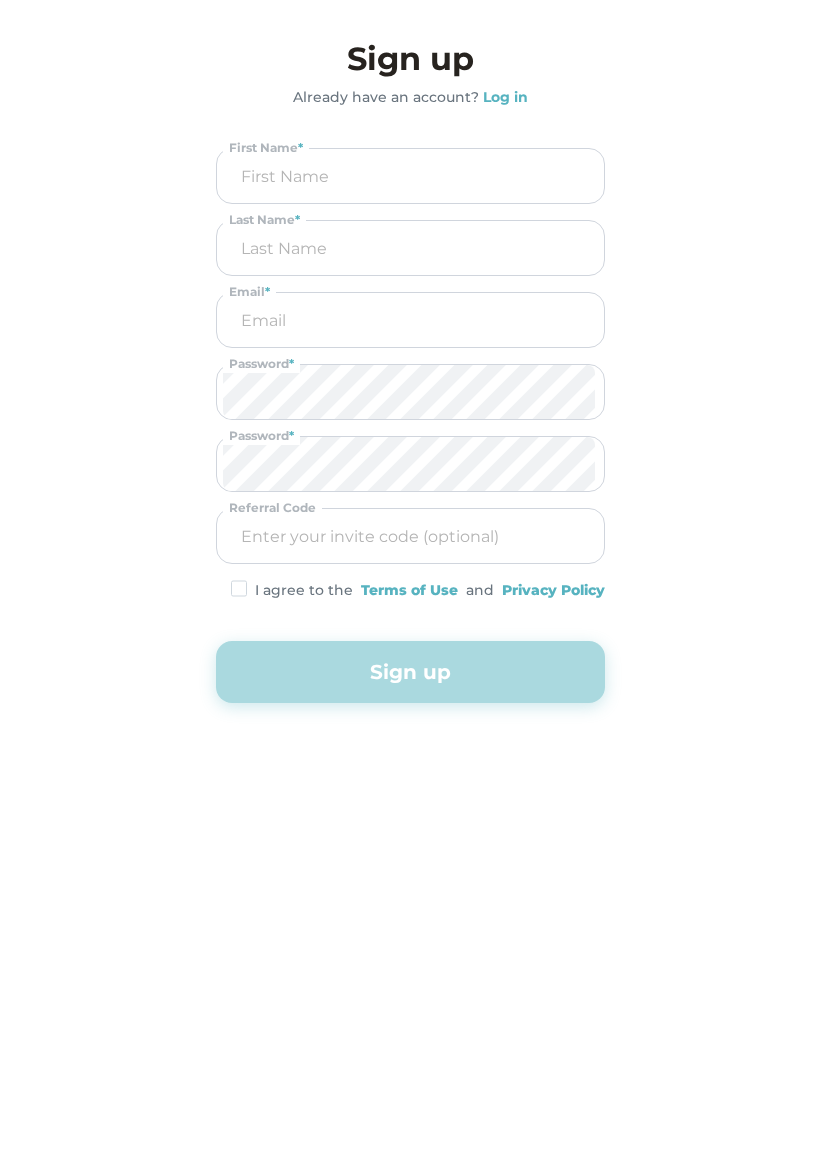 click at bounding box center (410, 176) 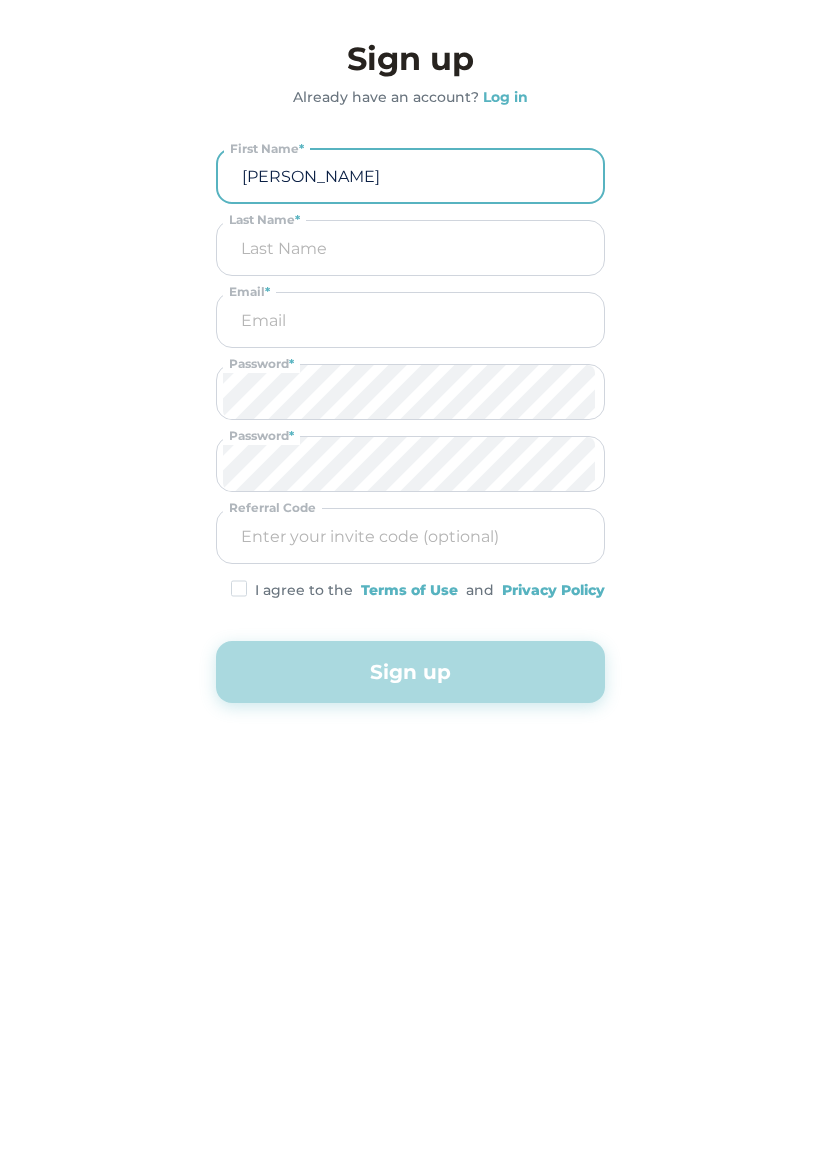type on "Sarah" 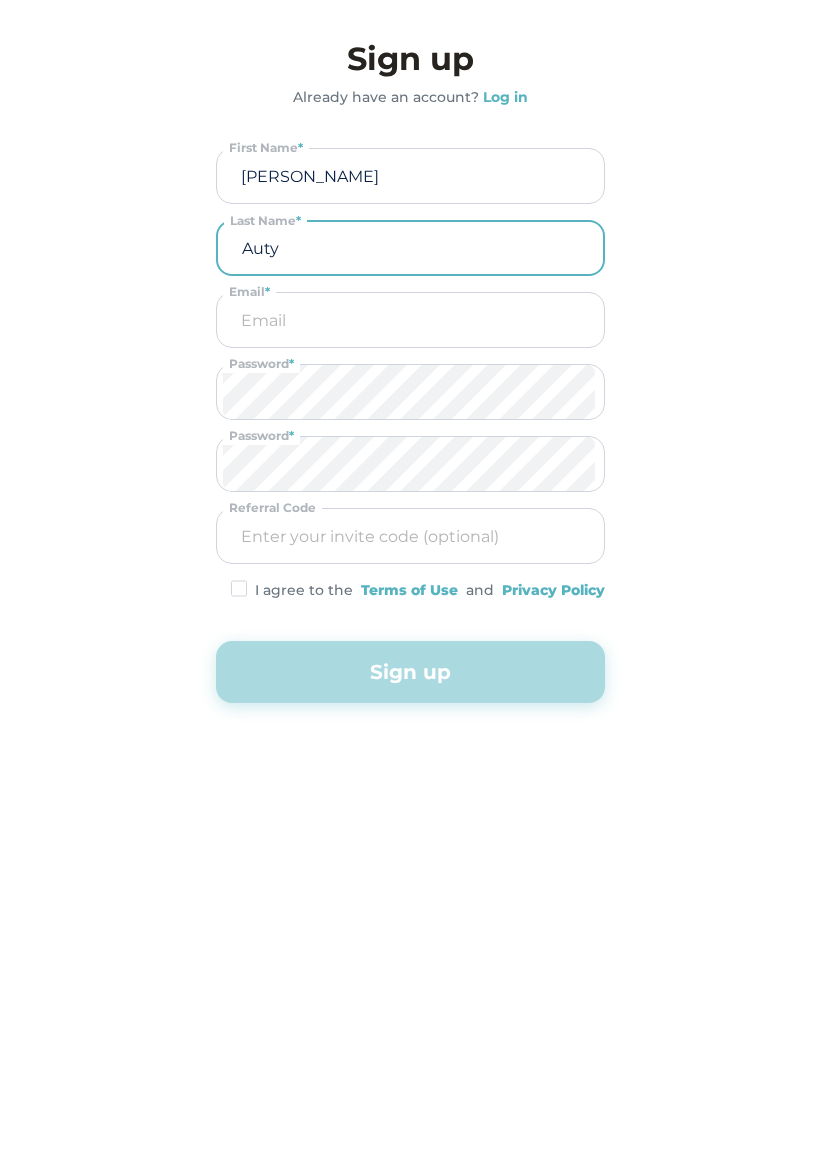 type on "Auty" 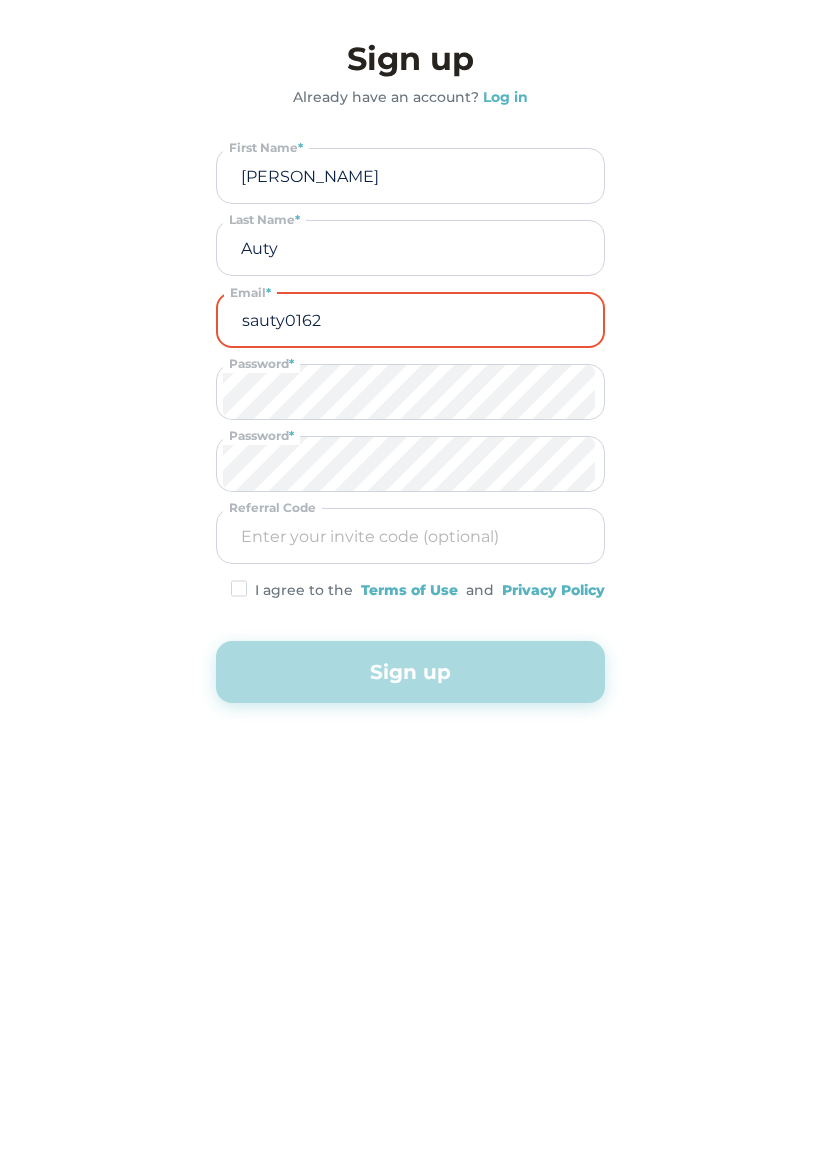type on "sauty01625" 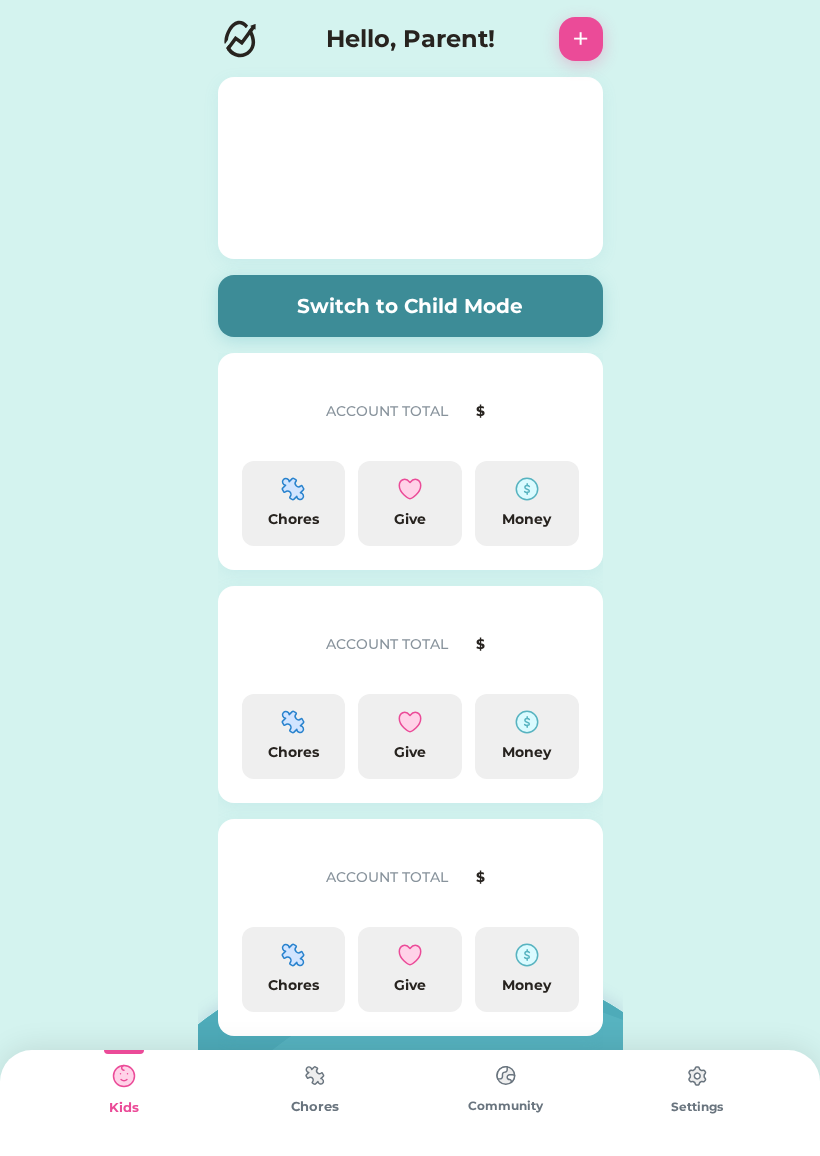 scroll, scrollTop: 0, scrollLeft: 0, axis: both 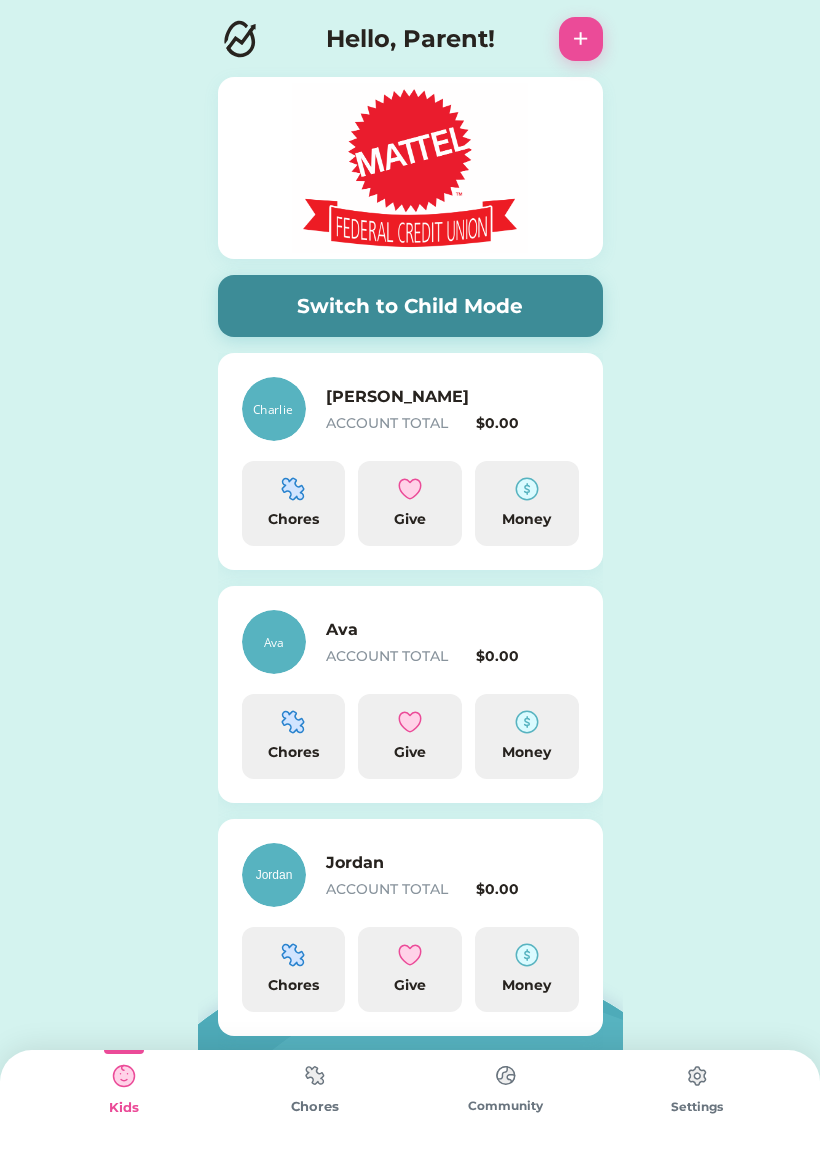 click on "Chores" at bounding box center (294, 519) 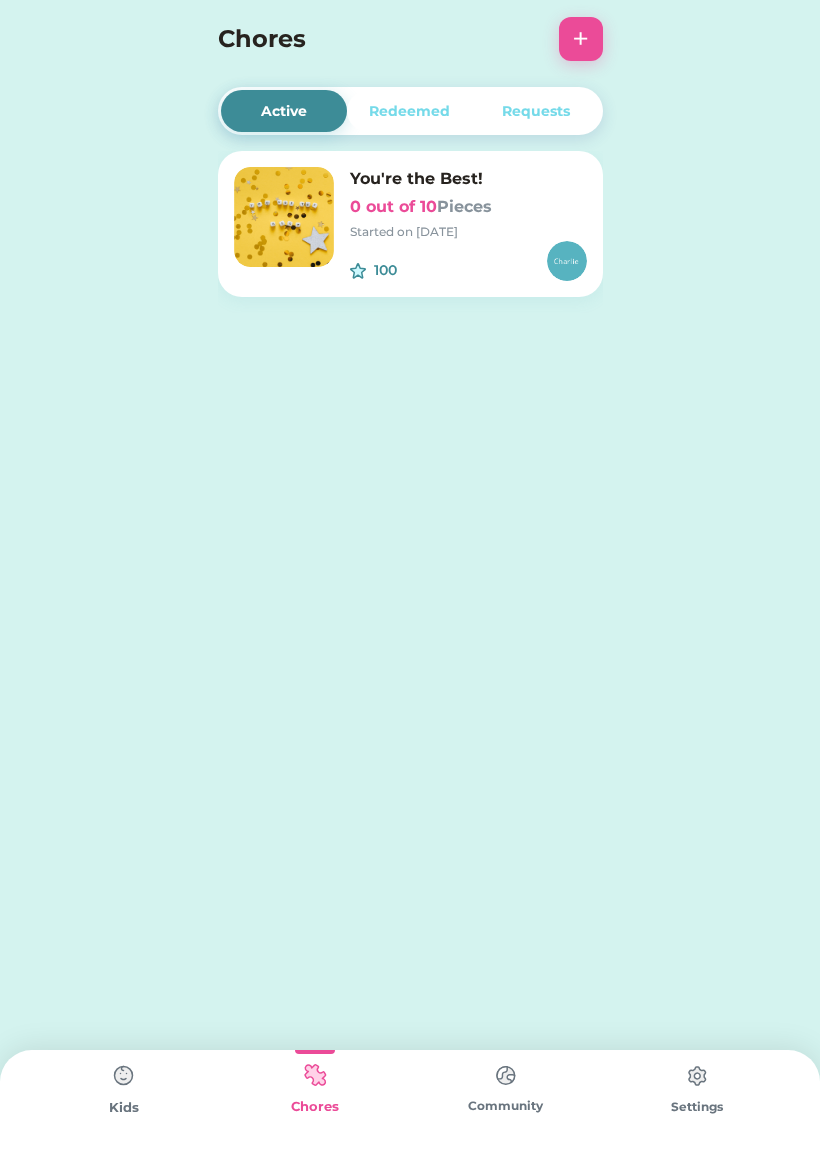 click 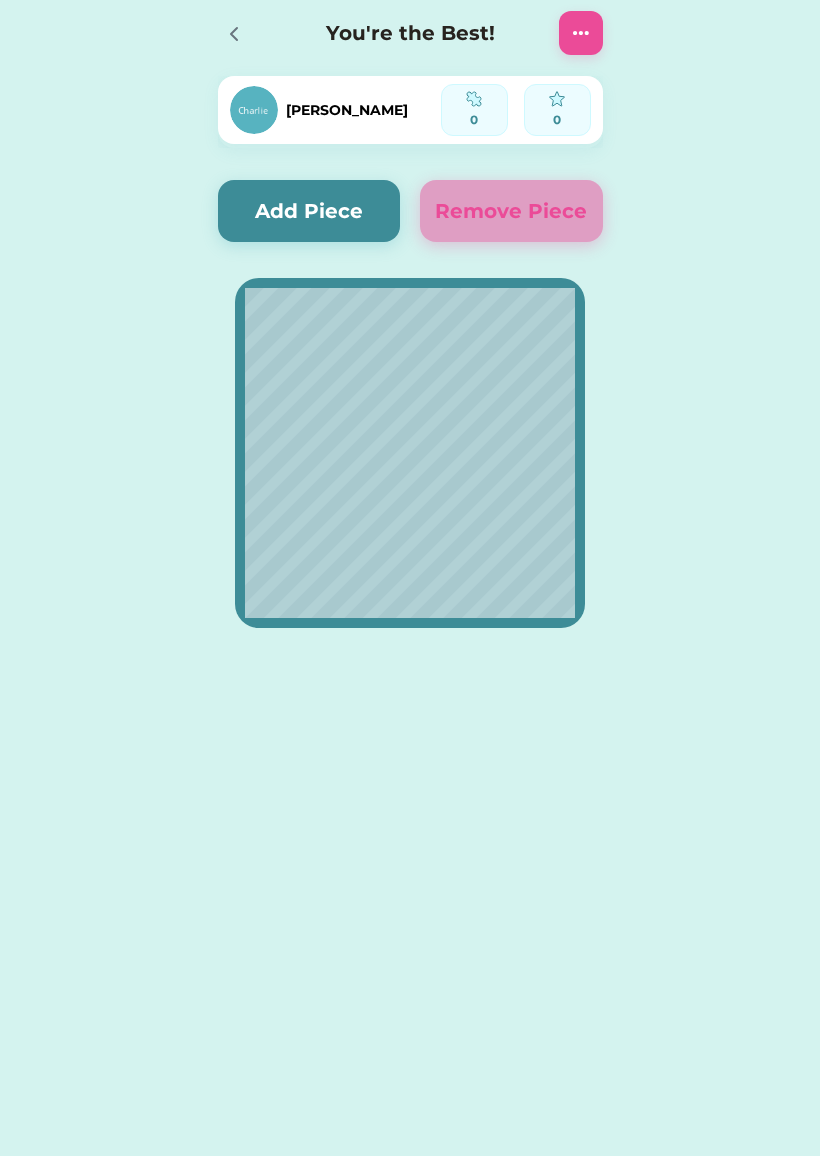 click on "Add Piece" at bounding box center (309, 211) 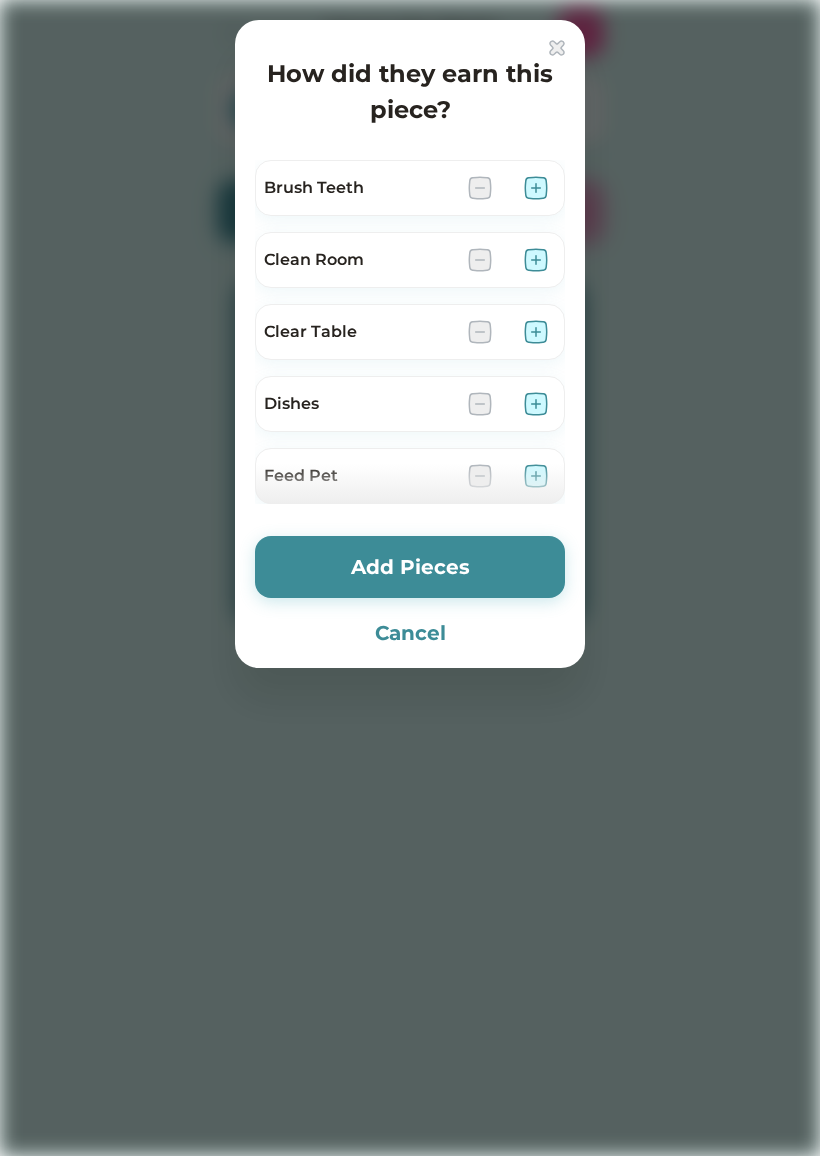click at bounding box center [536, 188] 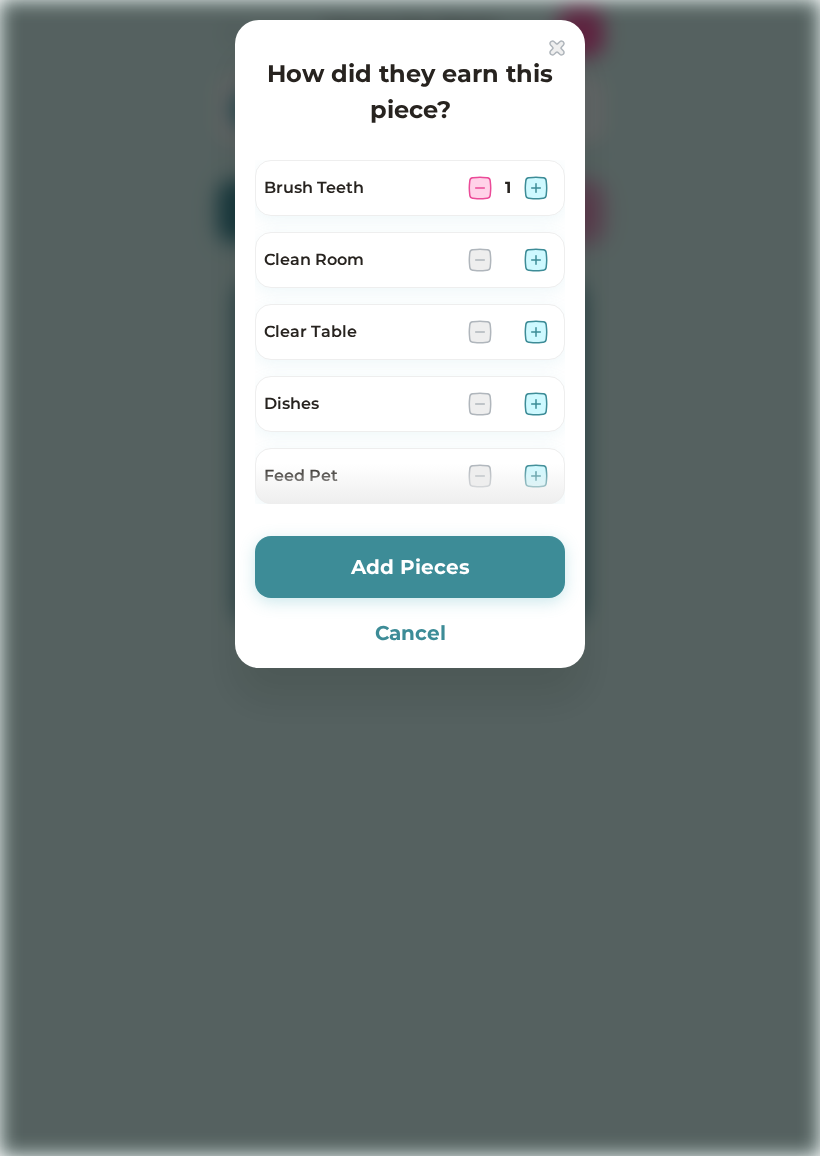 click at bounding box center (536, 404) 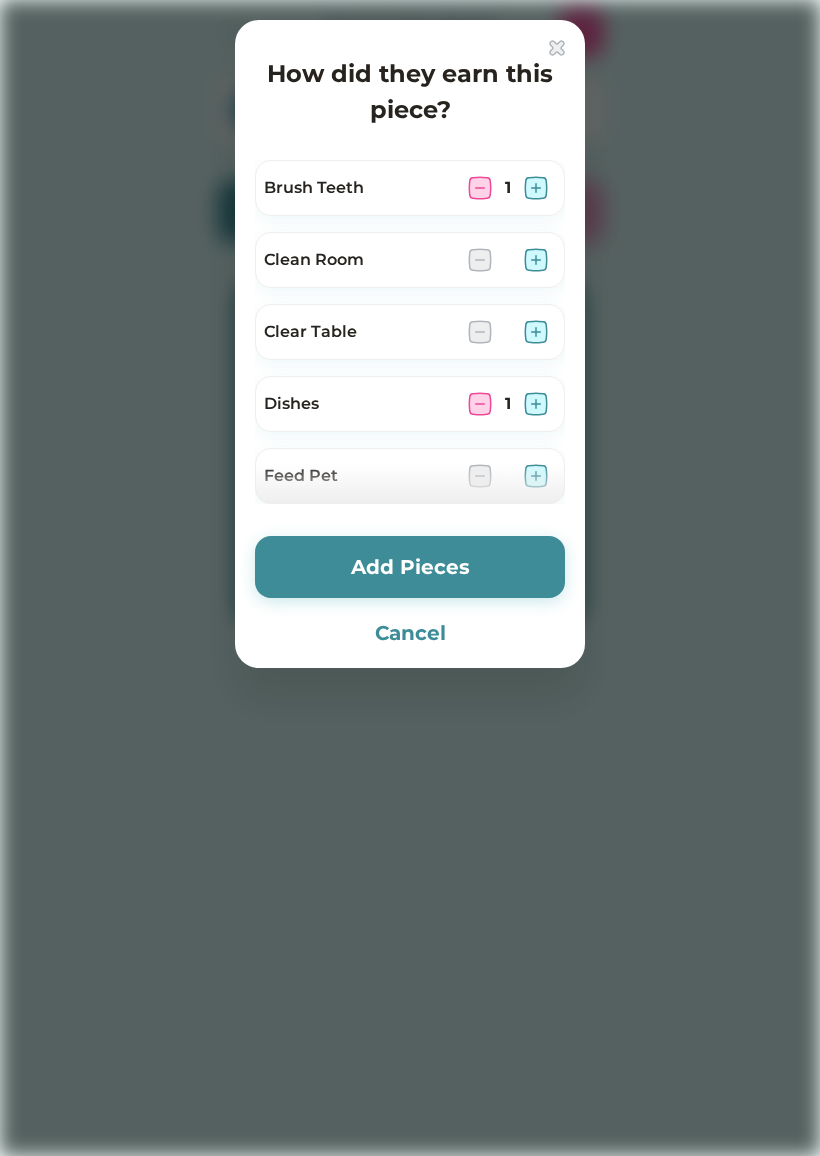 click at bounding box center [536, 260] 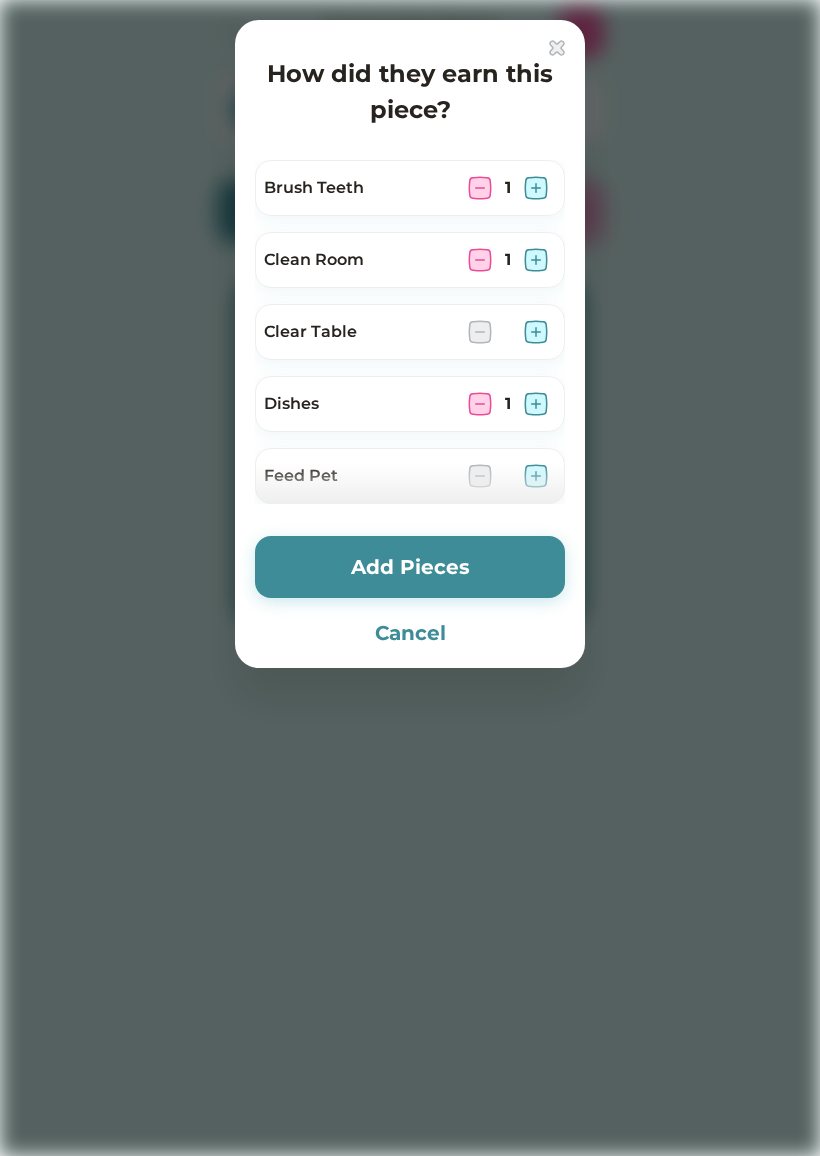 click at bounding box center [536, 260] 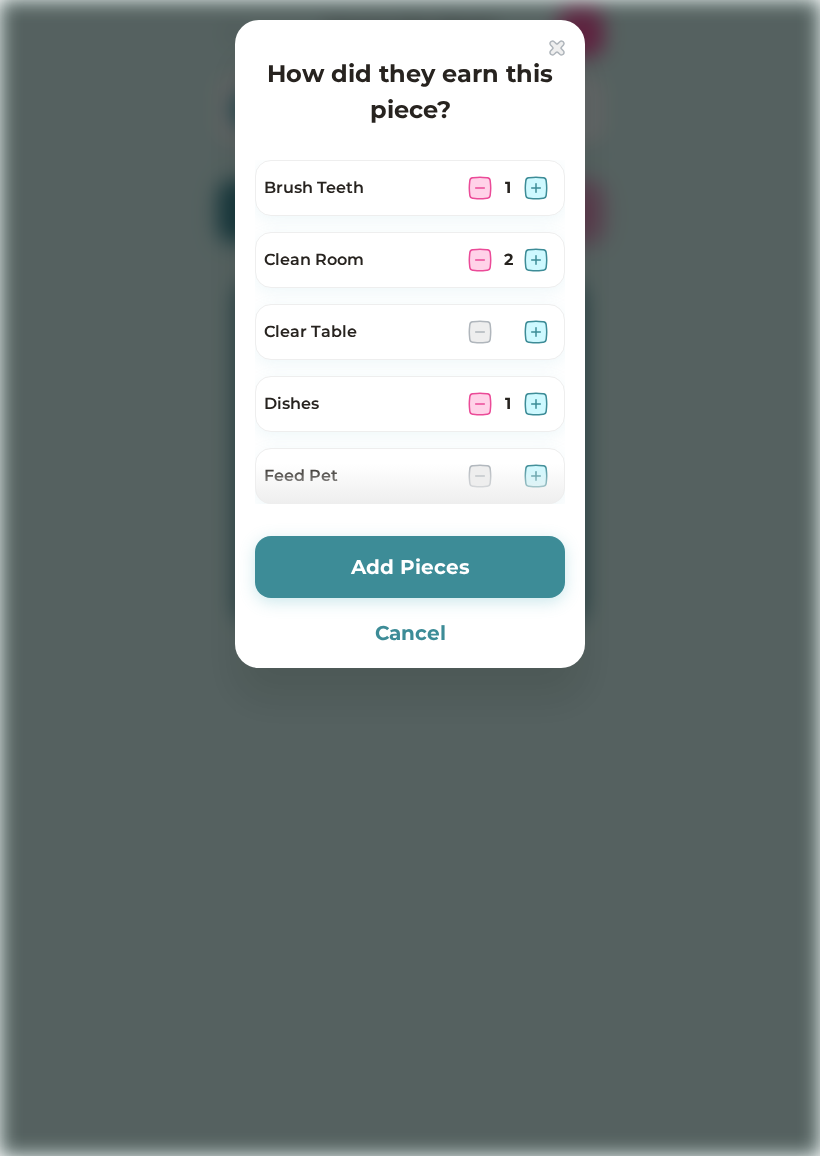 click at bounding box center [536, 260] 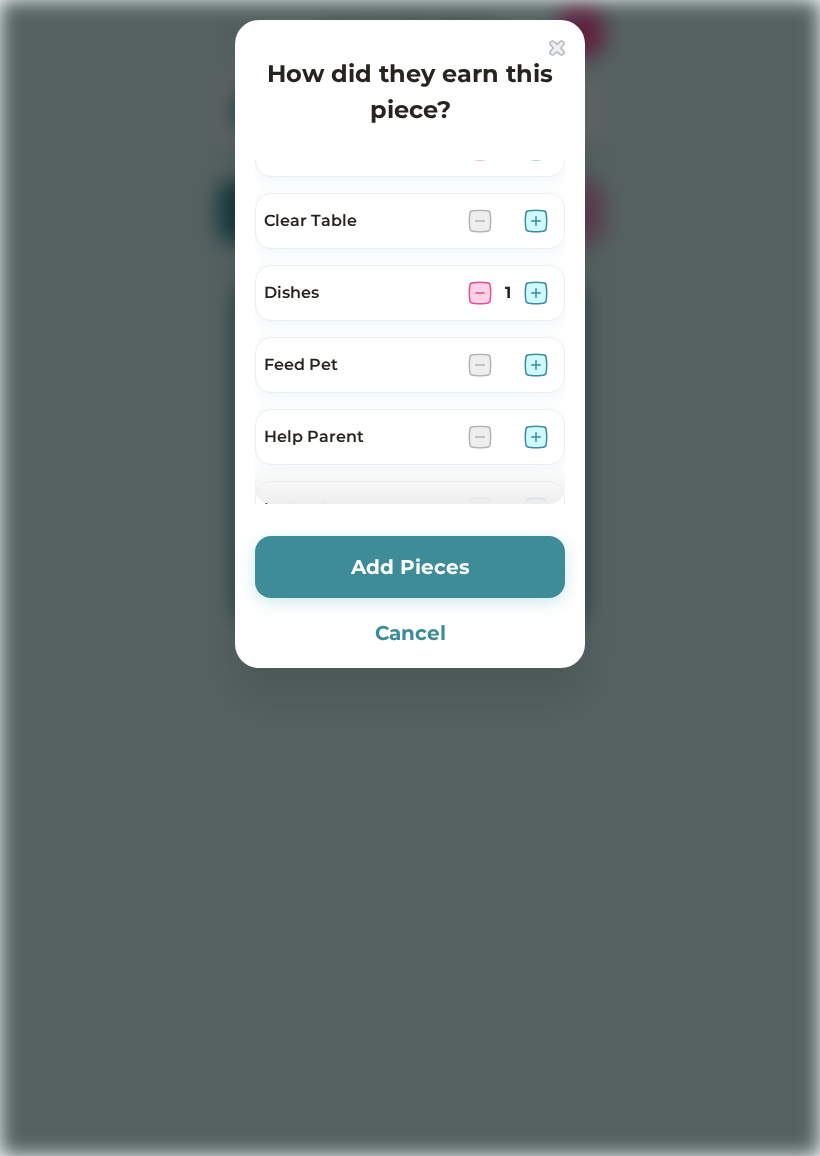 scroll, scrollTop: 134, scrollLeft: 0, axis: vertical 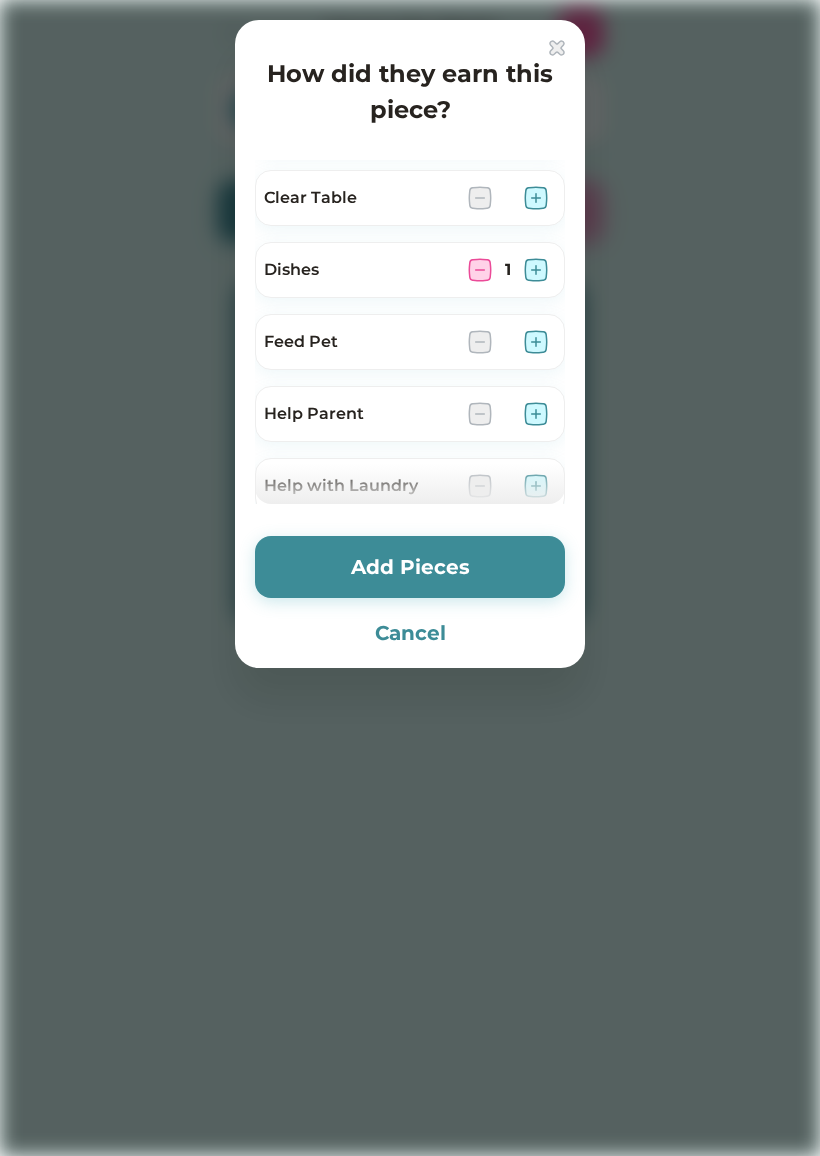 click at bounding box center (536, 414) 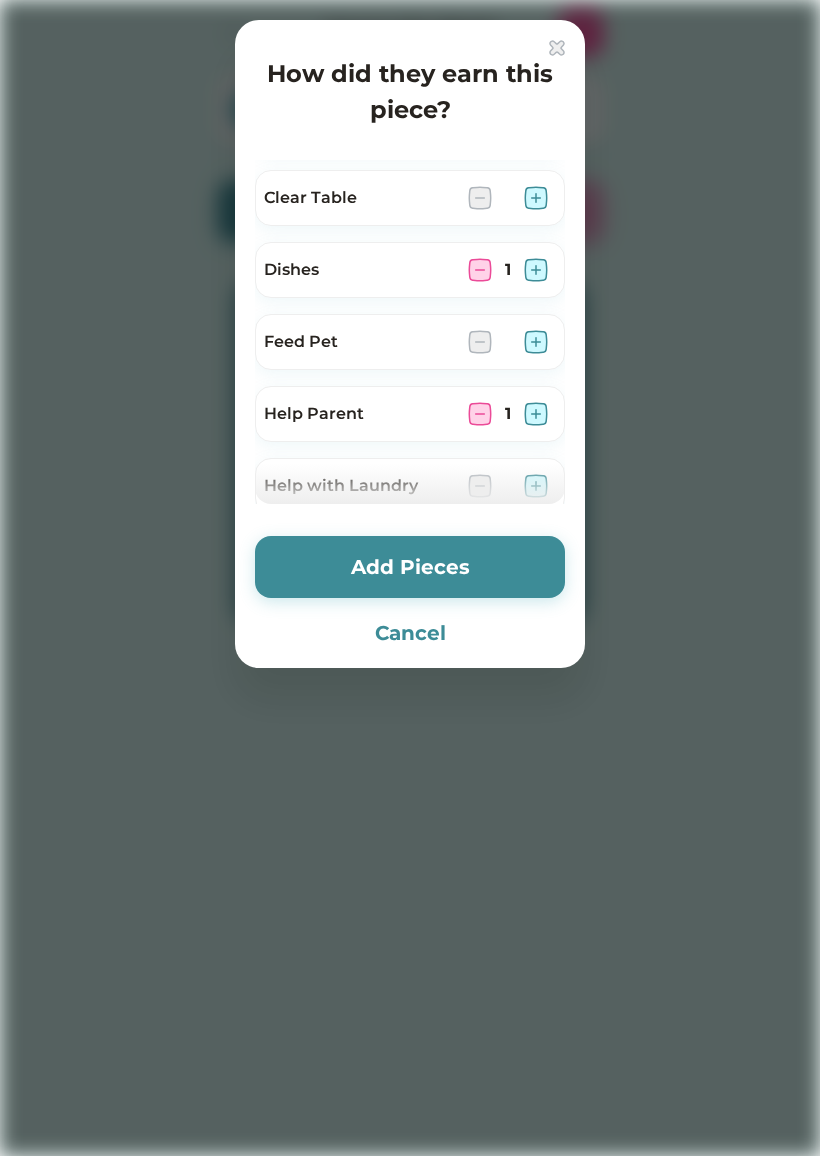 click at bounding box center (536, 414) 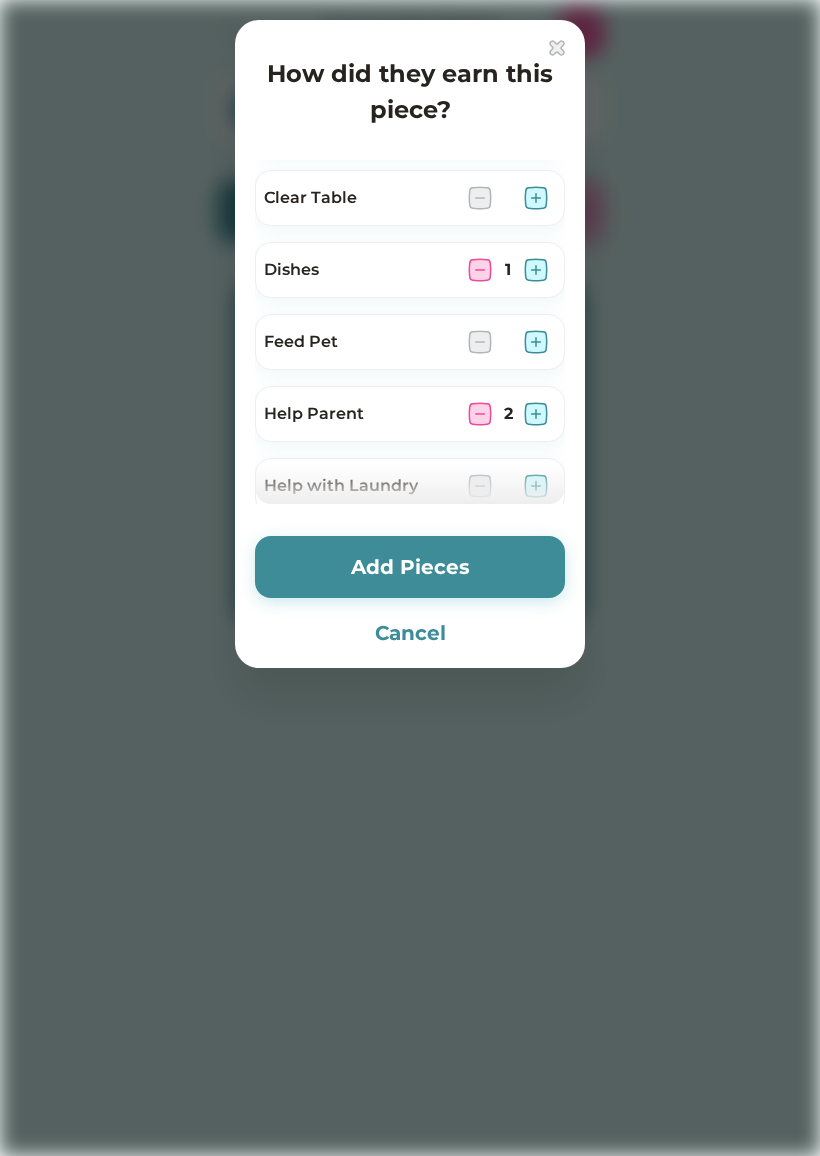 click at bounding box center [536, 414] 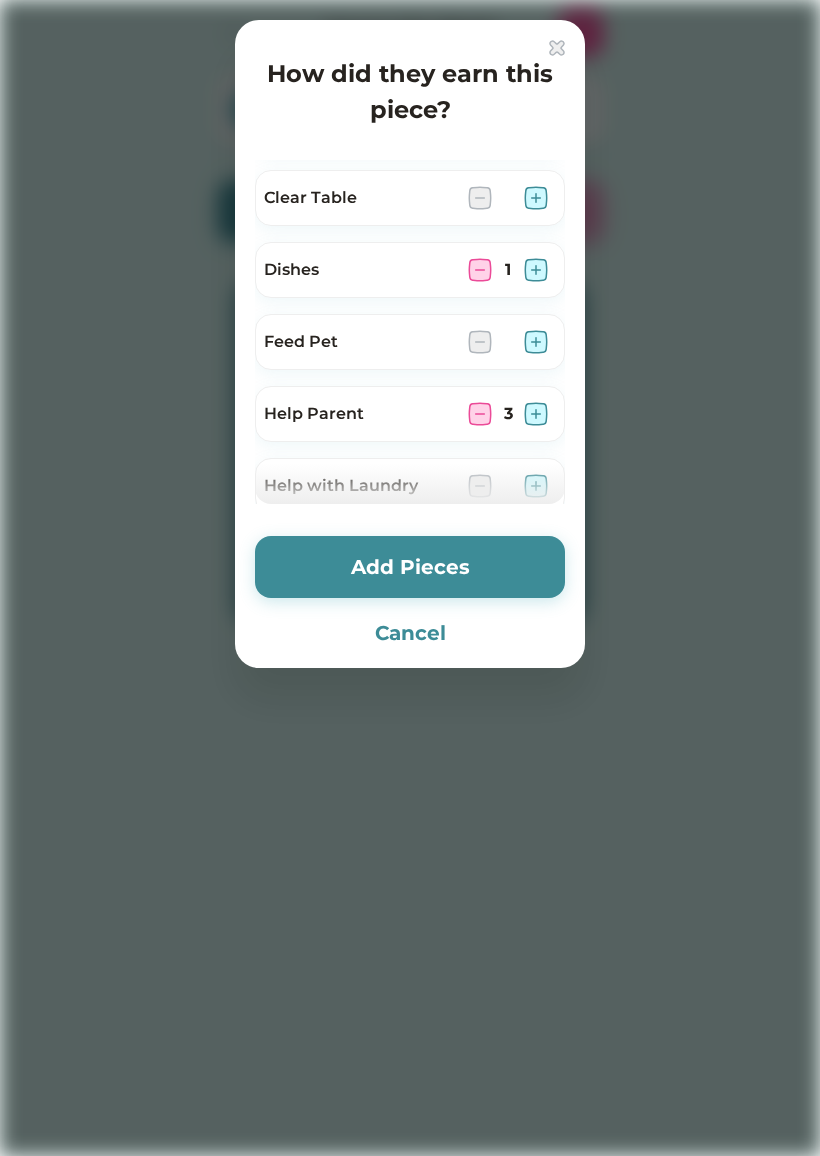click at bounding box center (536, 414) 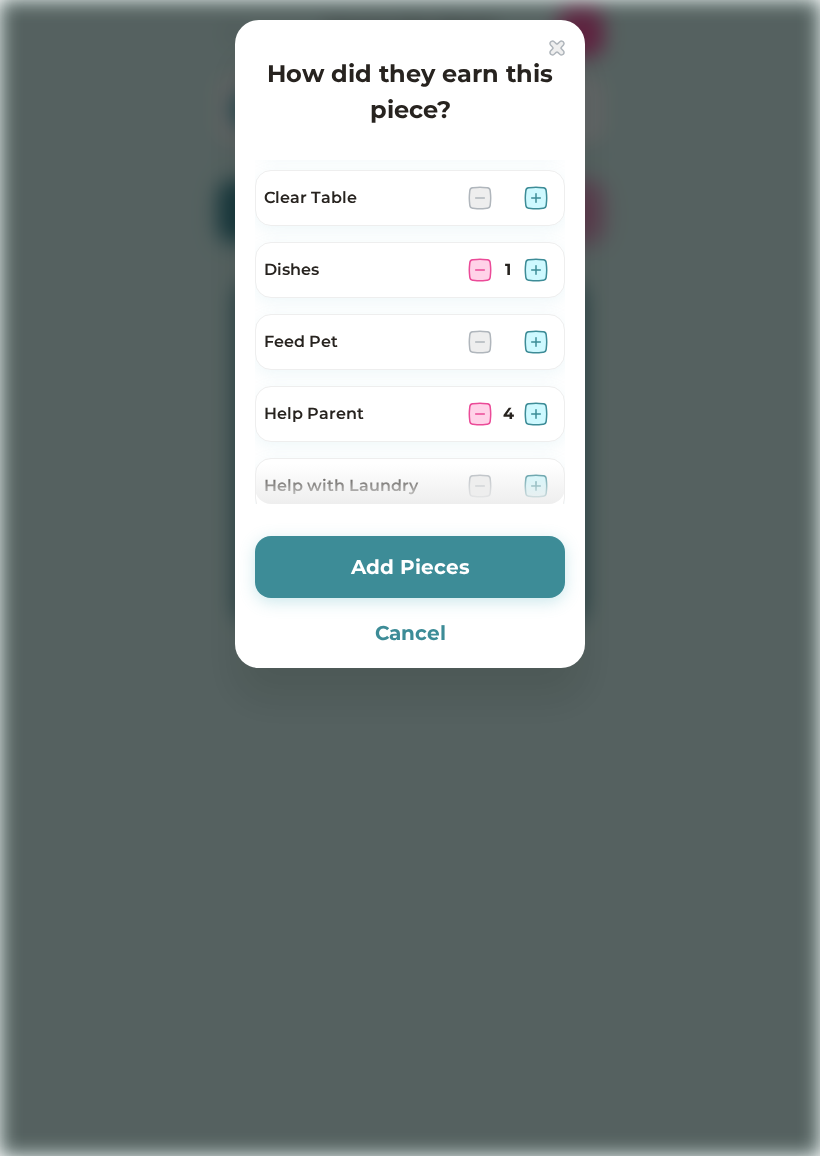 click at bounding box center [536, 414] 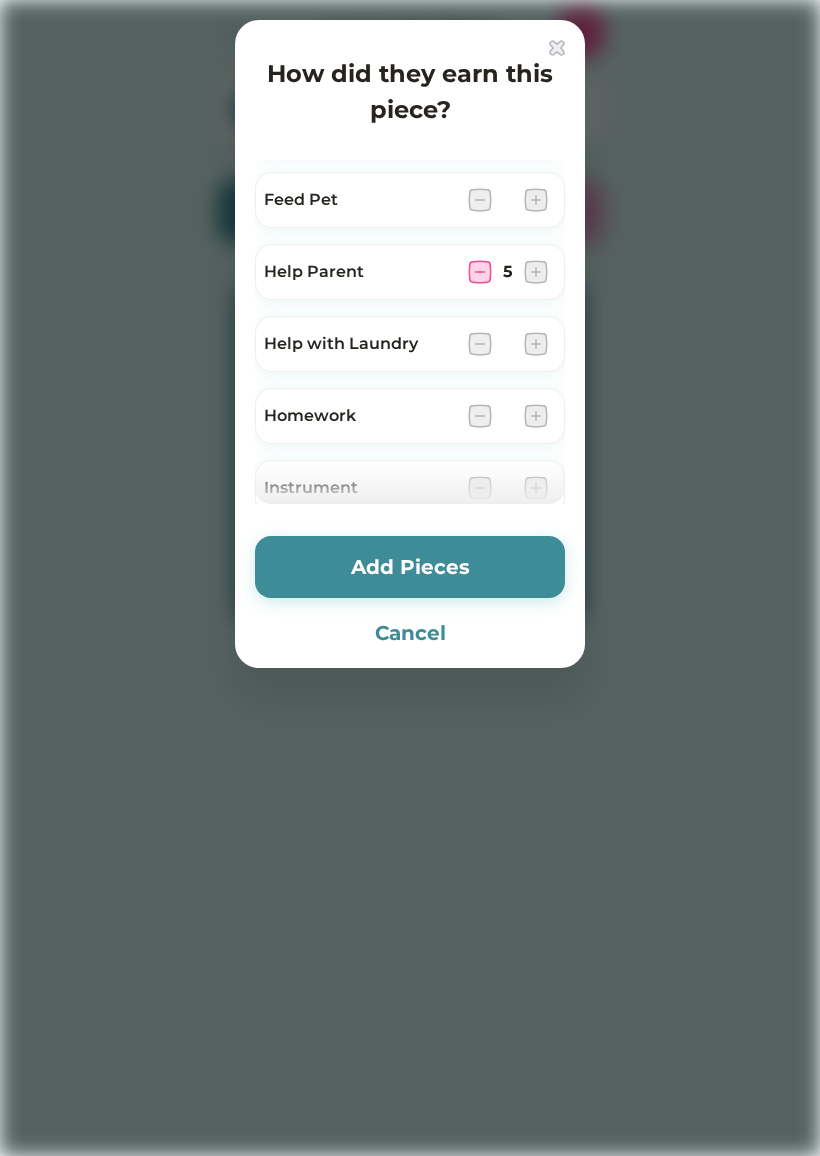 scroll, scrollTop: 276, scrollLeft: 0, axis: vertical 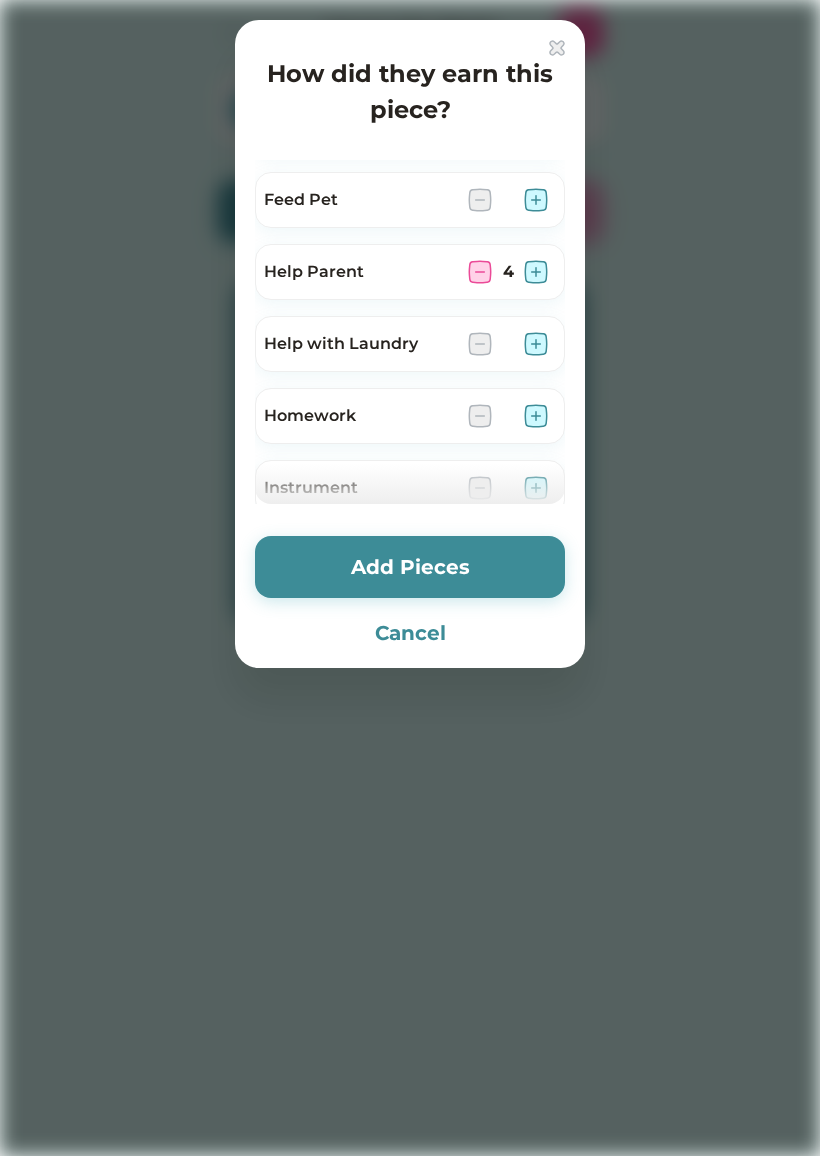 click at bounding box center (480, 272) 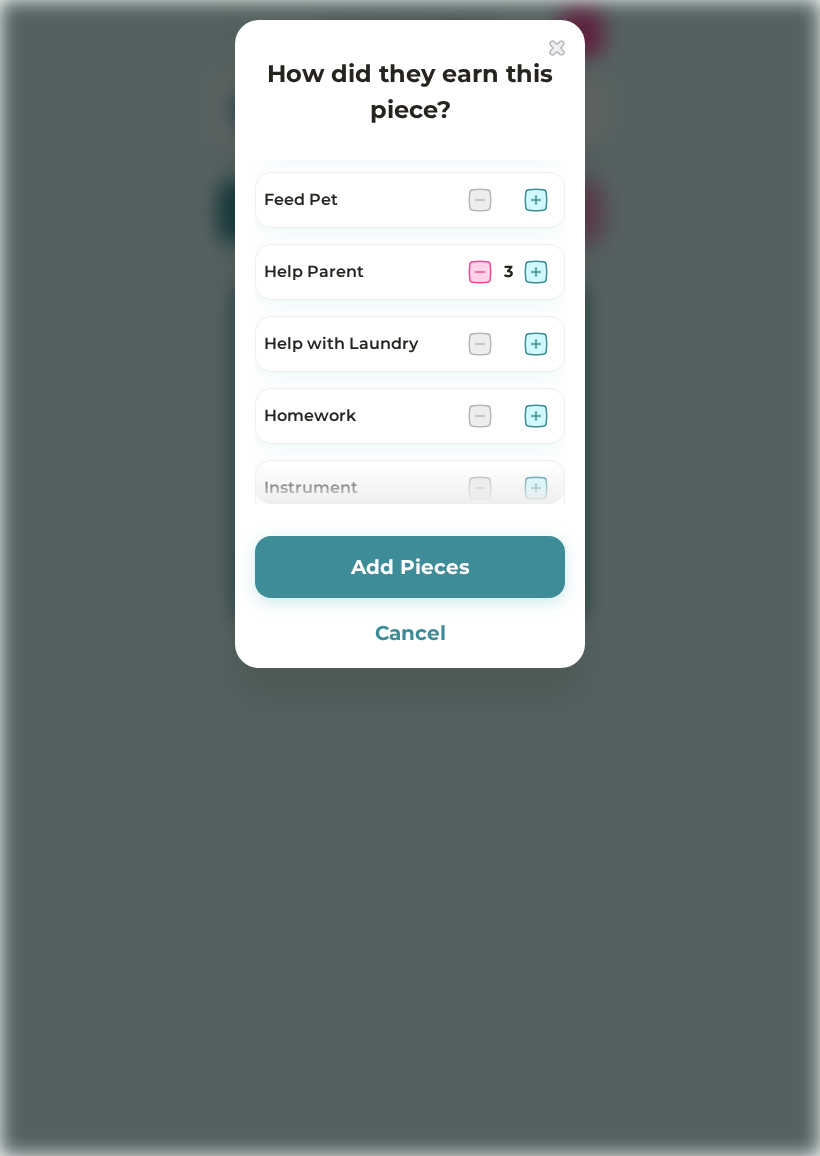 click at bounding box center (480, 272) 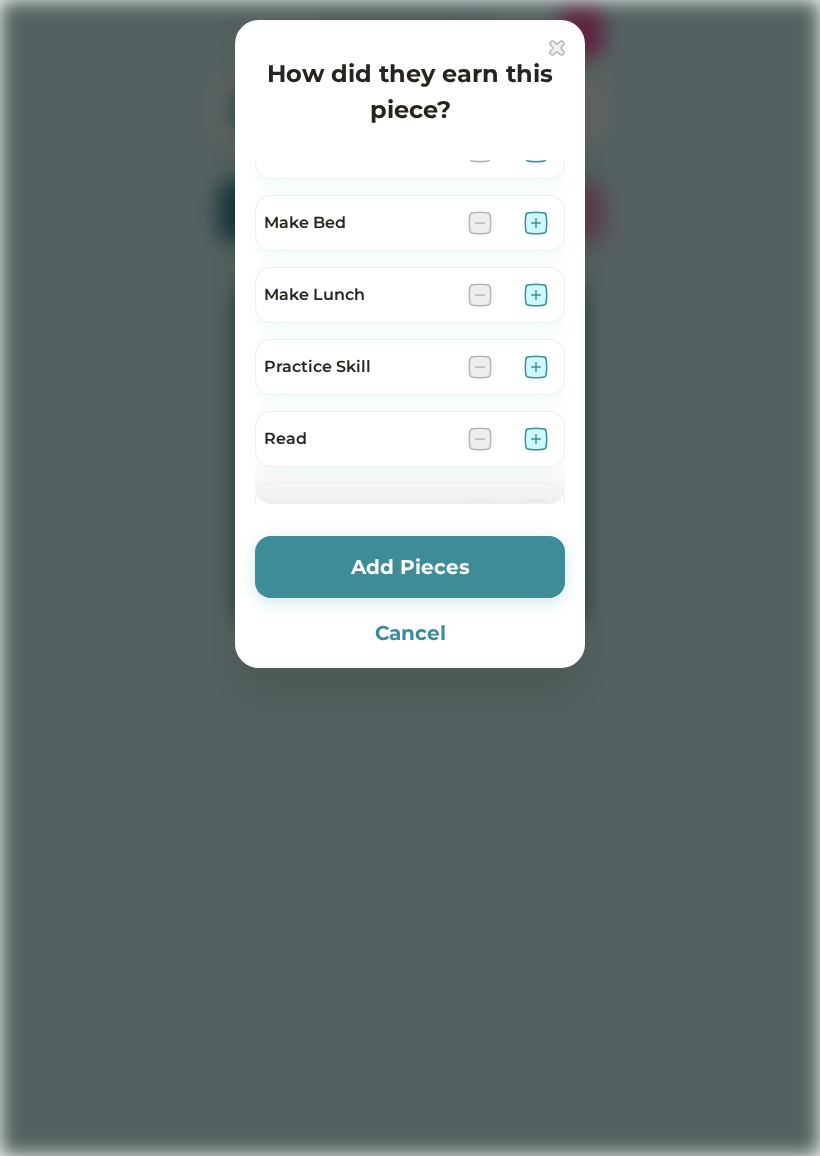 scroll, scrollTop: 605, scrollLeft: 0, axis: vertical 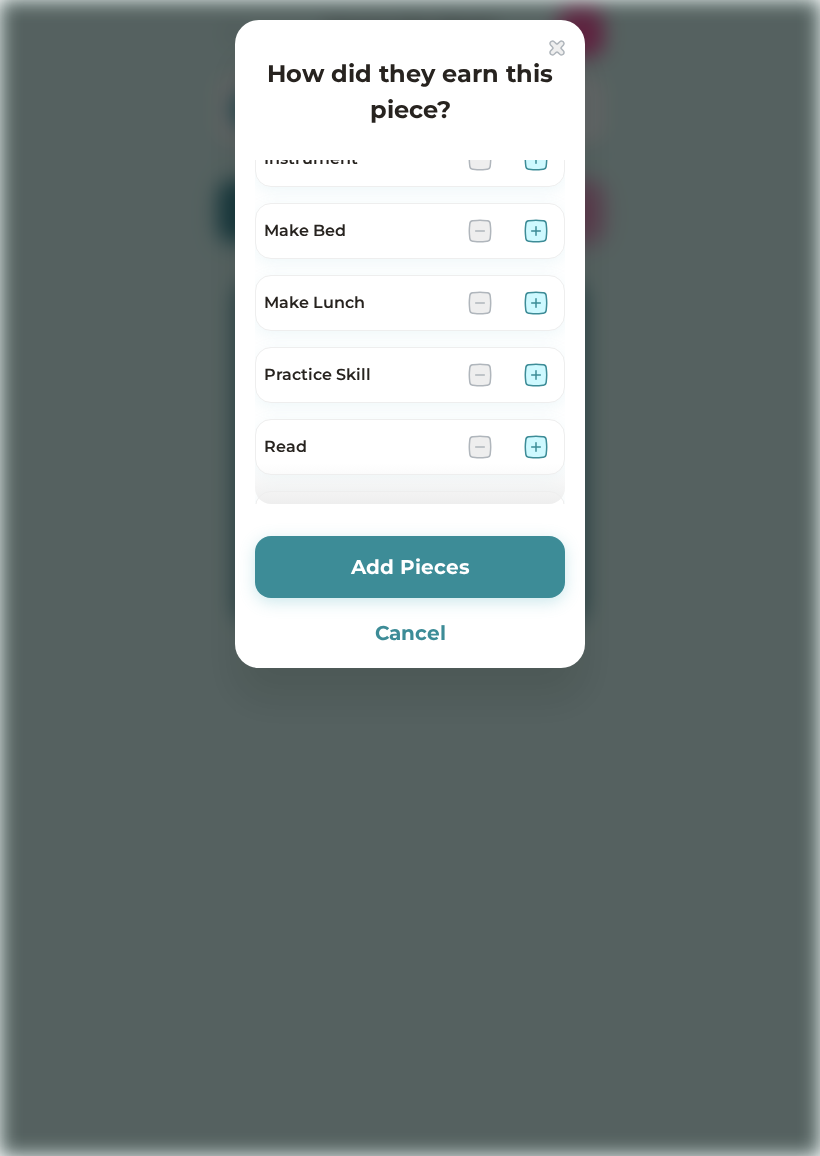 click at bounding box center [536, 303] 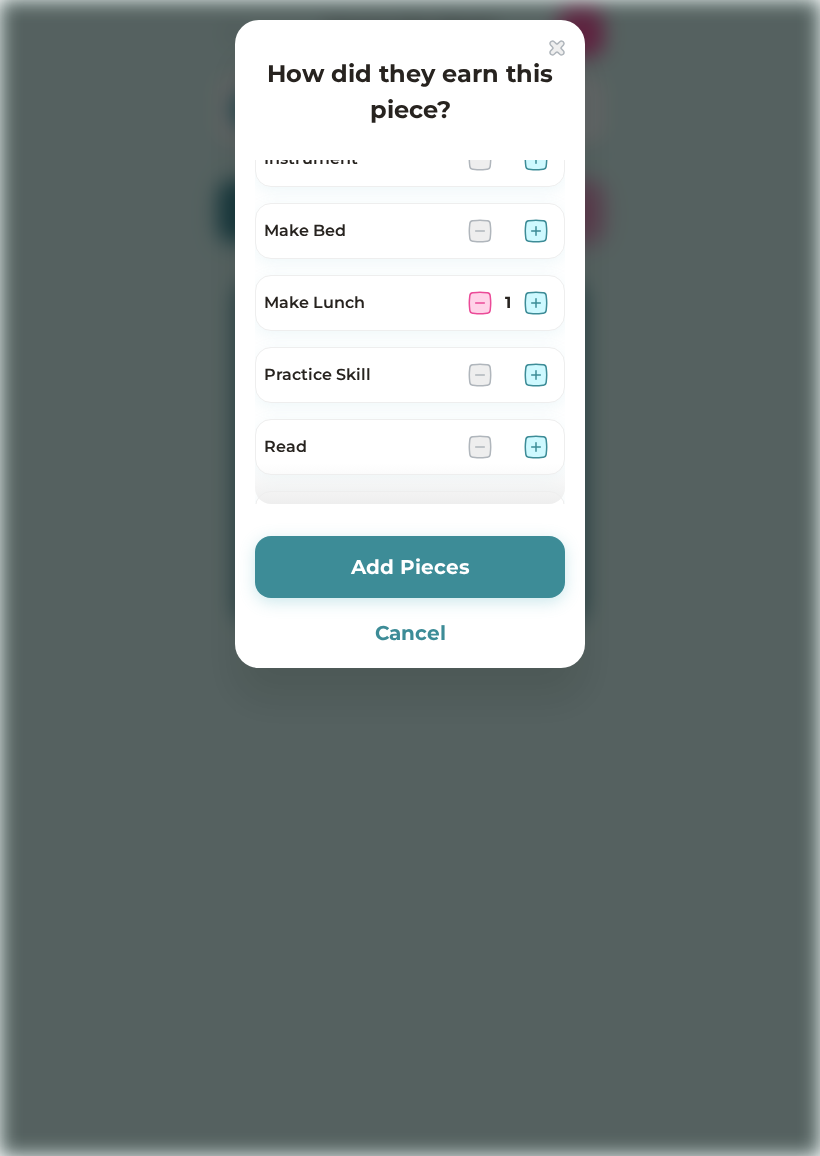 click on "Make Lunch 1" at bounding box center [410, 303] 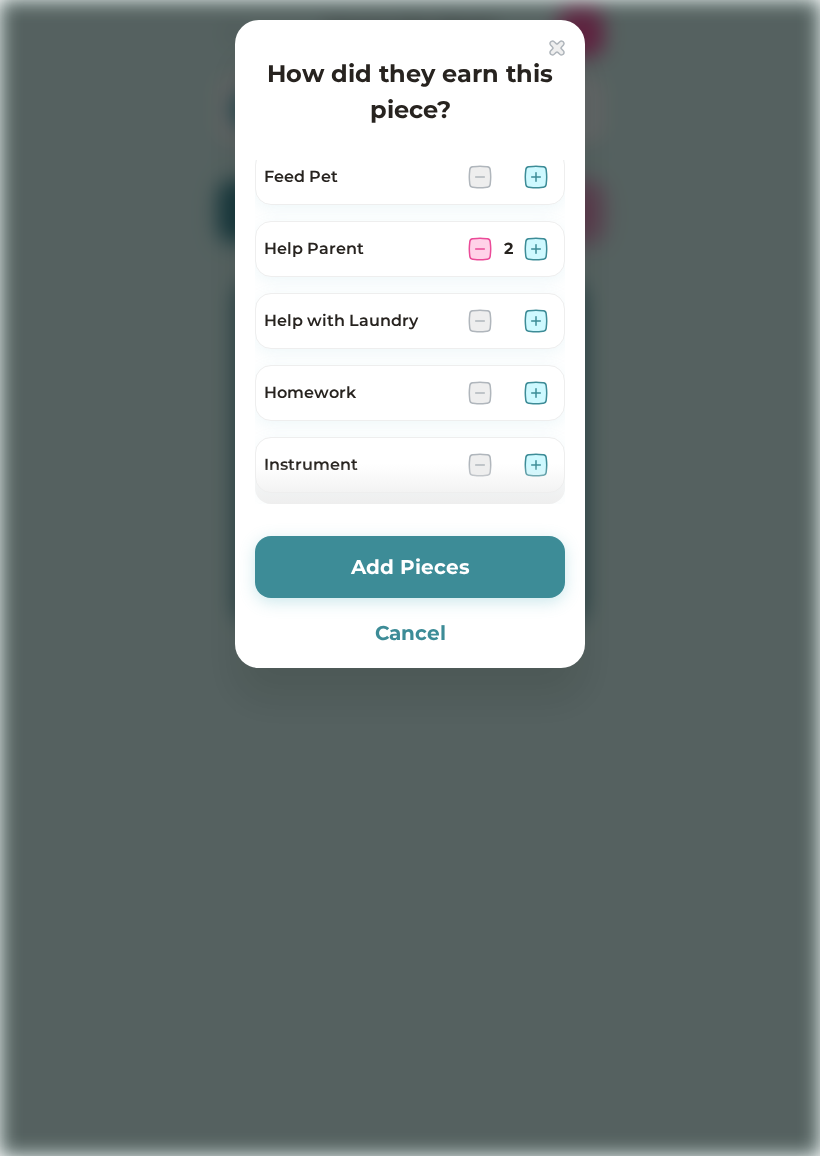 scroll, scrollTop: 292, scrollLeft: 0, axis: vertical 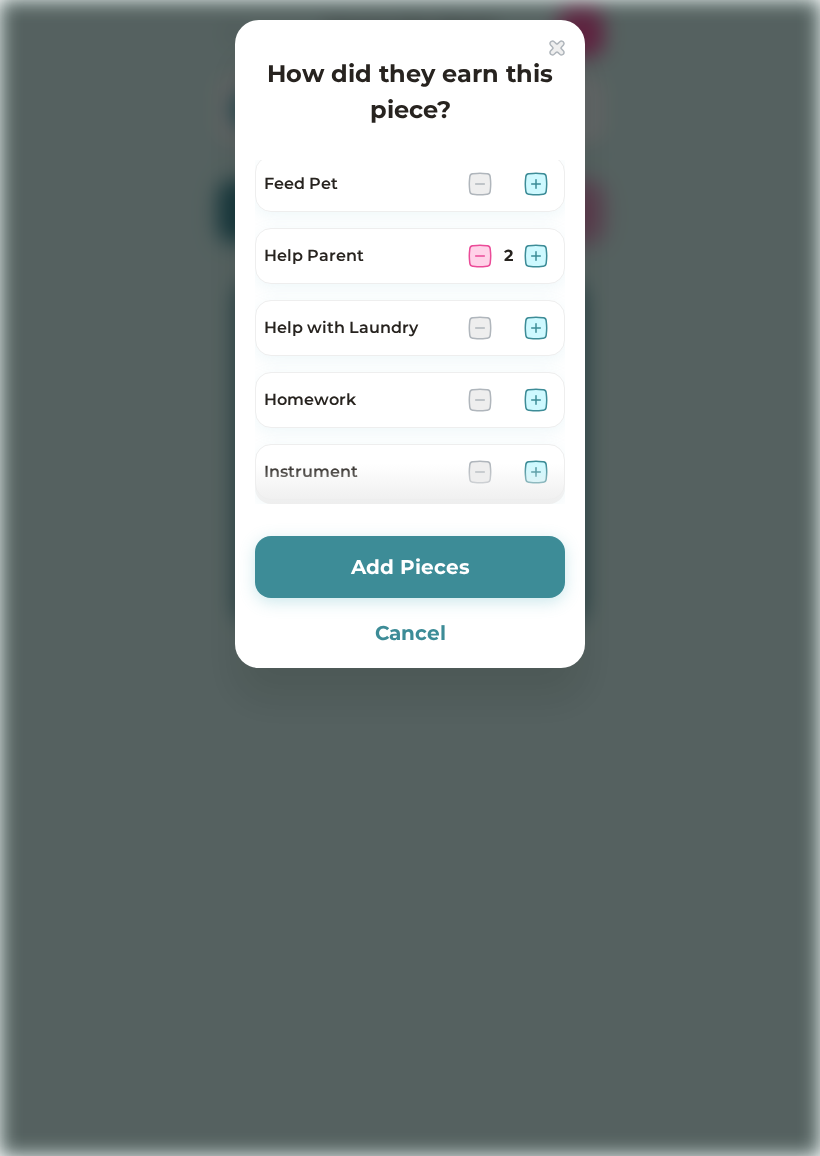 click at bounding box center (536, 328) 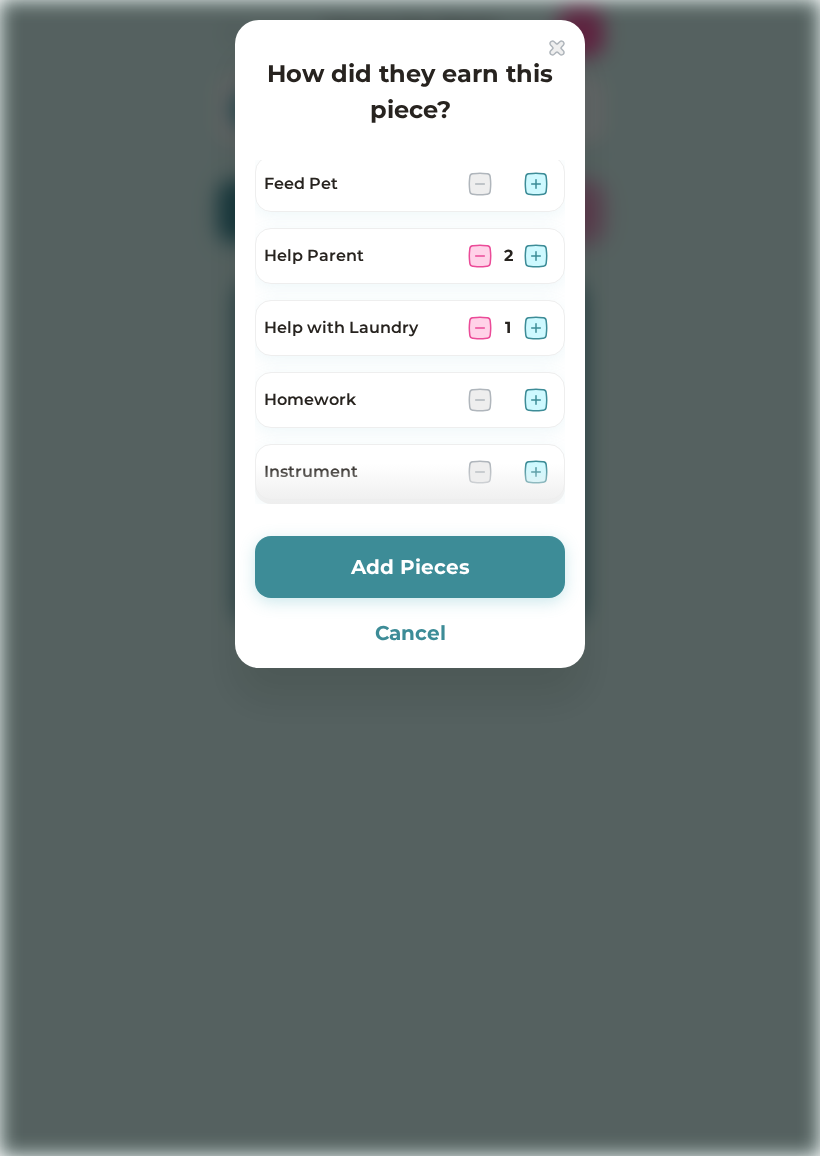 click at bounding box center (536, 328) 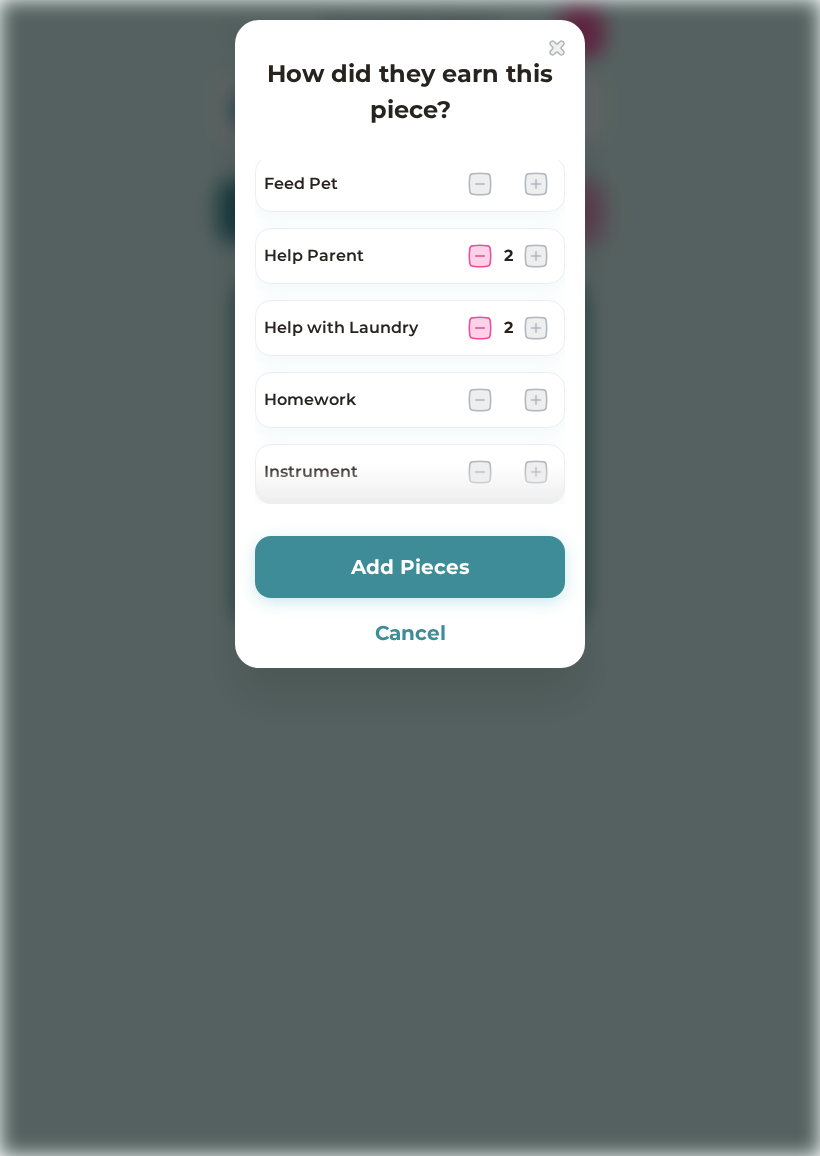 click on "Add Pieces" at bounding box center (410, 567) 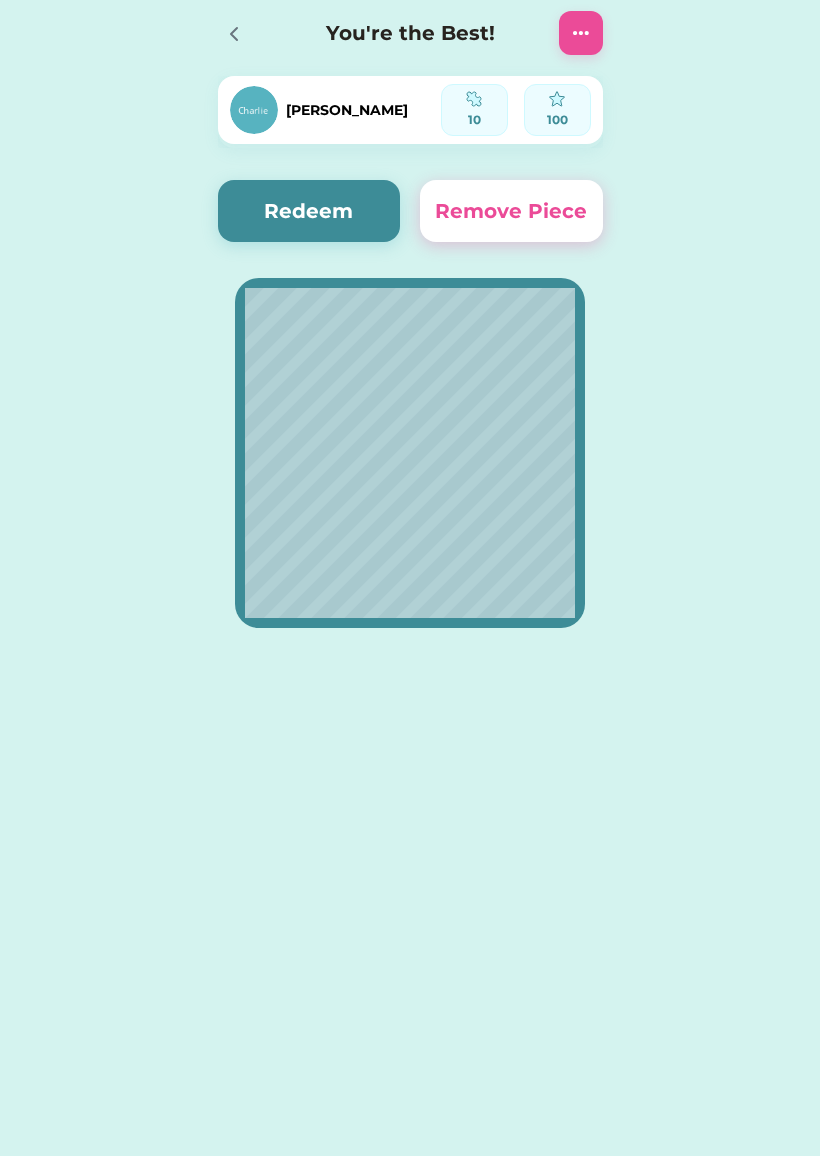 click on "Remove Piece" at bounding box center (511, 211) 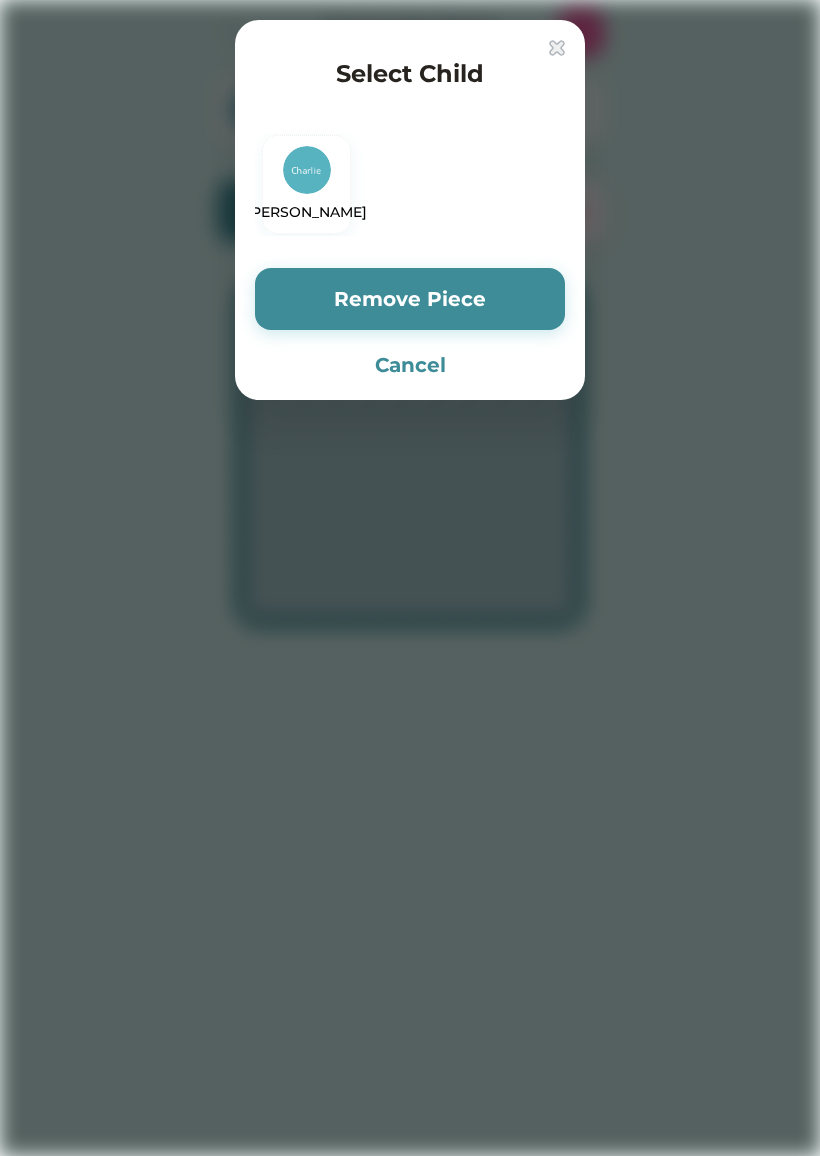 click on "Remove Piece" at bounding box center [410, 299] 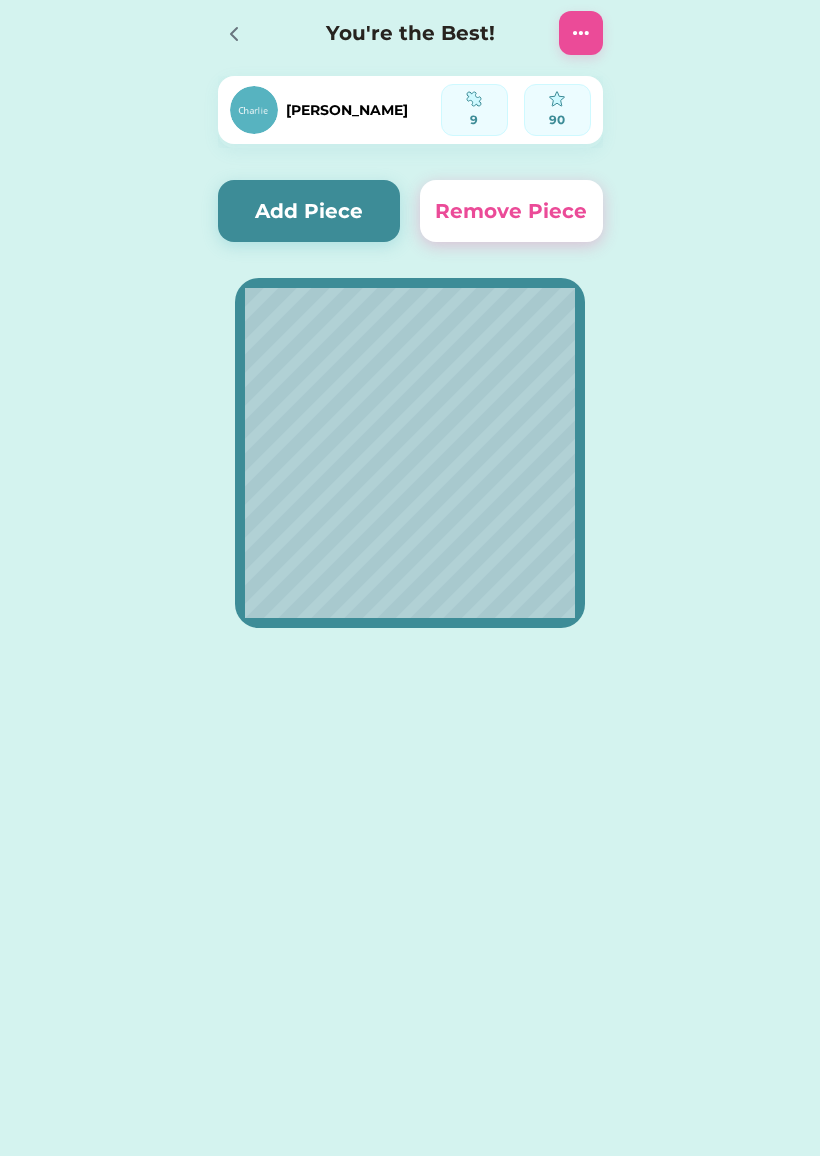click on "Add Piece" at bounding box center [309, 211] 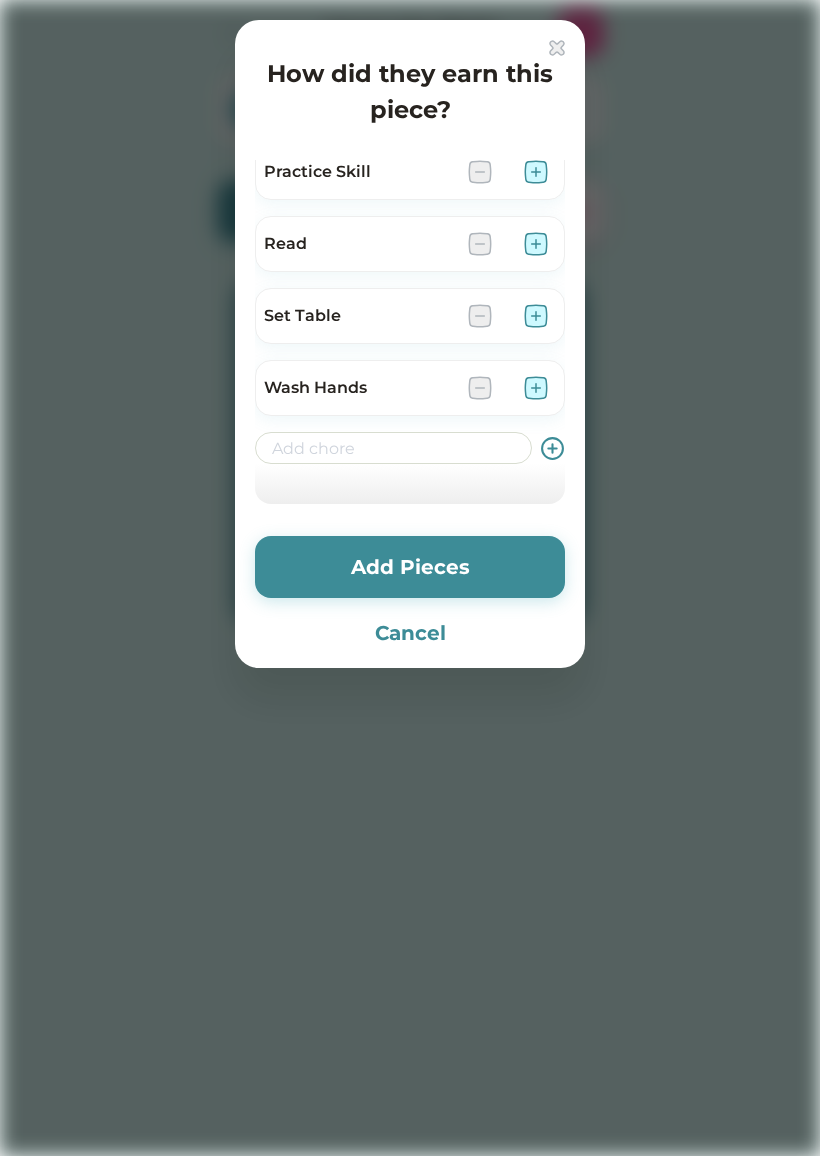 scroll, scrollTop: 808, scrollLeft: 0, axis: vertical 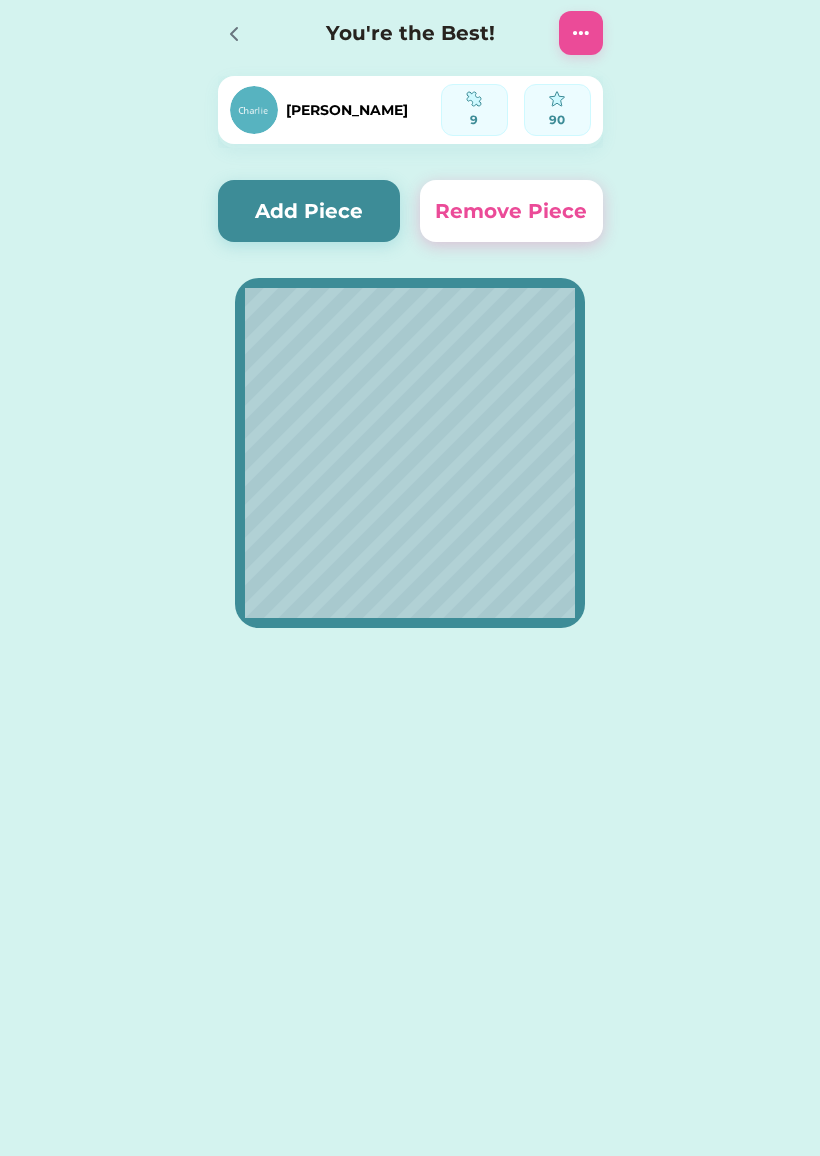 click on "Remove Piece" at bounding box center (511, 211) 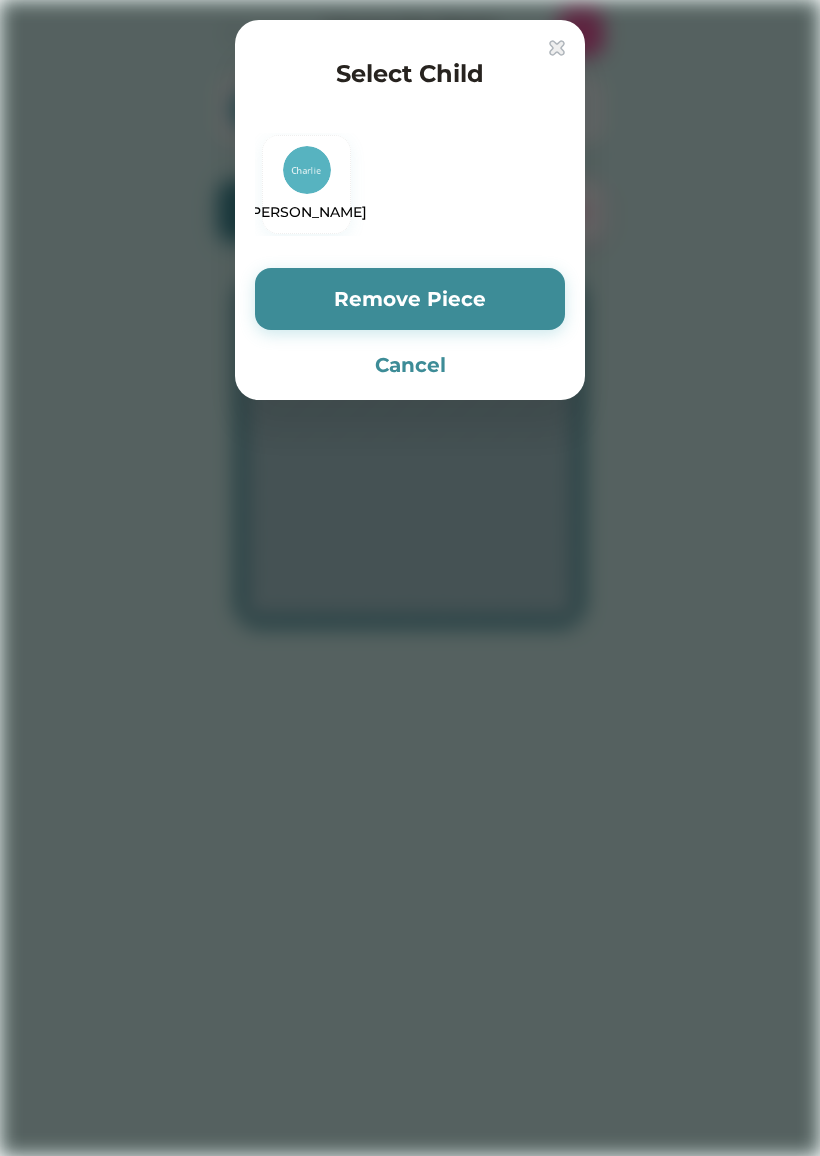 click on "Remove Piece" at bounding box center (410, 299) 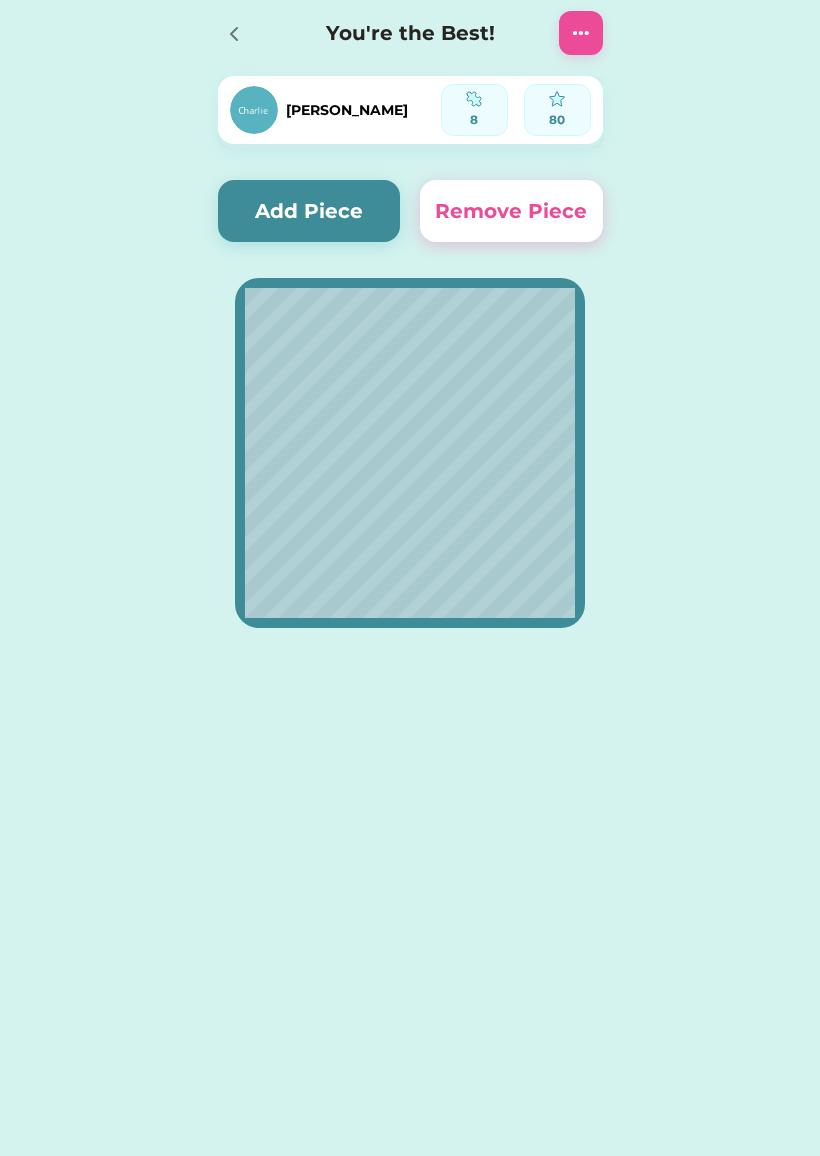 click on "Remove Piece" at bounding box center (511, 211) 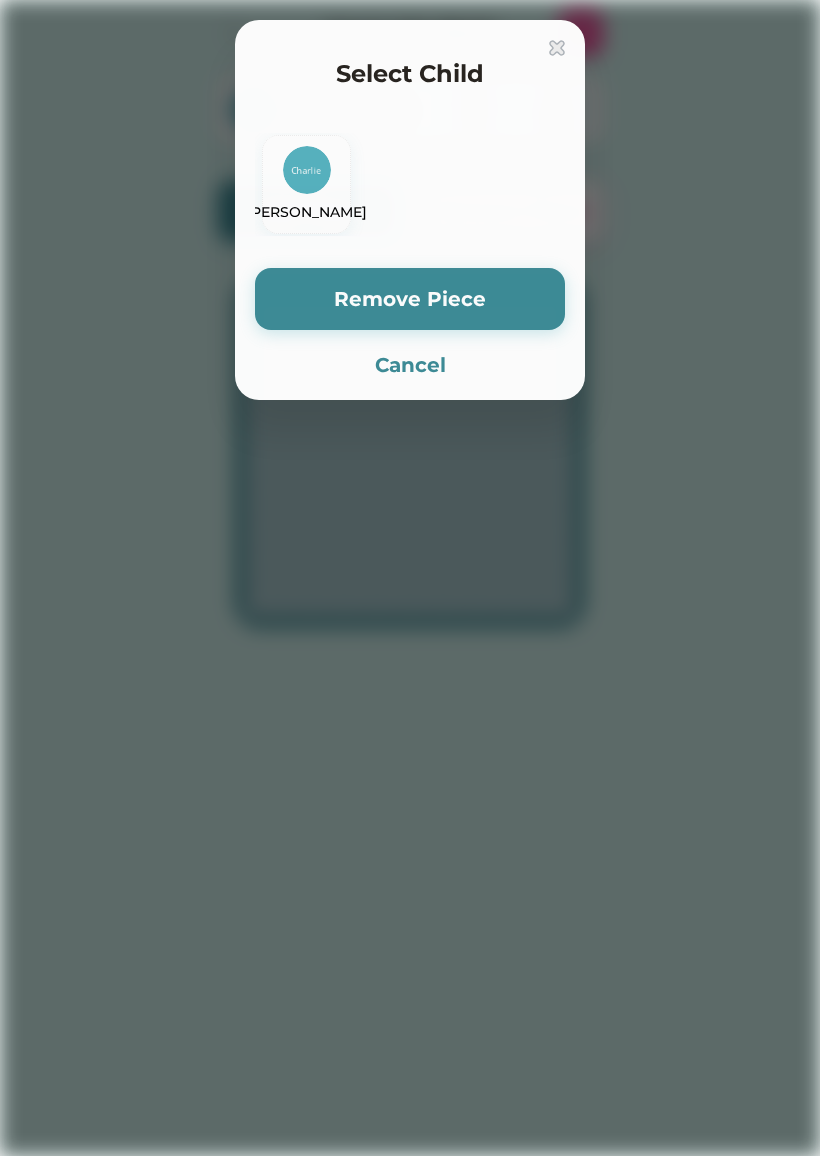 click on "Remove Piece" at bounding box center (410, 299) 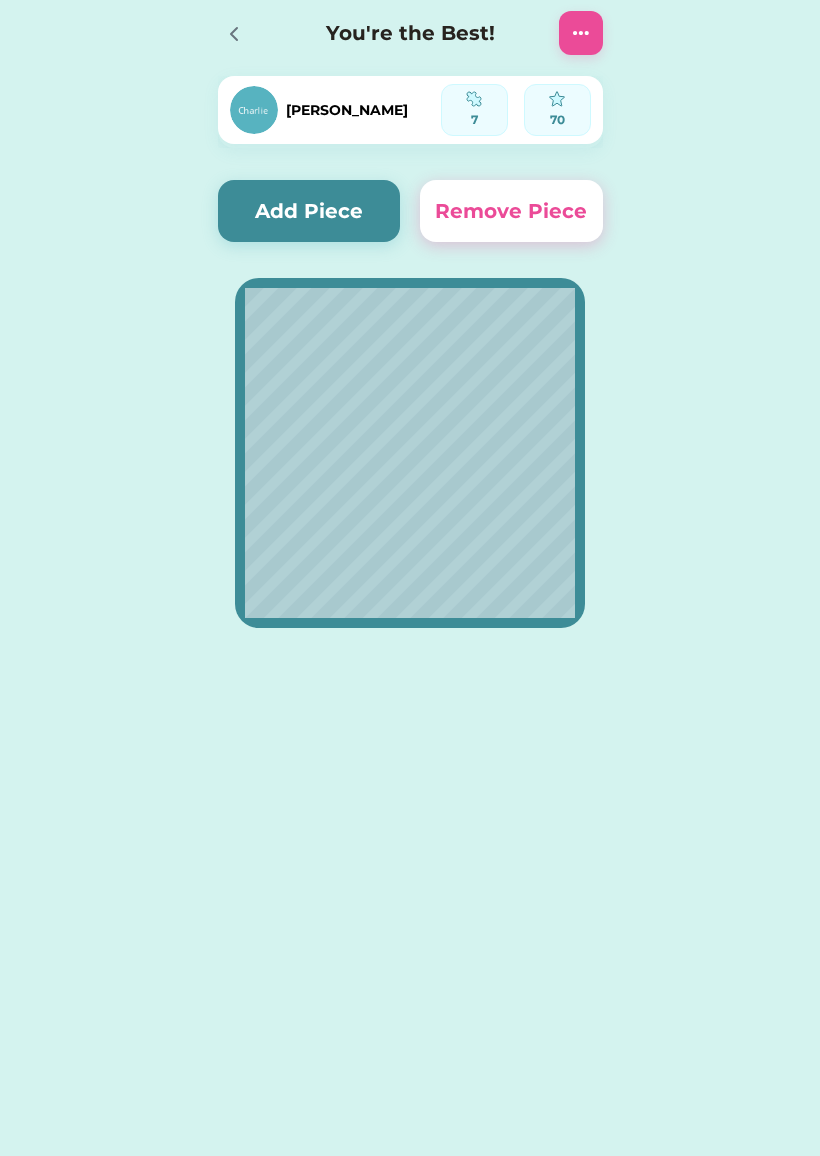 click on "Remove Piece" at bounding box center [511, 211] 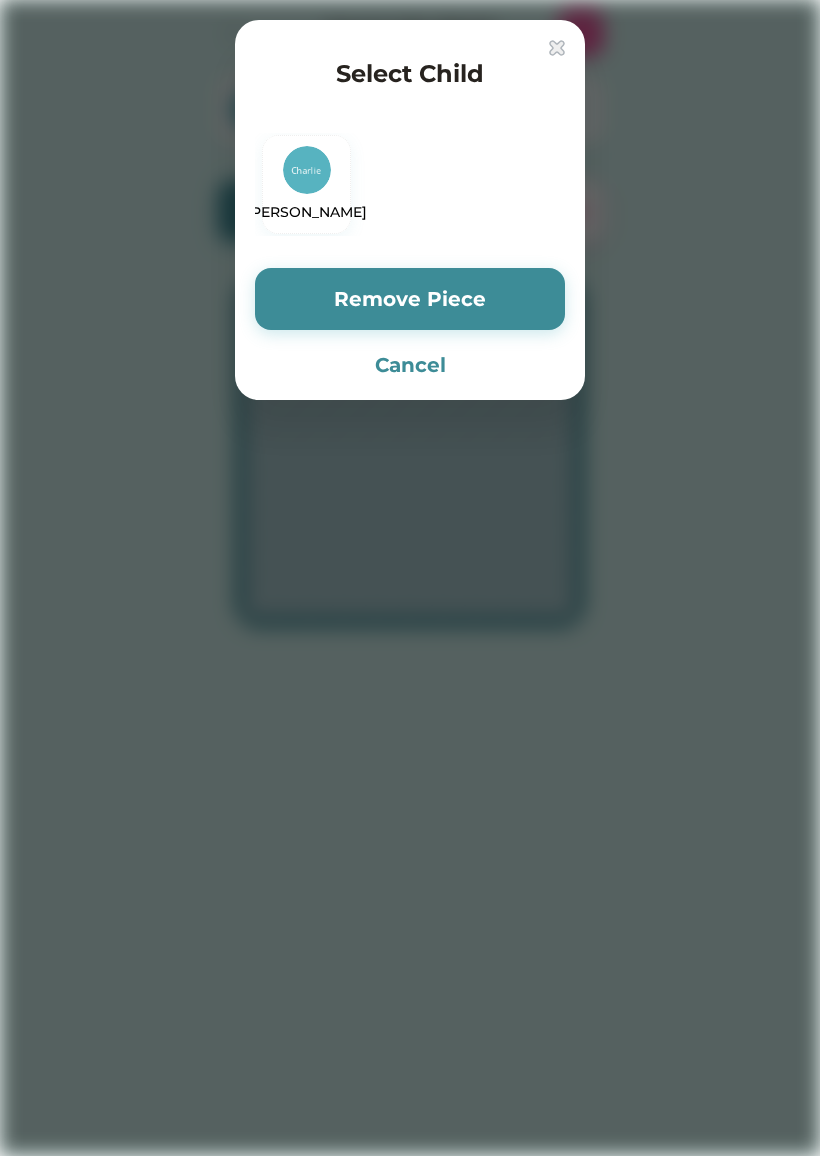 click on "Remove Piece" at bounding box center (410, 299) 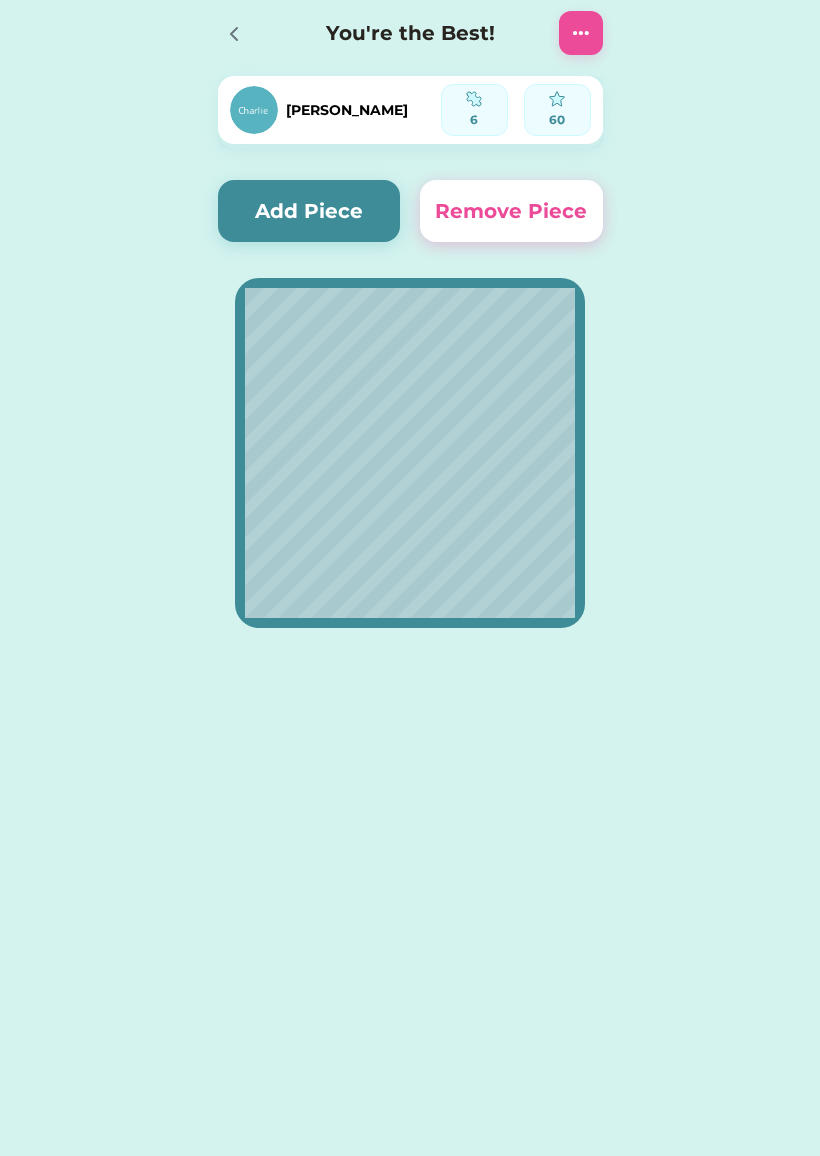 click on "Remove Piece" at bounding box center (511, 211) 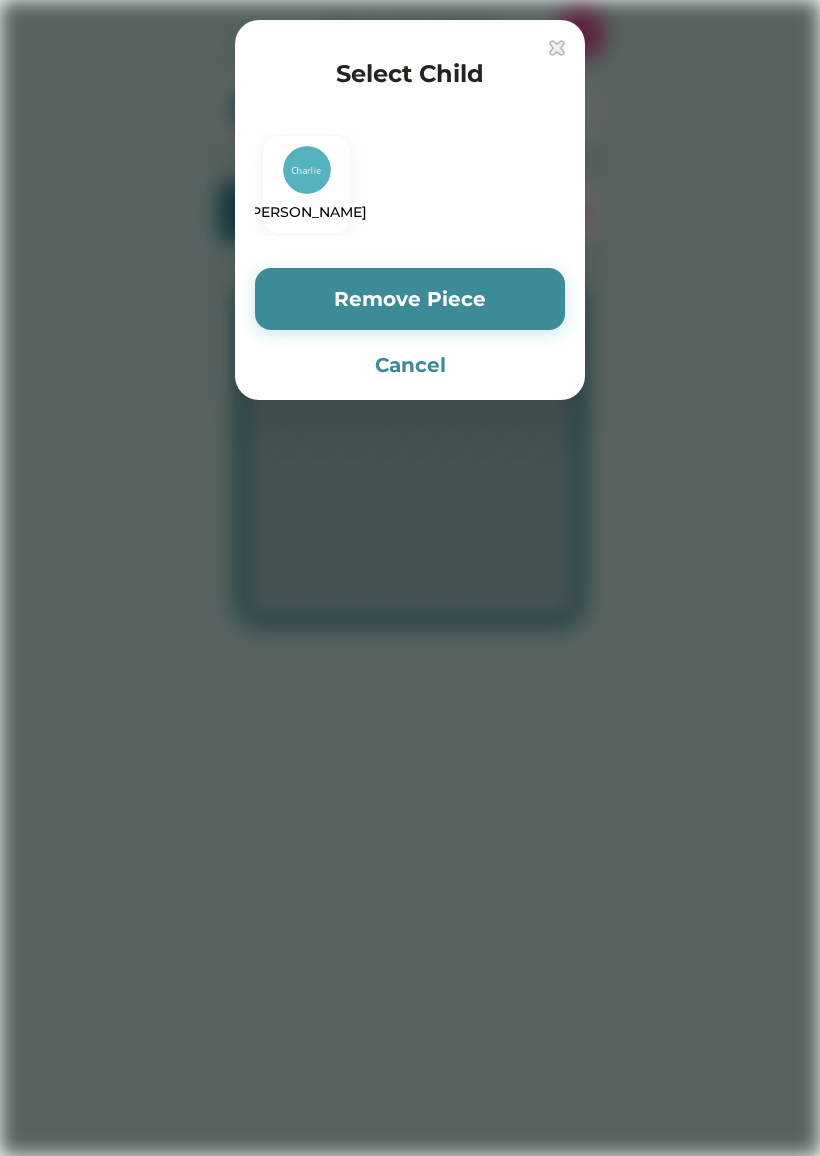 click on "Remove Piece" at bounding box center [410, 299] 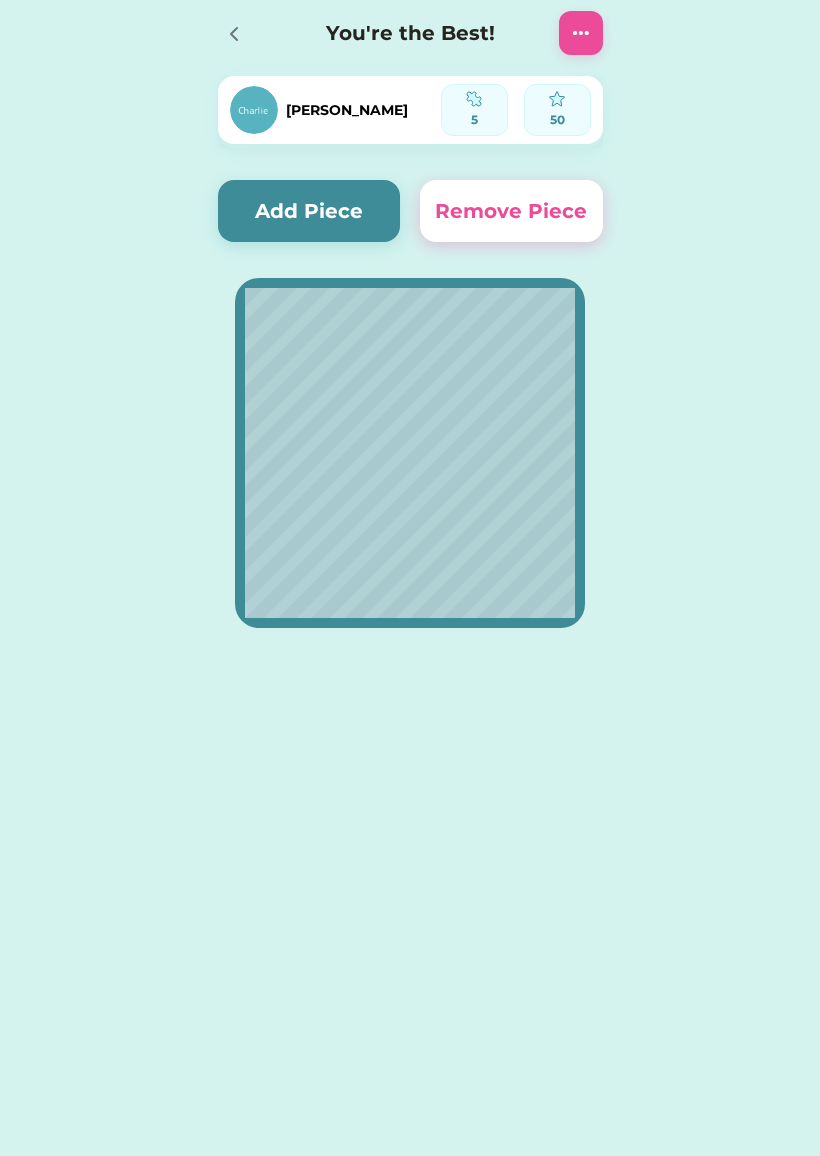 click on "Remove Piece" at bounding box center [511, 211] 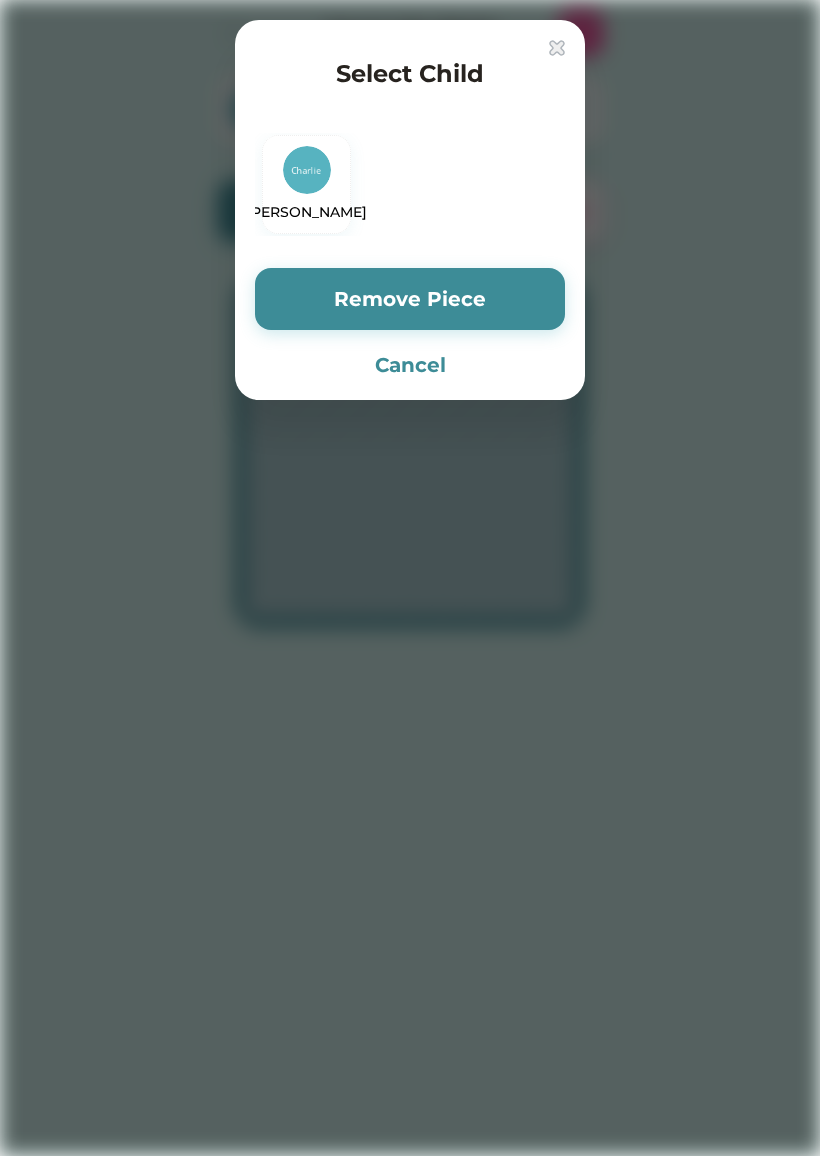 click on "Remove Piece" at bounding box center [410, 299] 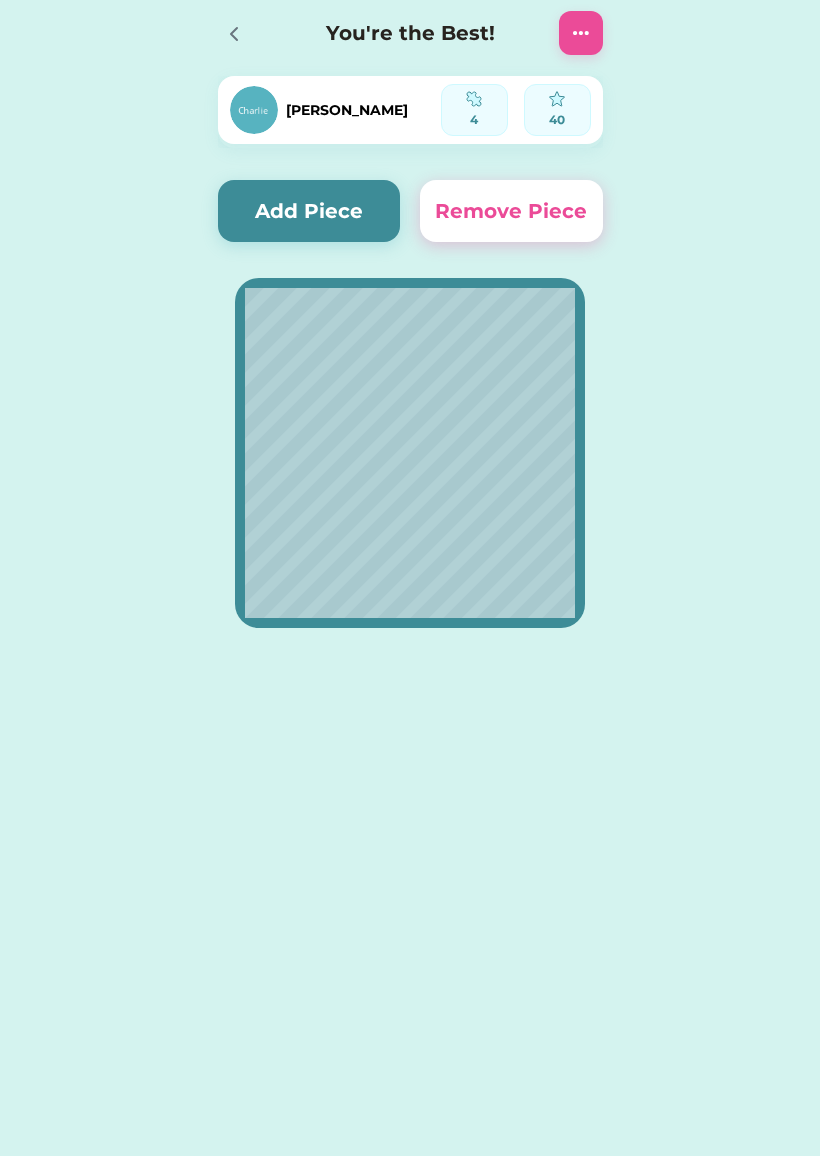 click on "Remove Piece" at bounding box center (511, 211) 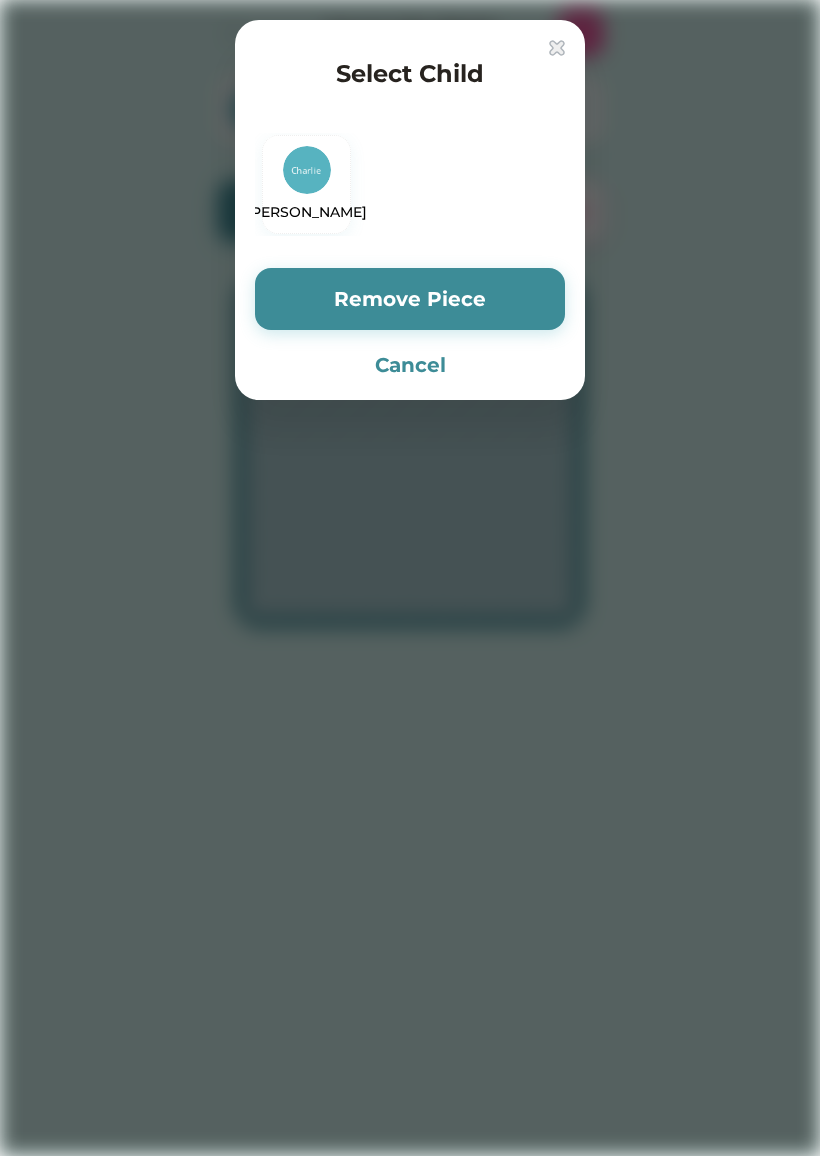 click on "Remove Piece" at bounding box center (410, 299) 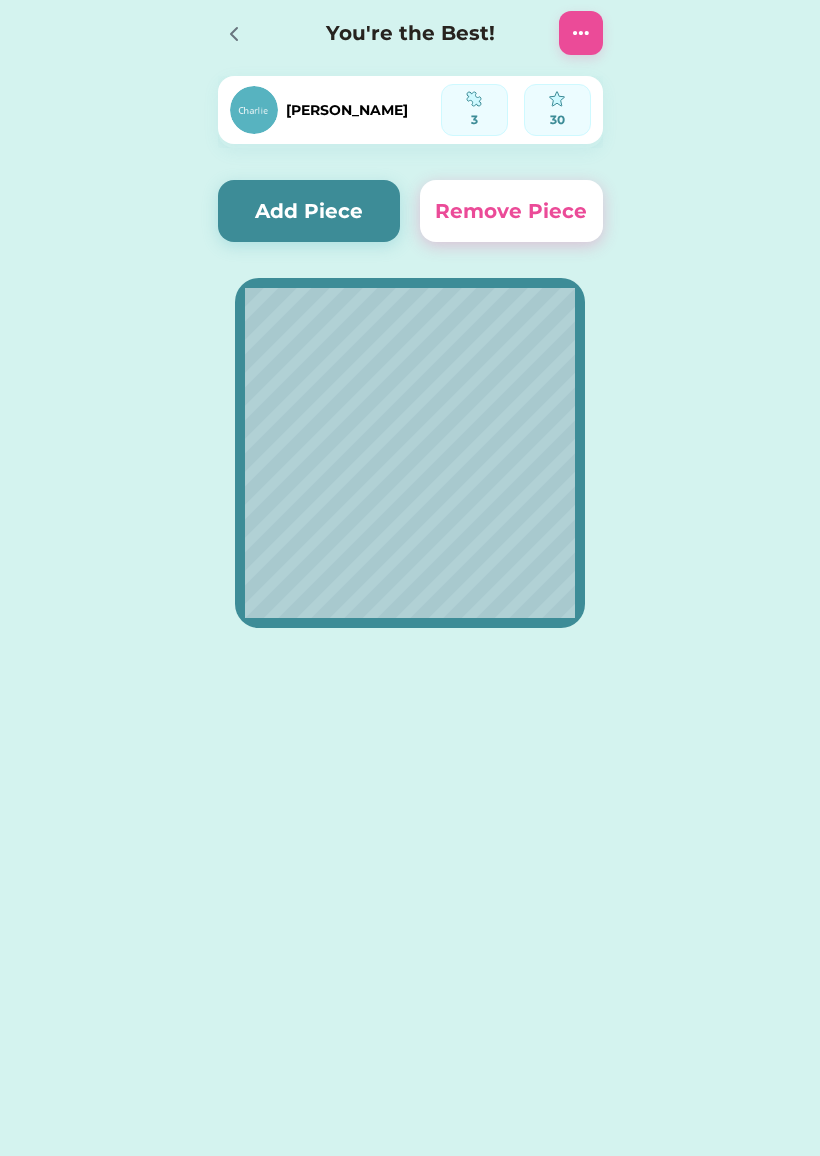 click on "Remove Piece" at bounding box center [511, 211] 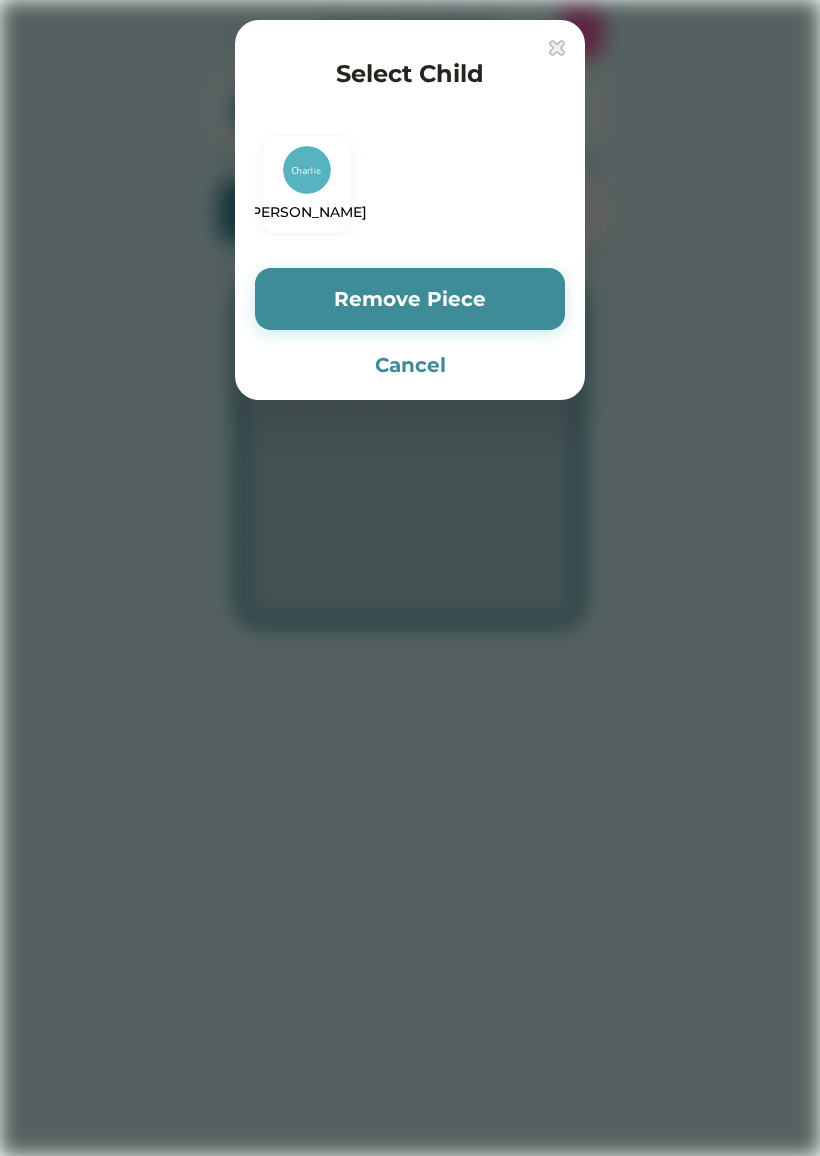 click on "Remove Piece" at bounding box center (410, 299) 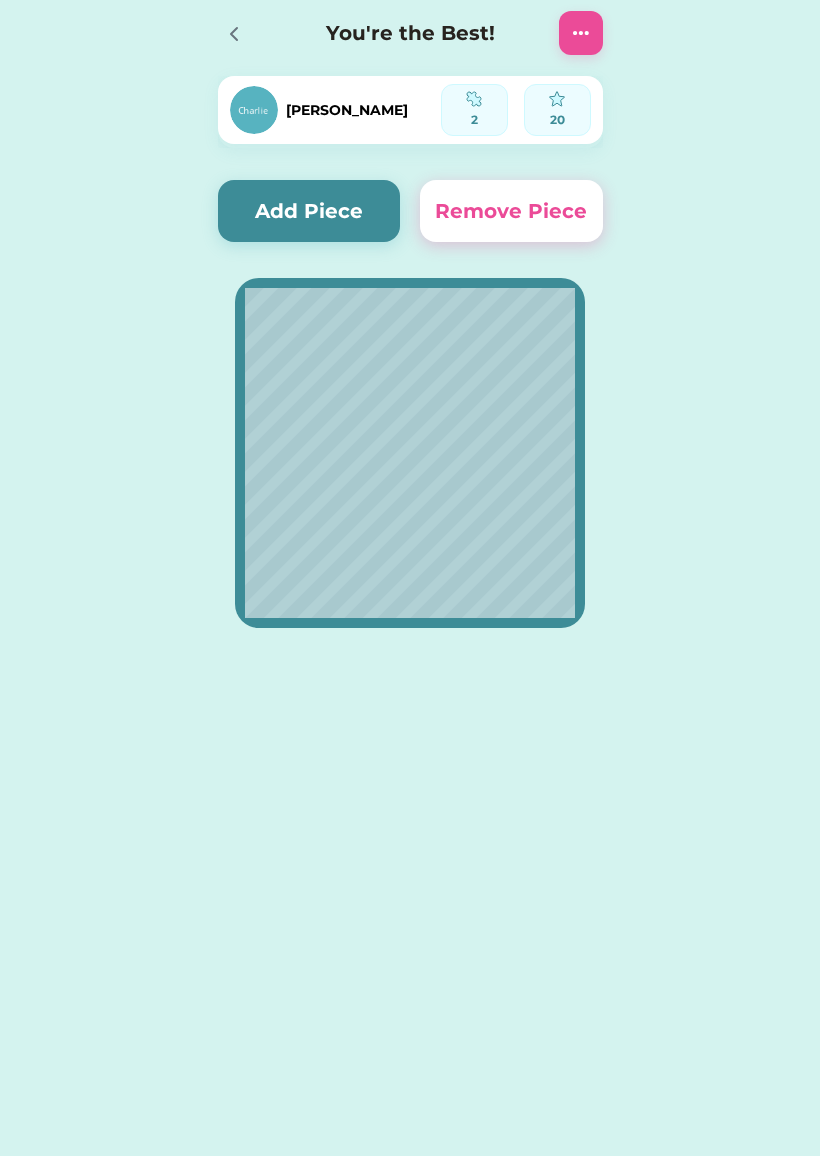 click on "Remove Piece" at bounding box center [511, 211] 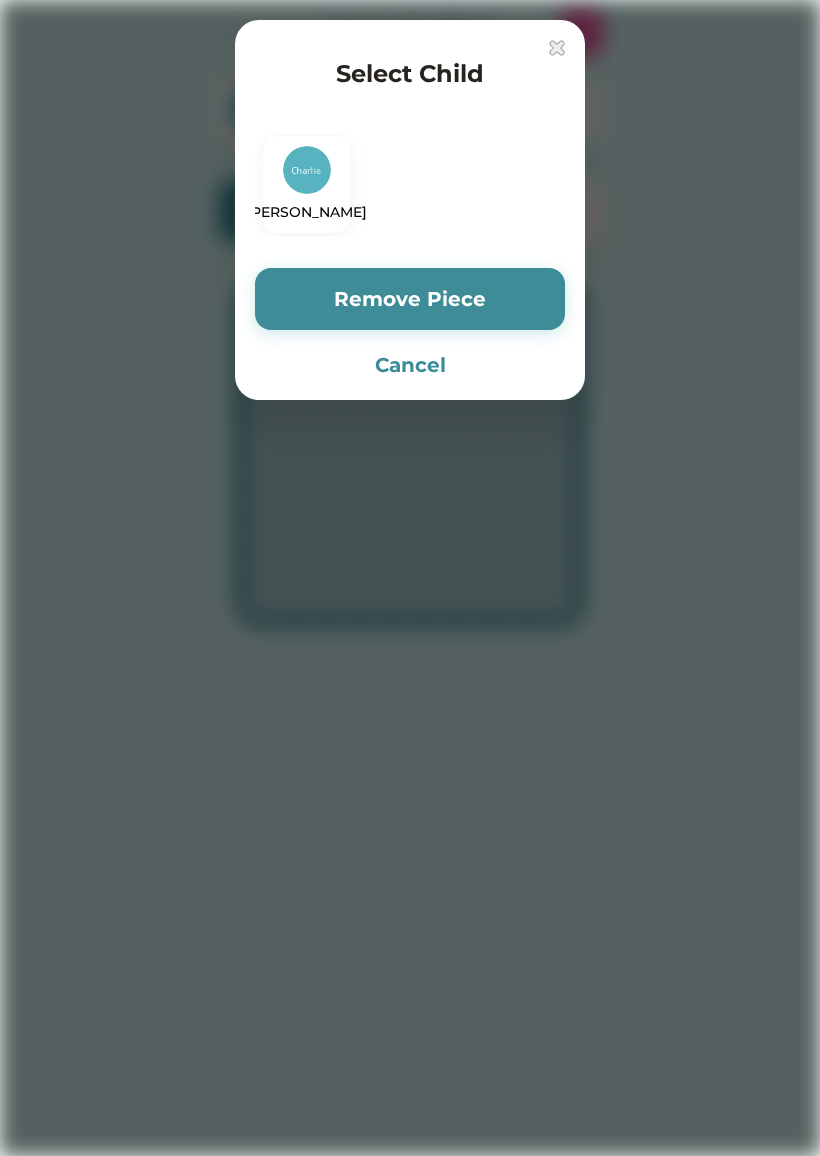 click on "Select Child Charlie Remove Piece Cancel" at bounding box center [410, 210] 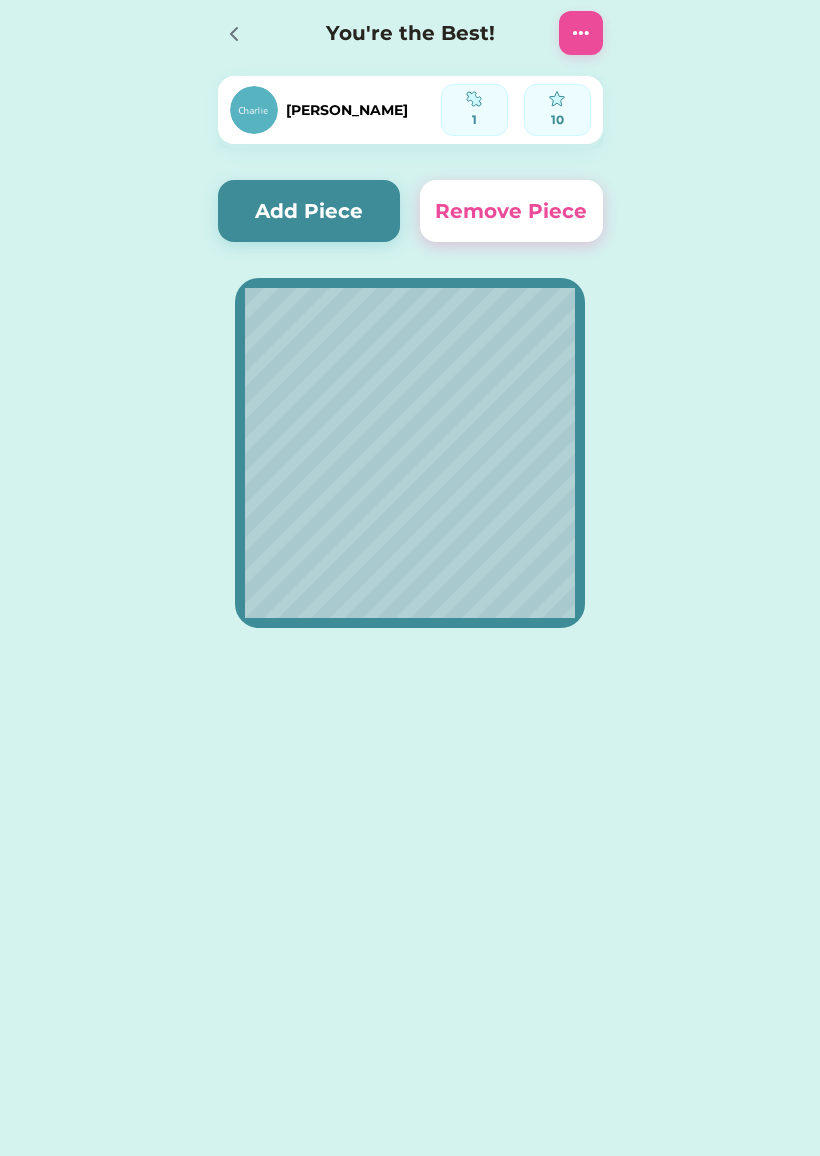 click on "Add Piece" at bounding box center (309, 211) 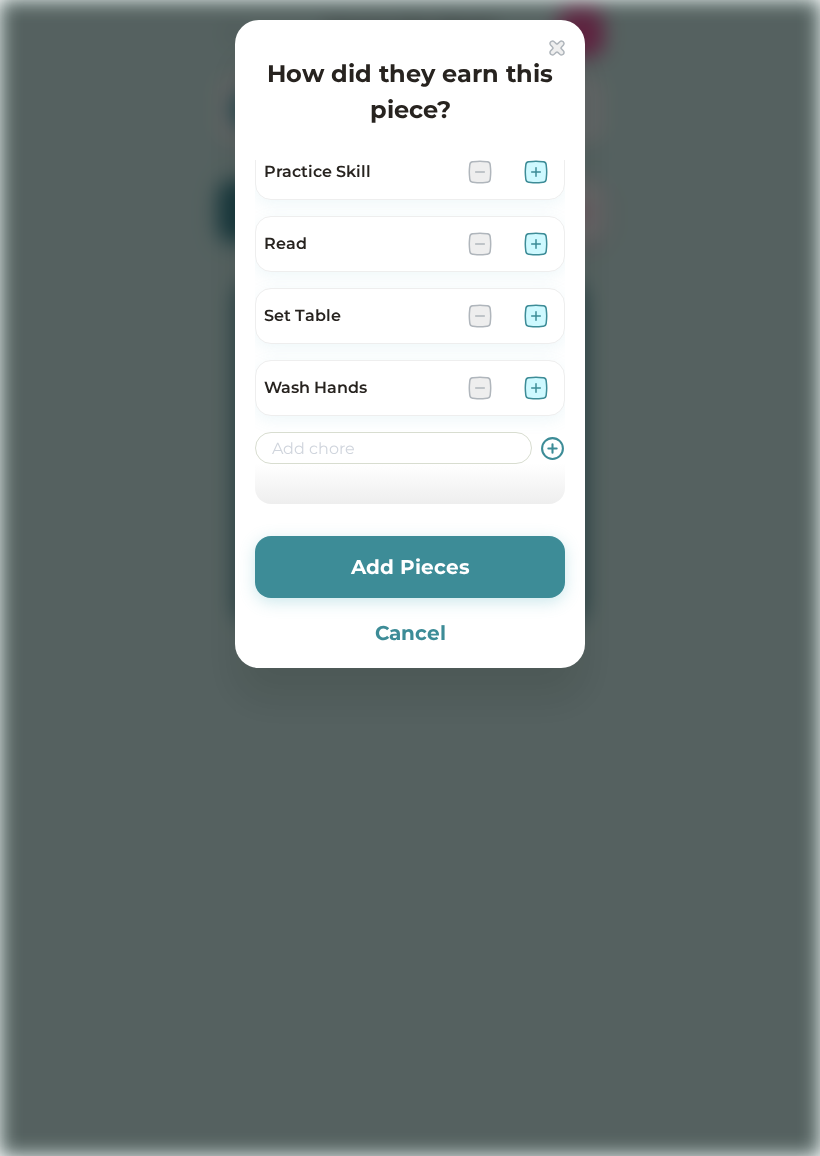 click at bounding box center [410, 578] 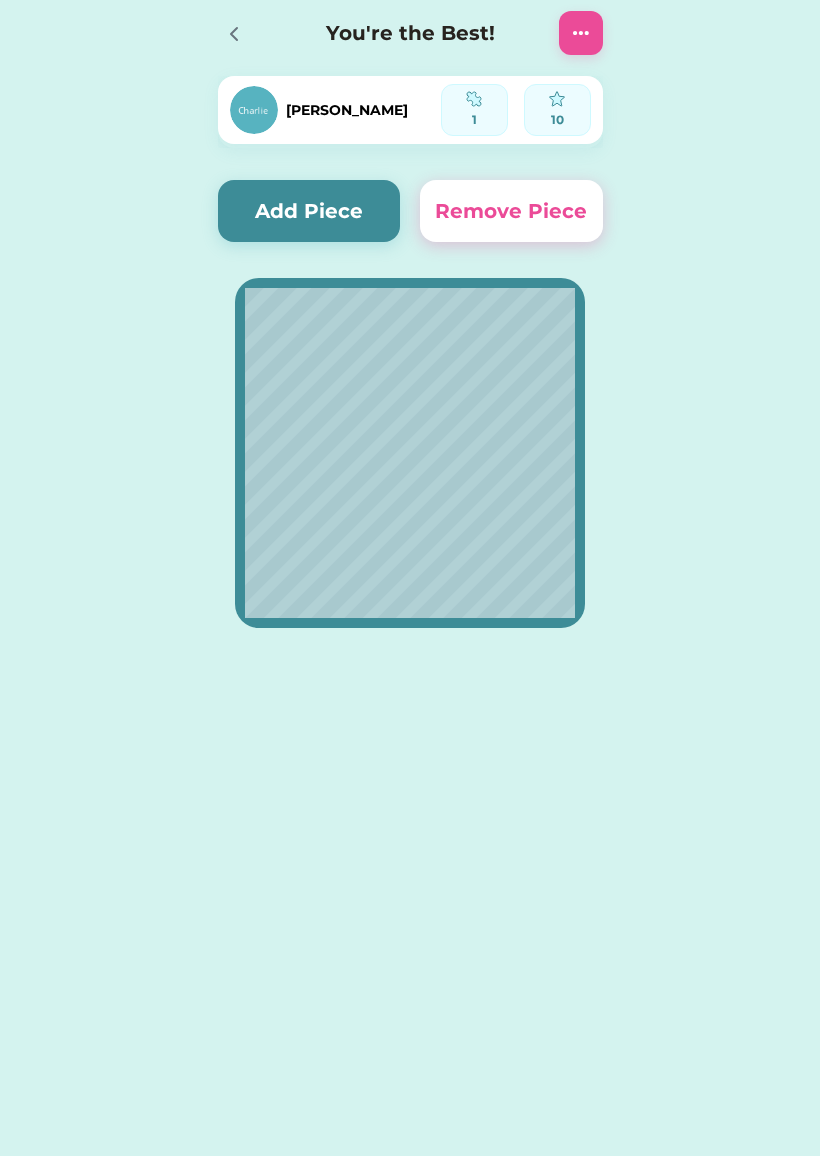 click 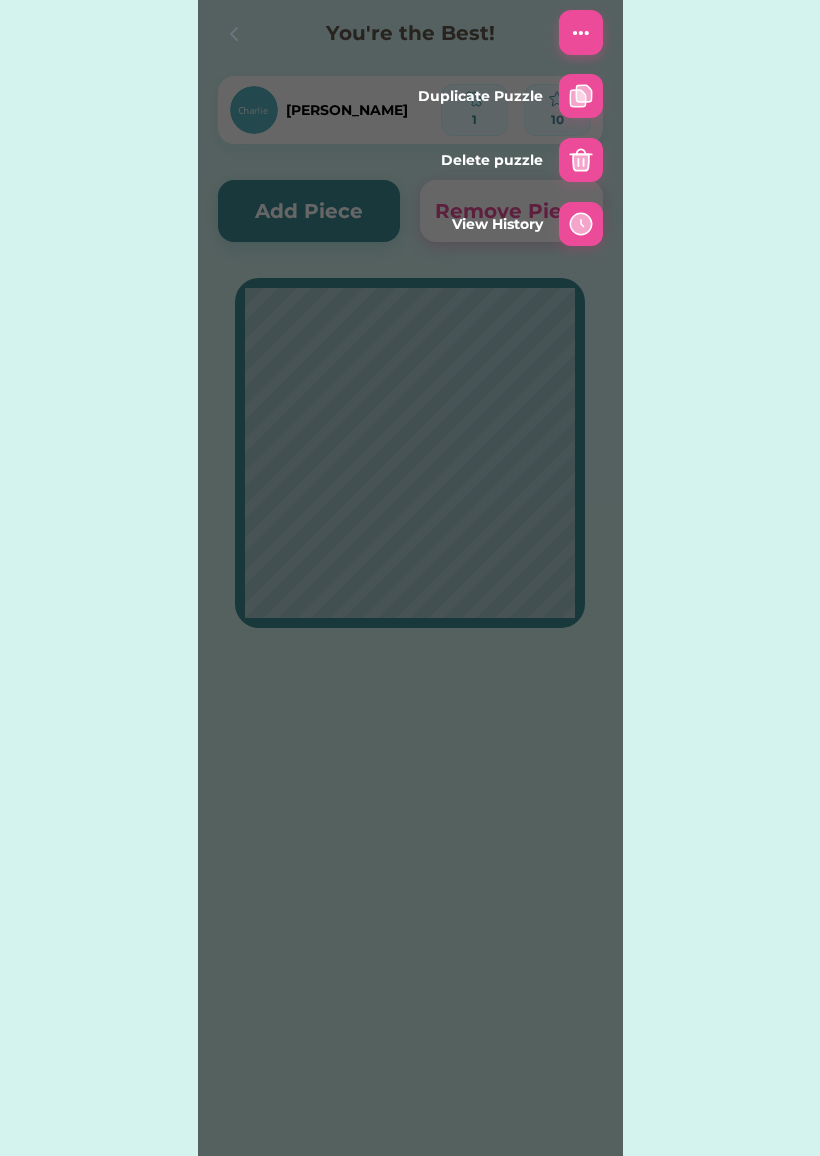 click 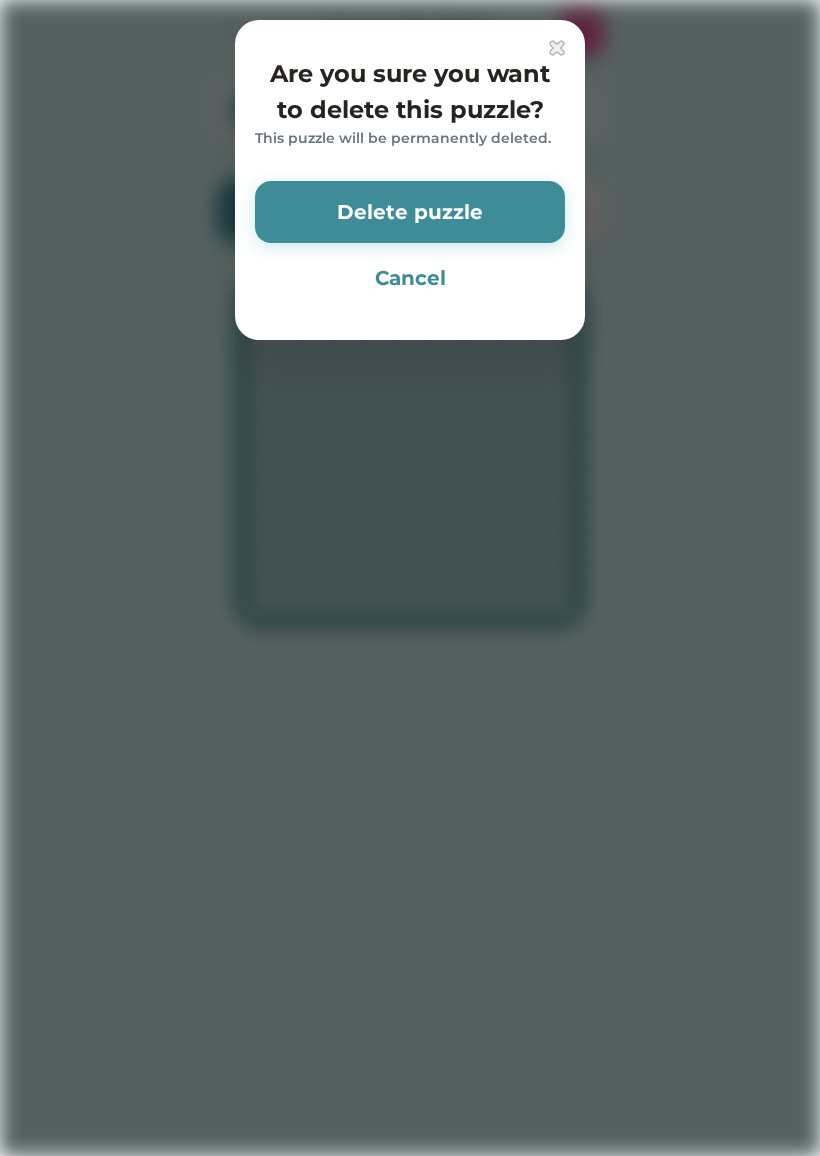 click on "Delete puzzle" at bounding box center [410, 212] 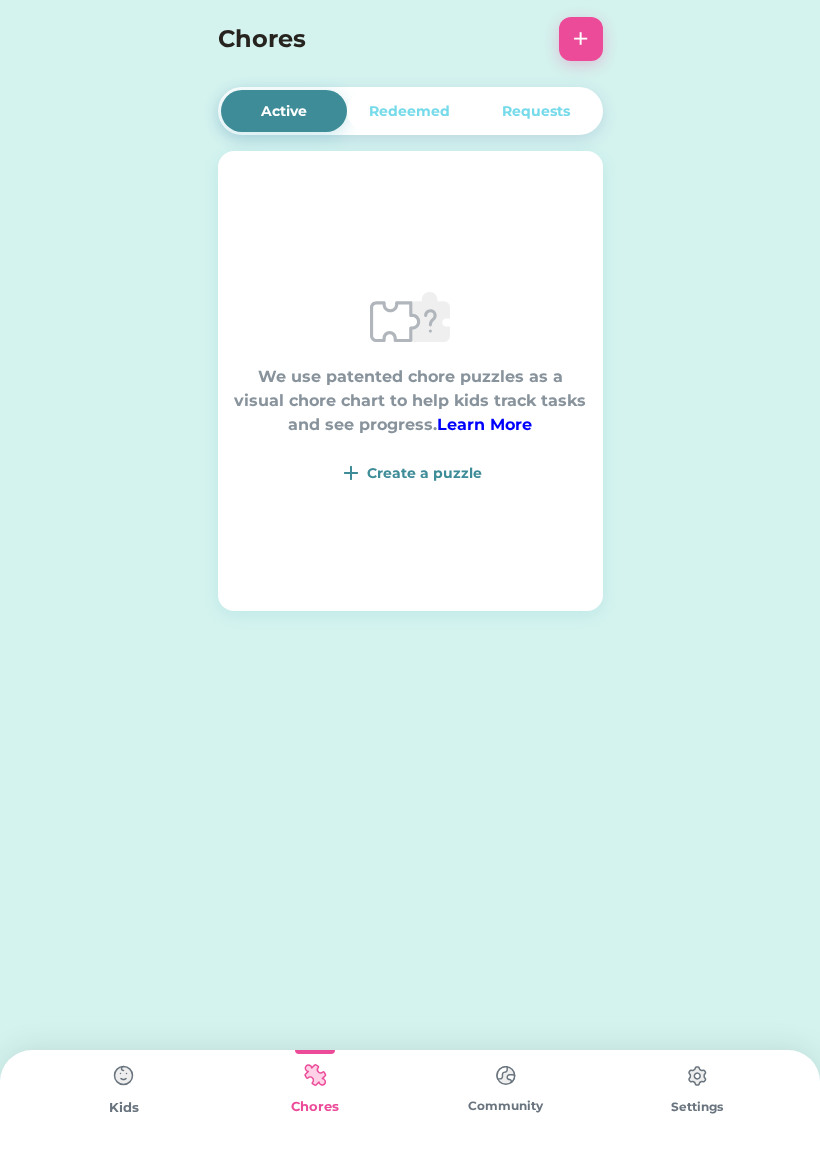 click on "Create a puzzle" at bounding box center (424, 473) 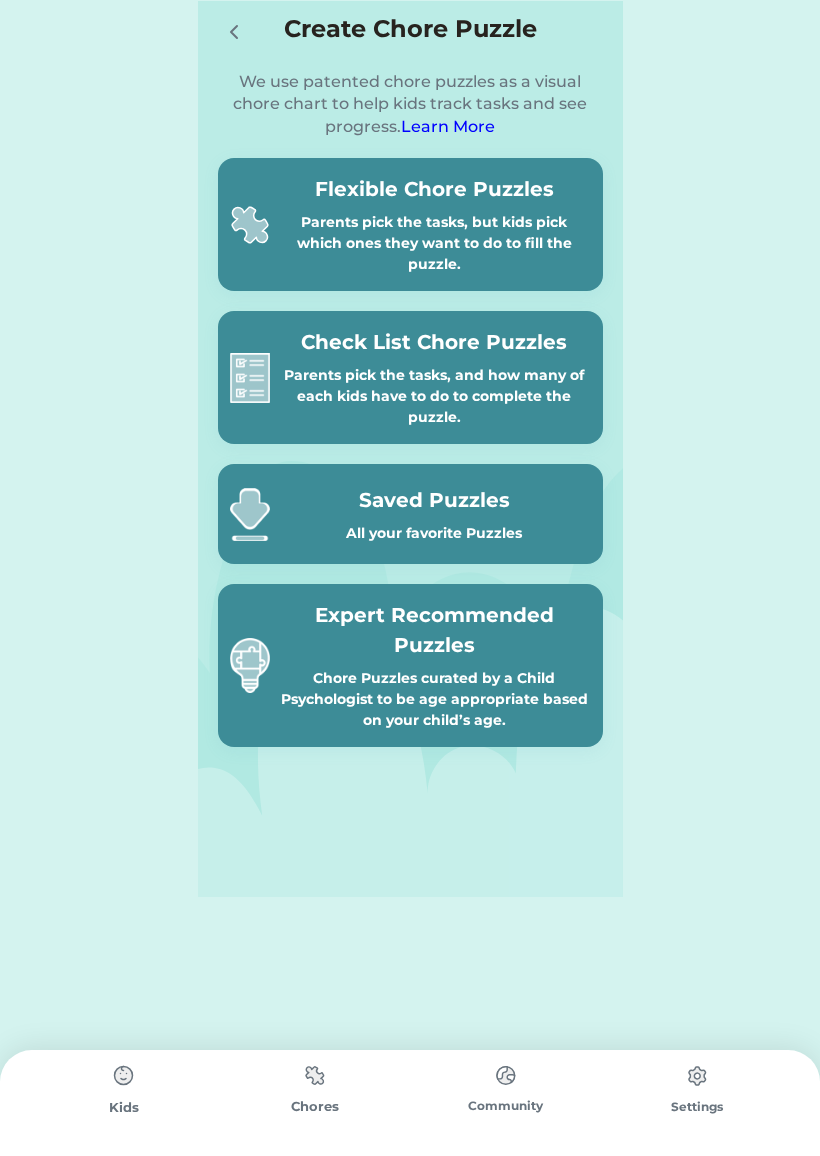 click on "Chore Puzzles curated by a Child Psychologist to be age appropriate based on your child’s age." at bounding box center (434, 699) 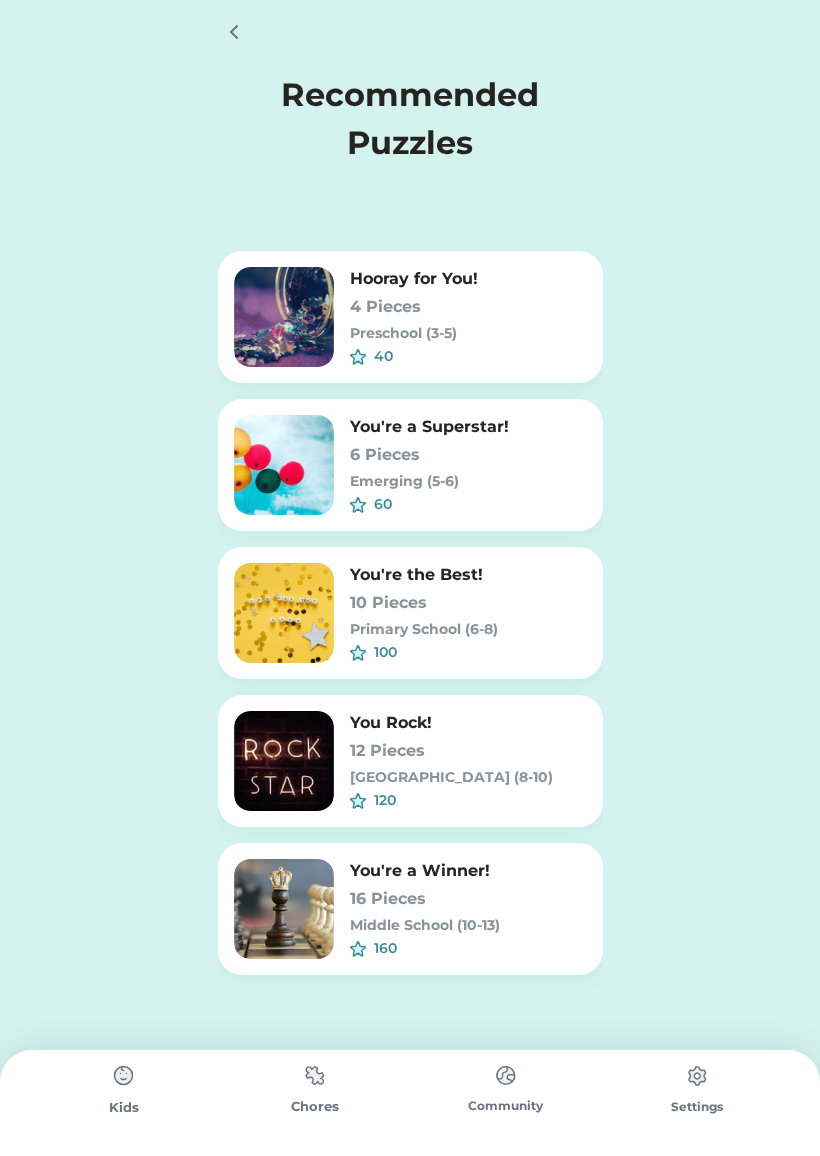 click on "4 Pieces" at bounding box center (468, 307) 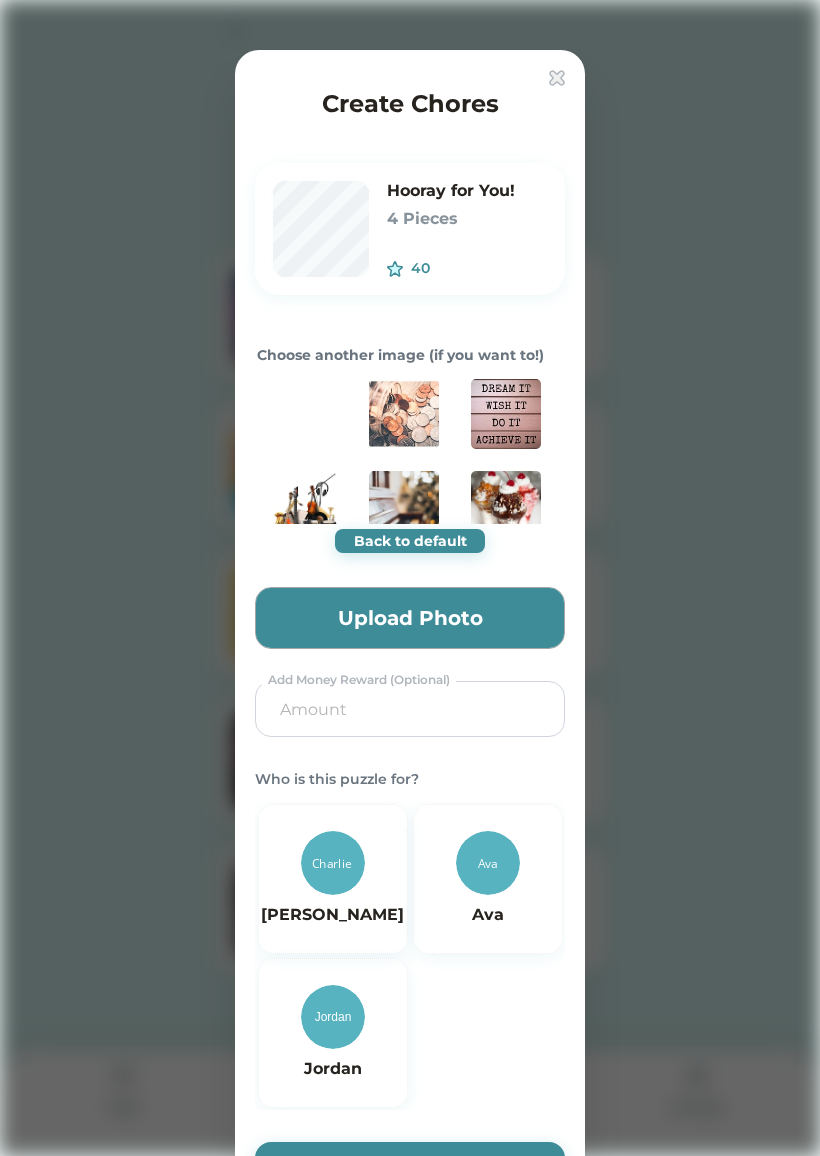 type on "0.2857" 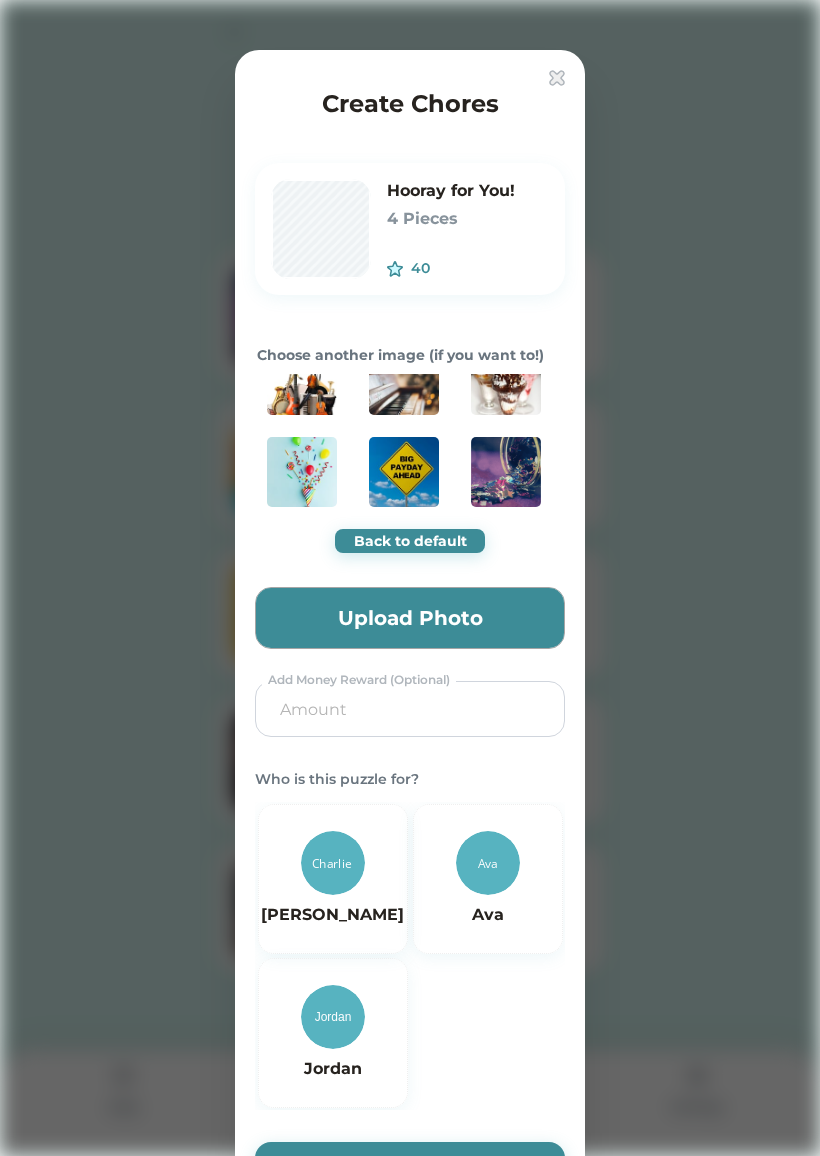 scroll, scrollTop: 126, scrollLeft: 0, axis: vertical 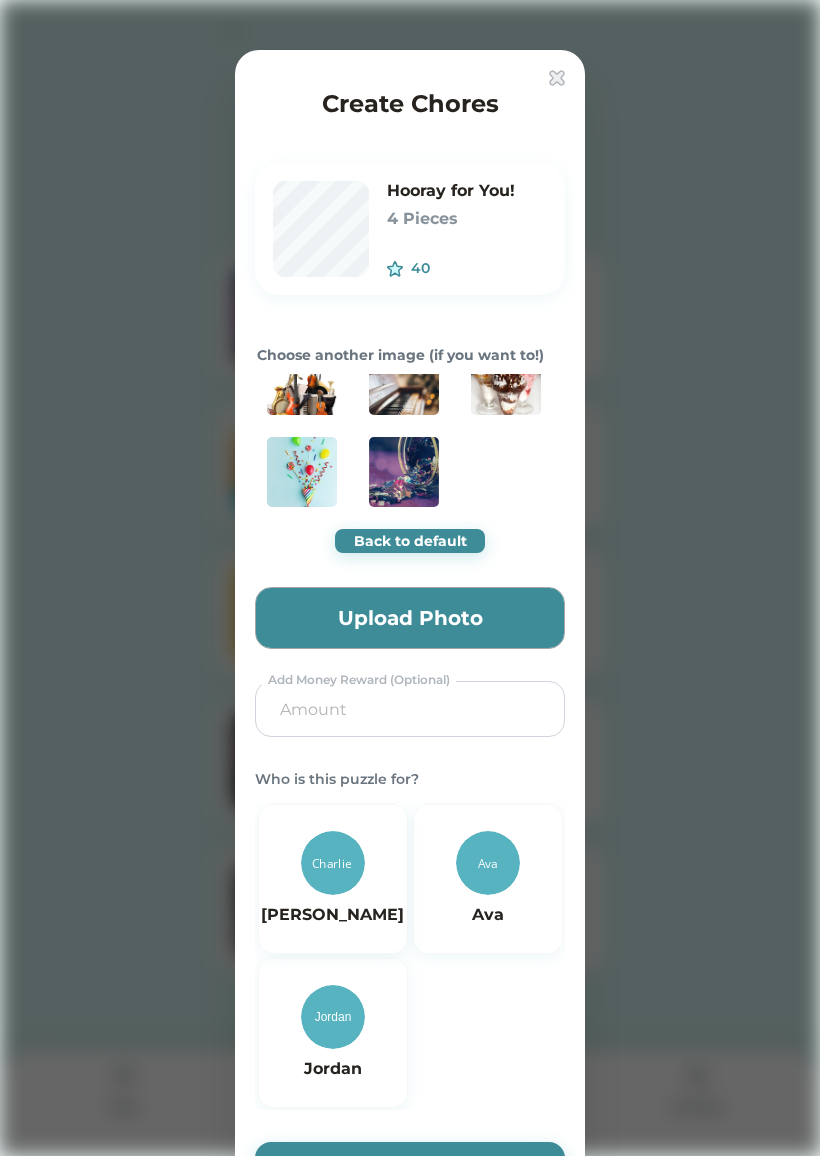 type on "0.0926" 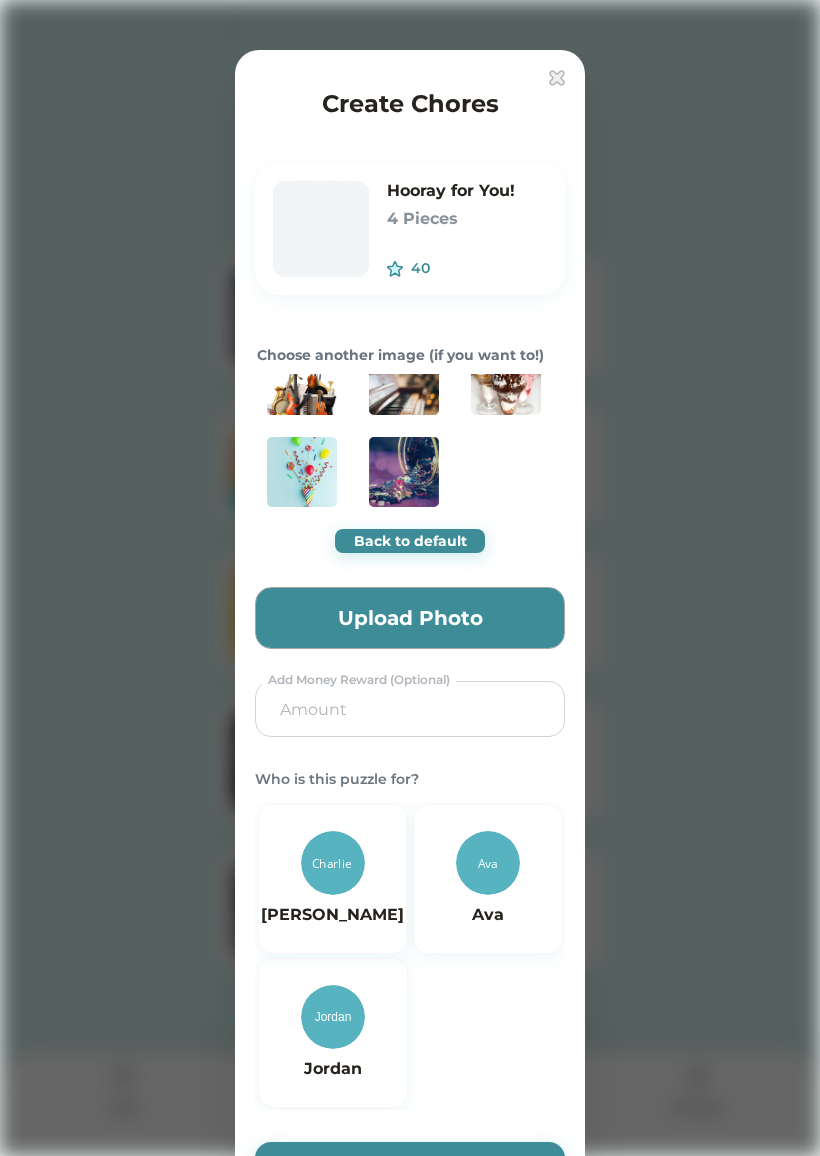 click at bounding box center (333, 863) 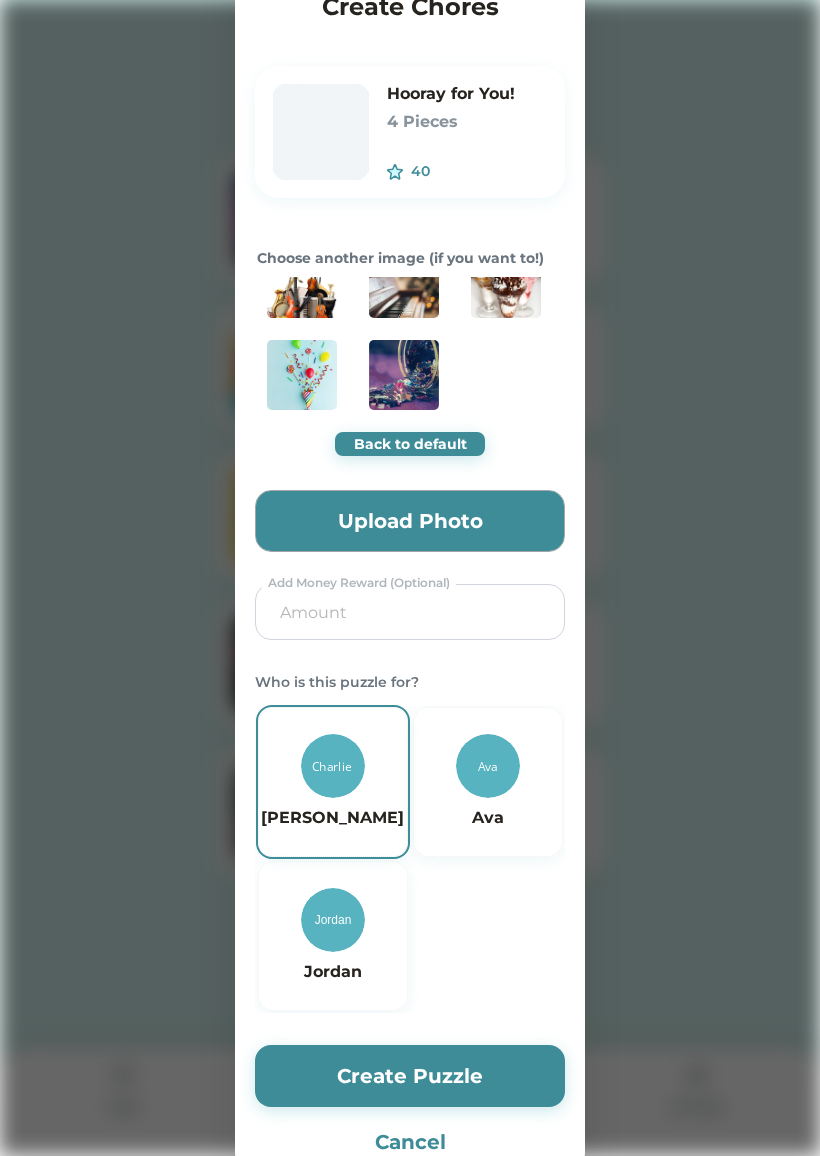 scroll, scrollTop: 118, scrollLeft: 0, axis: vertical 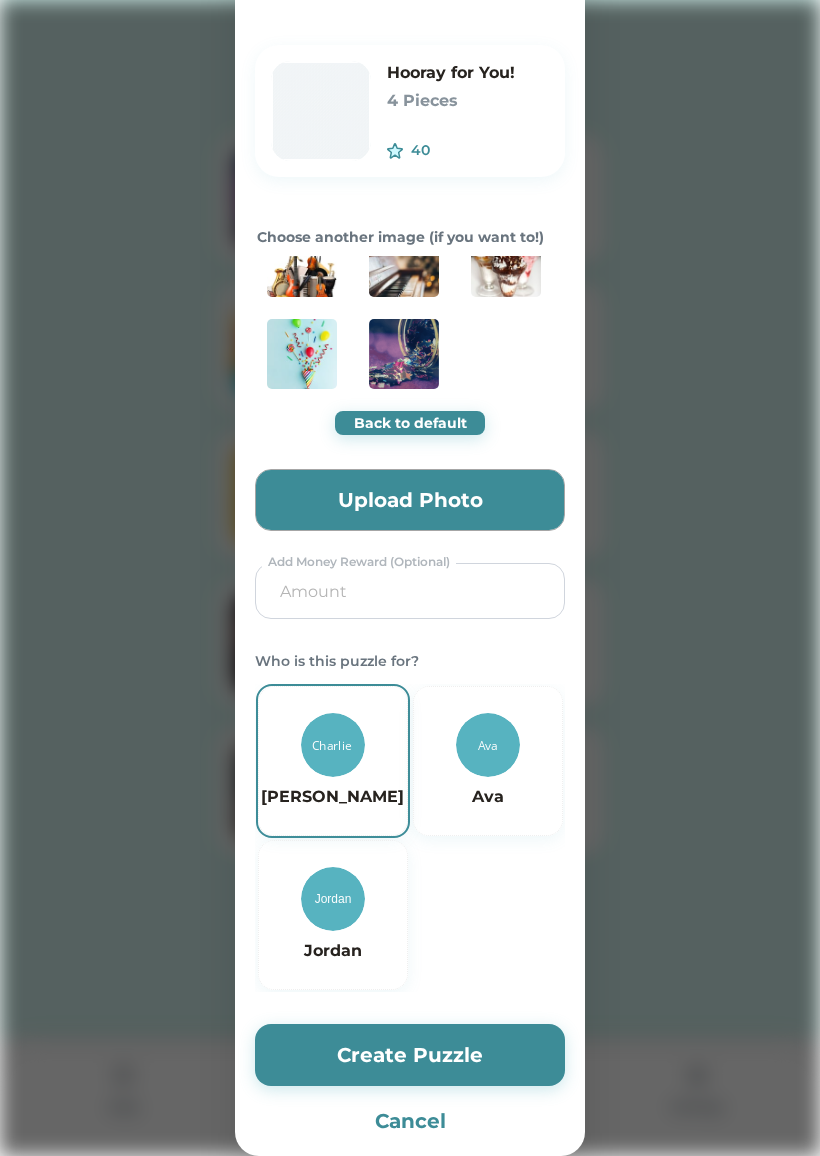 click at bounding box center [410, 591] 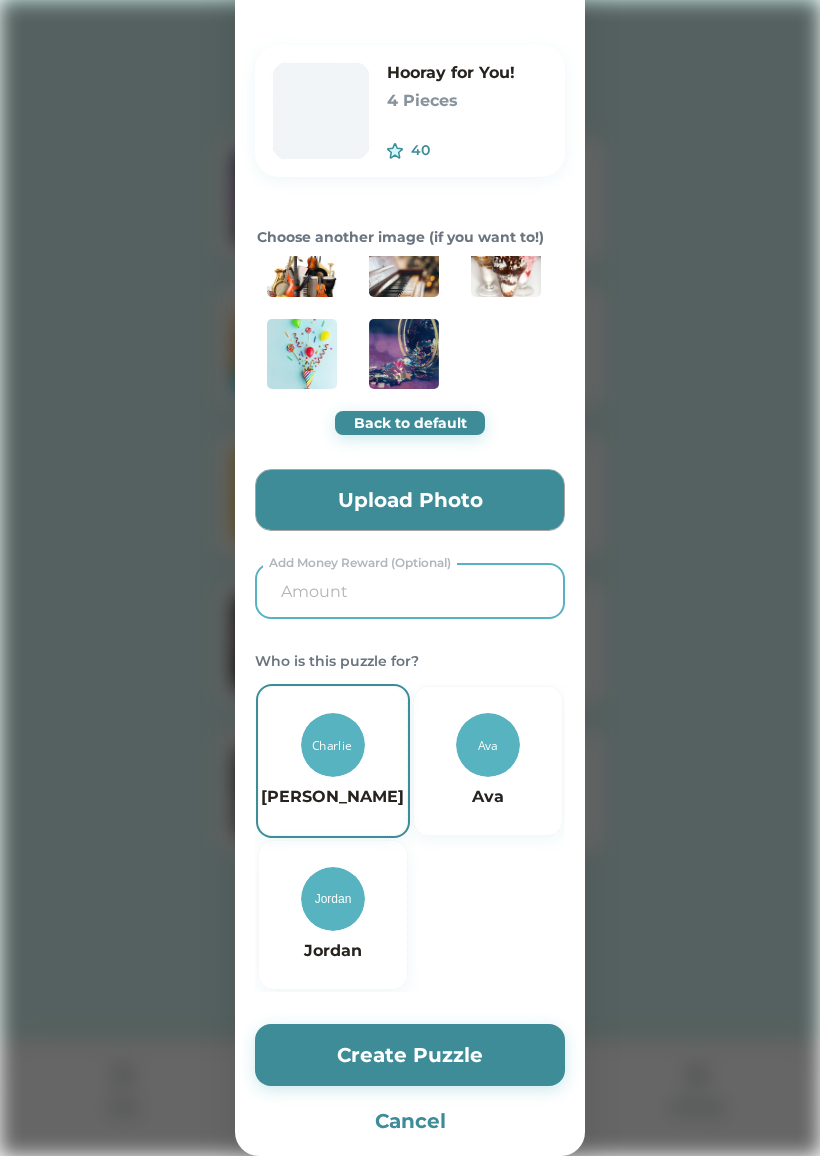type on "2.00" 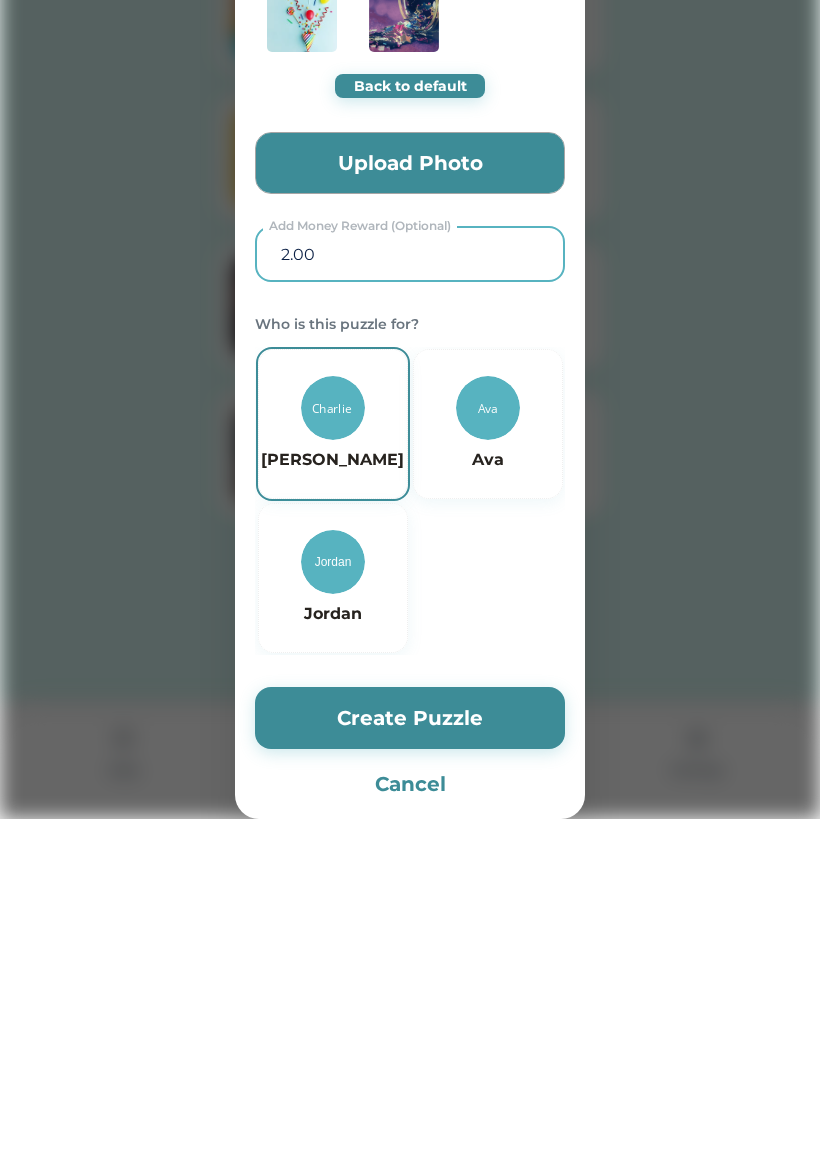 click on "Create Puzzle" at bounding box center (410, 1055) 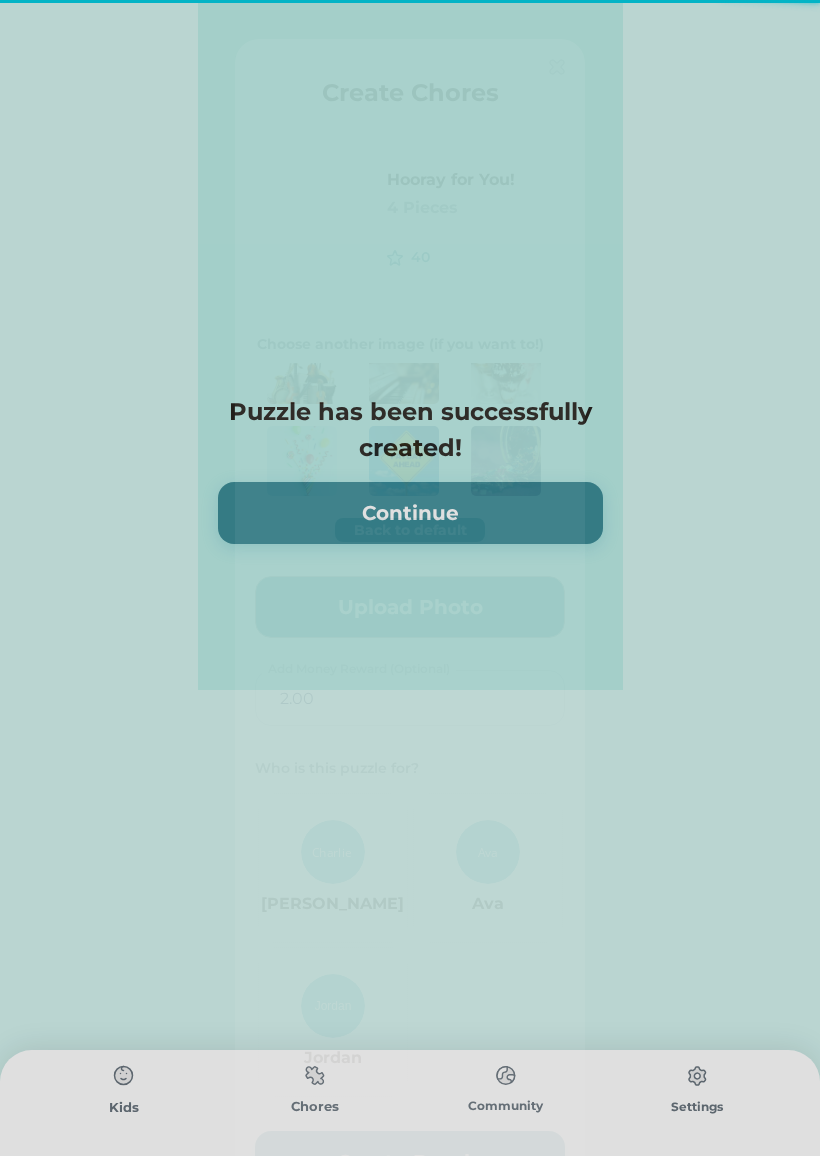 scroll, scrollTop: 0, scrollLeft: 0, axis: both 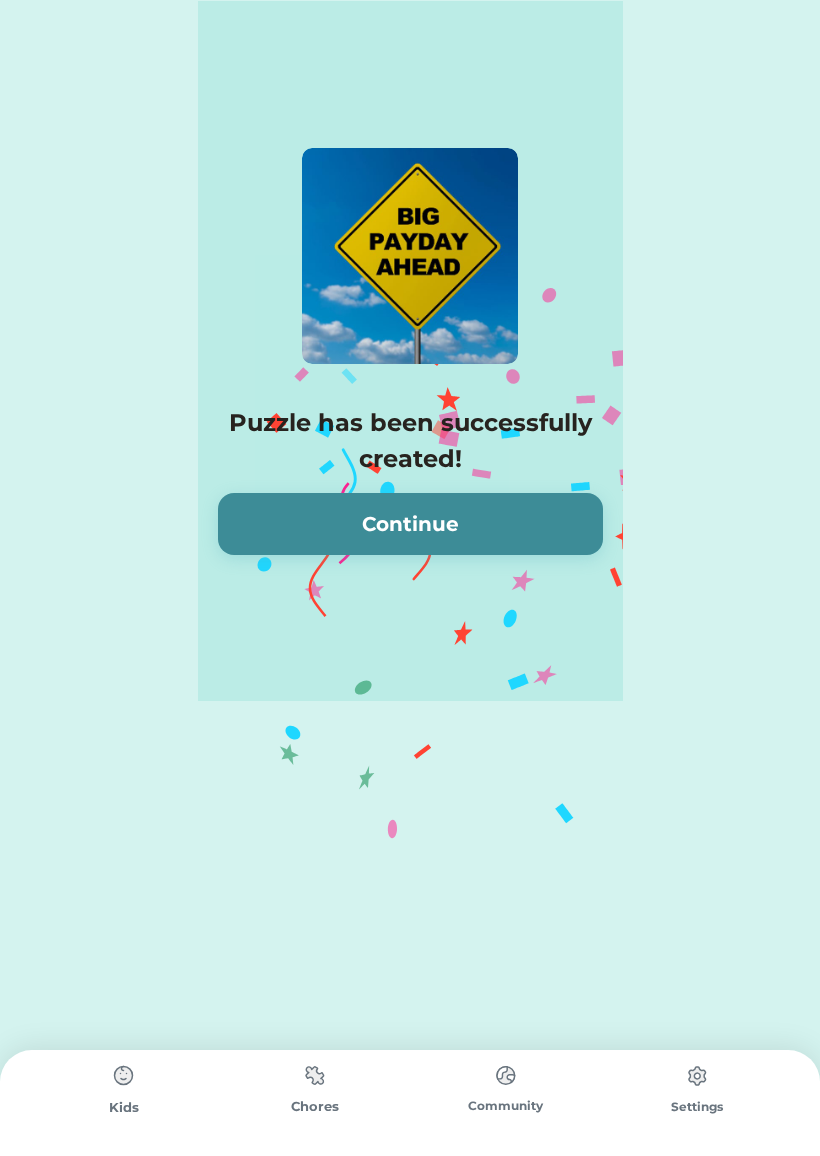 click on "Continue" at bounding box center (410, 524) 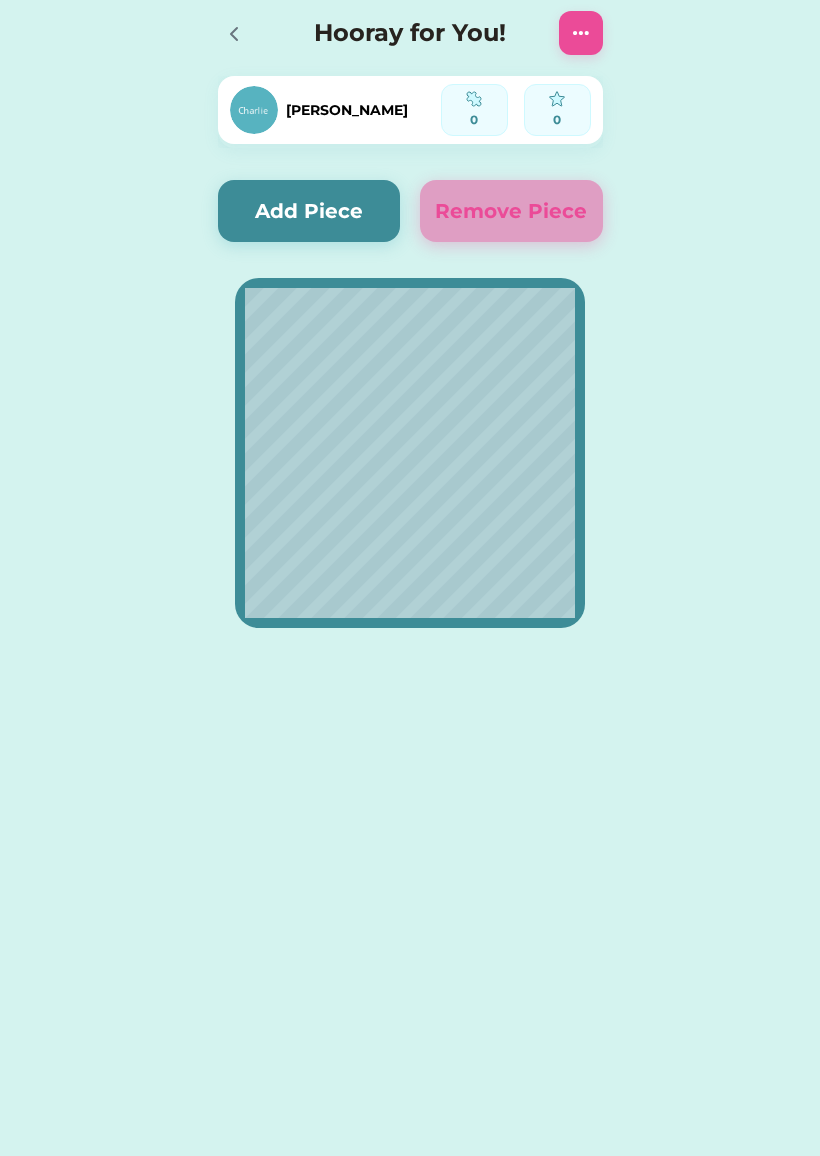 click 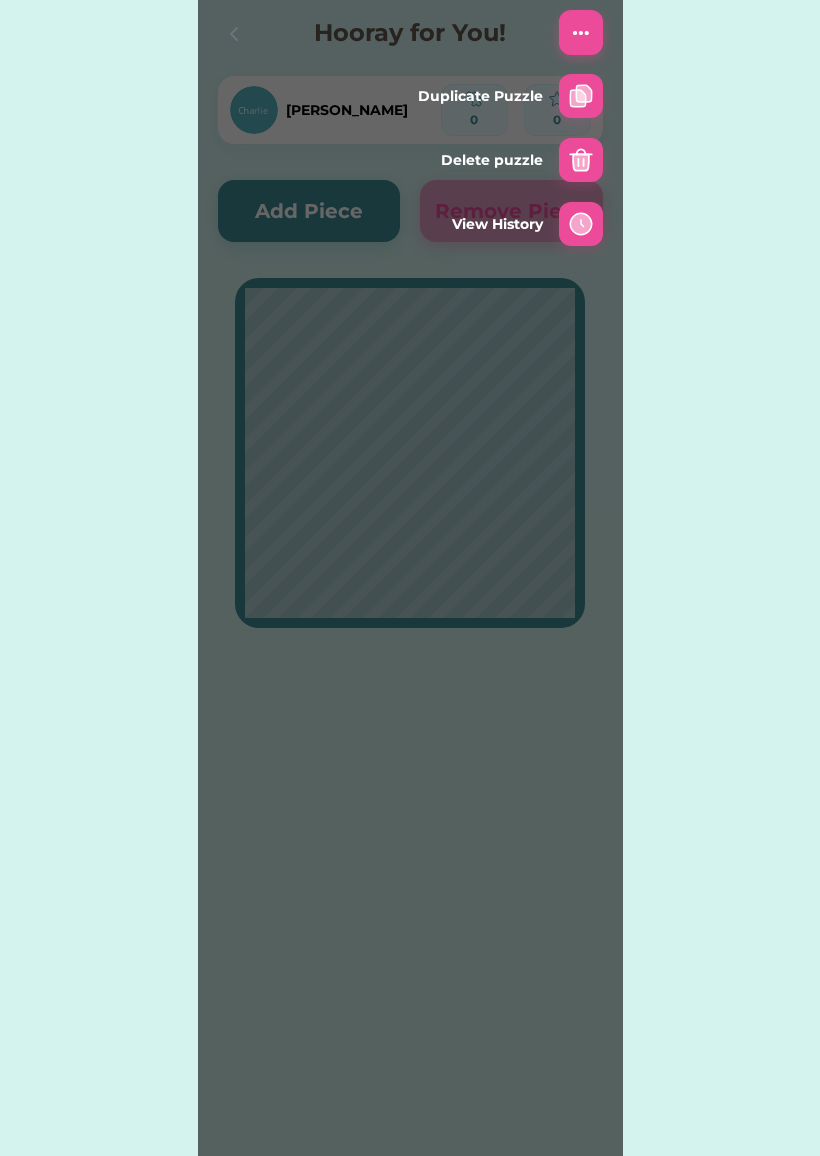 click 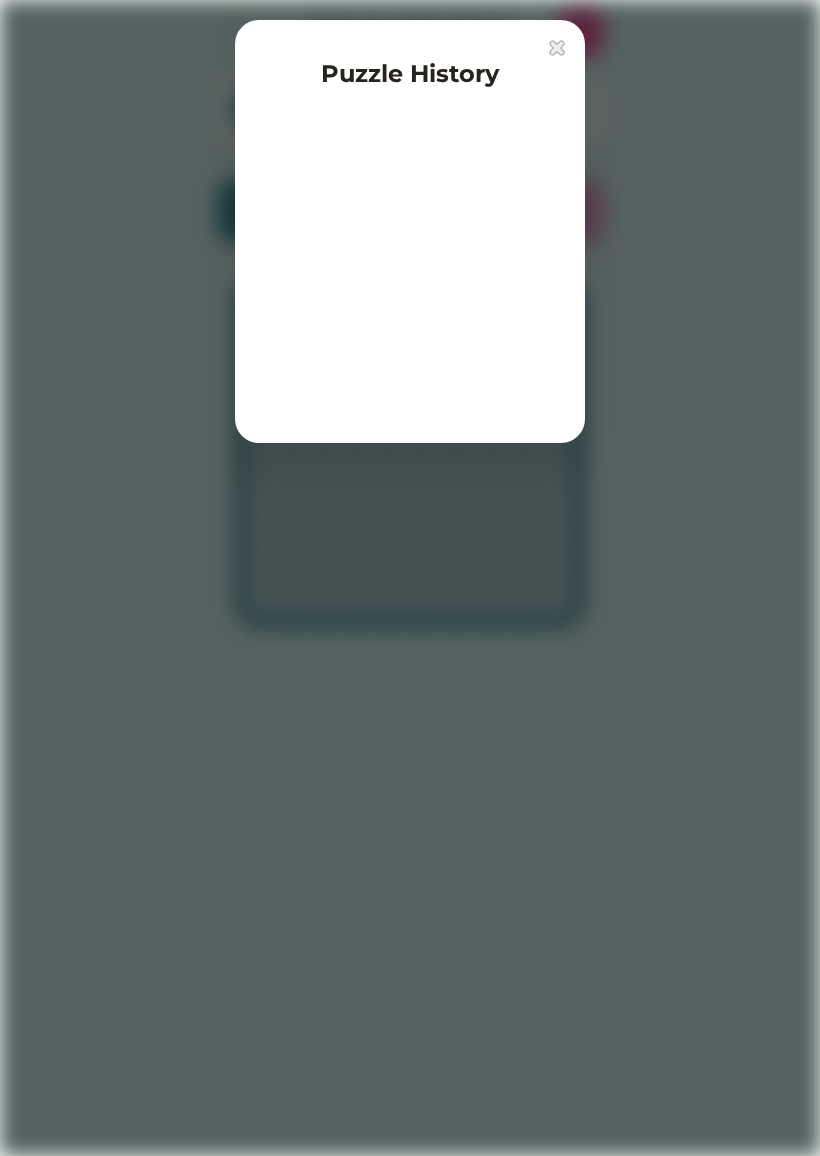 click on "Puzzle History" at bounding box center (410, 231) 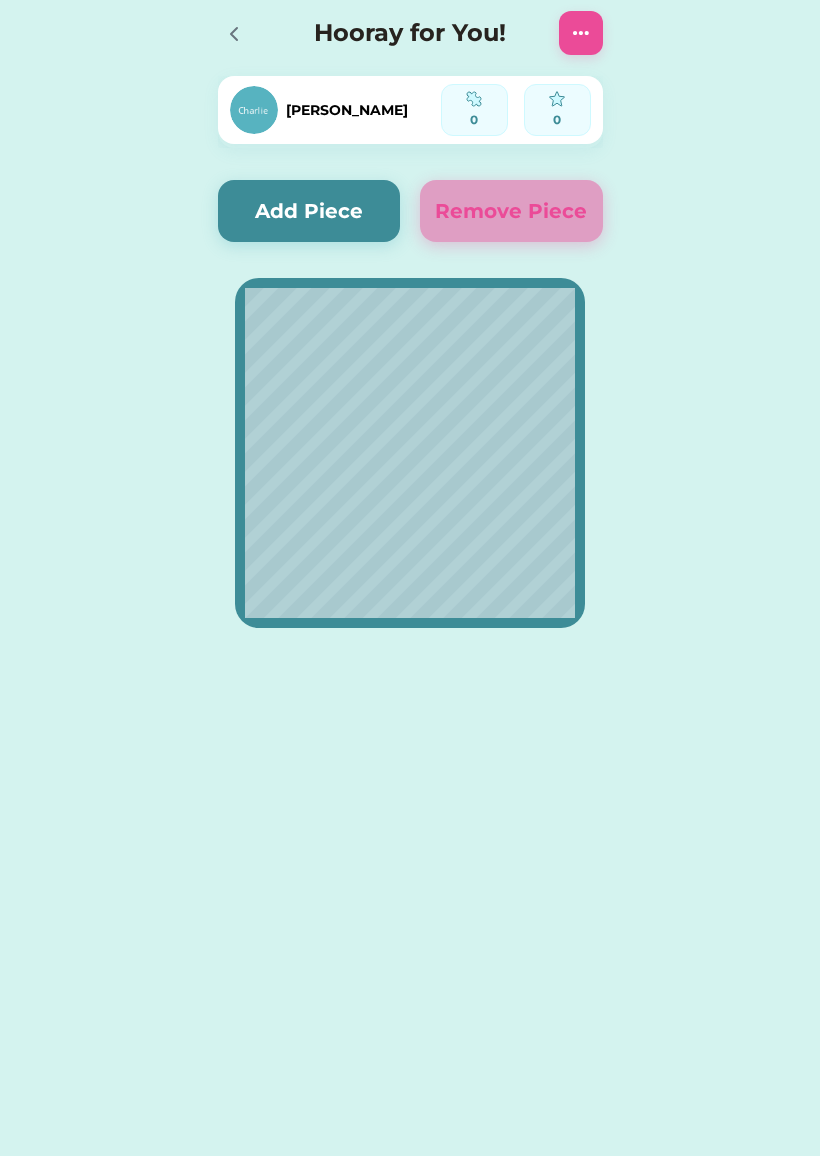 click 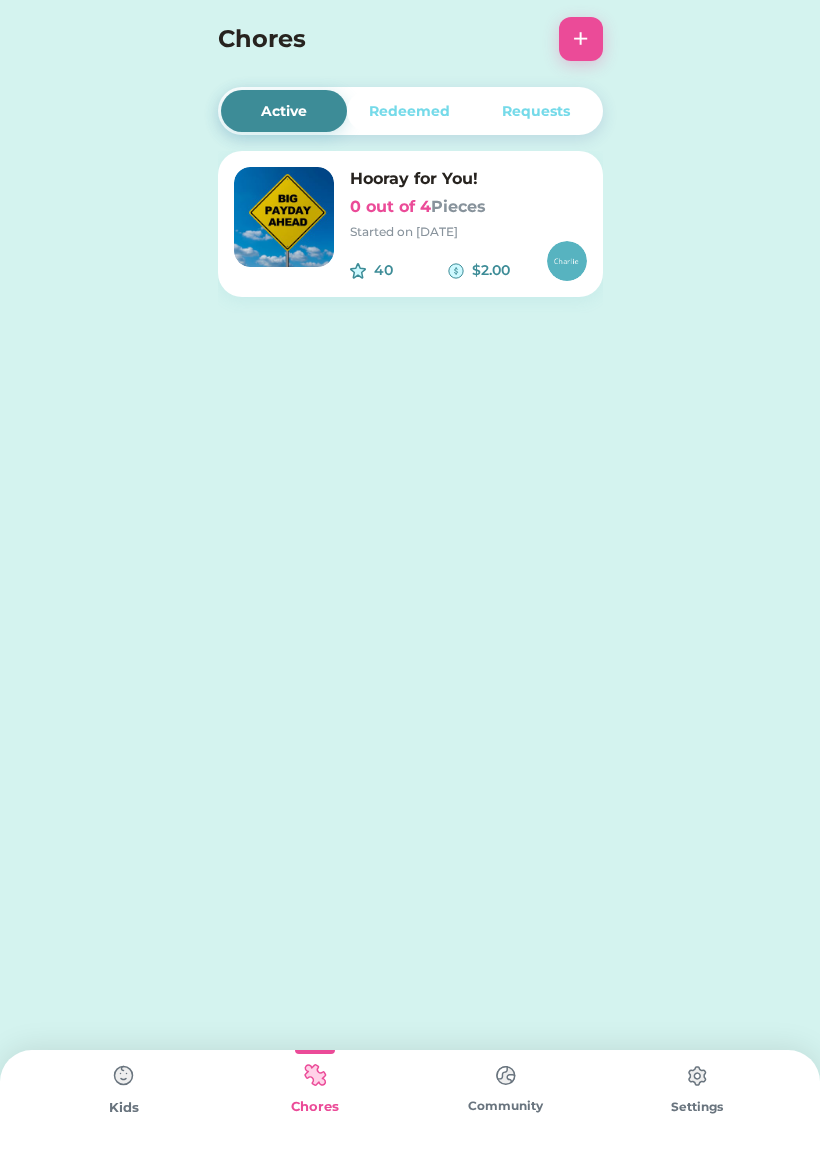 click on "Redeemed" at bounding box center (409, 111) 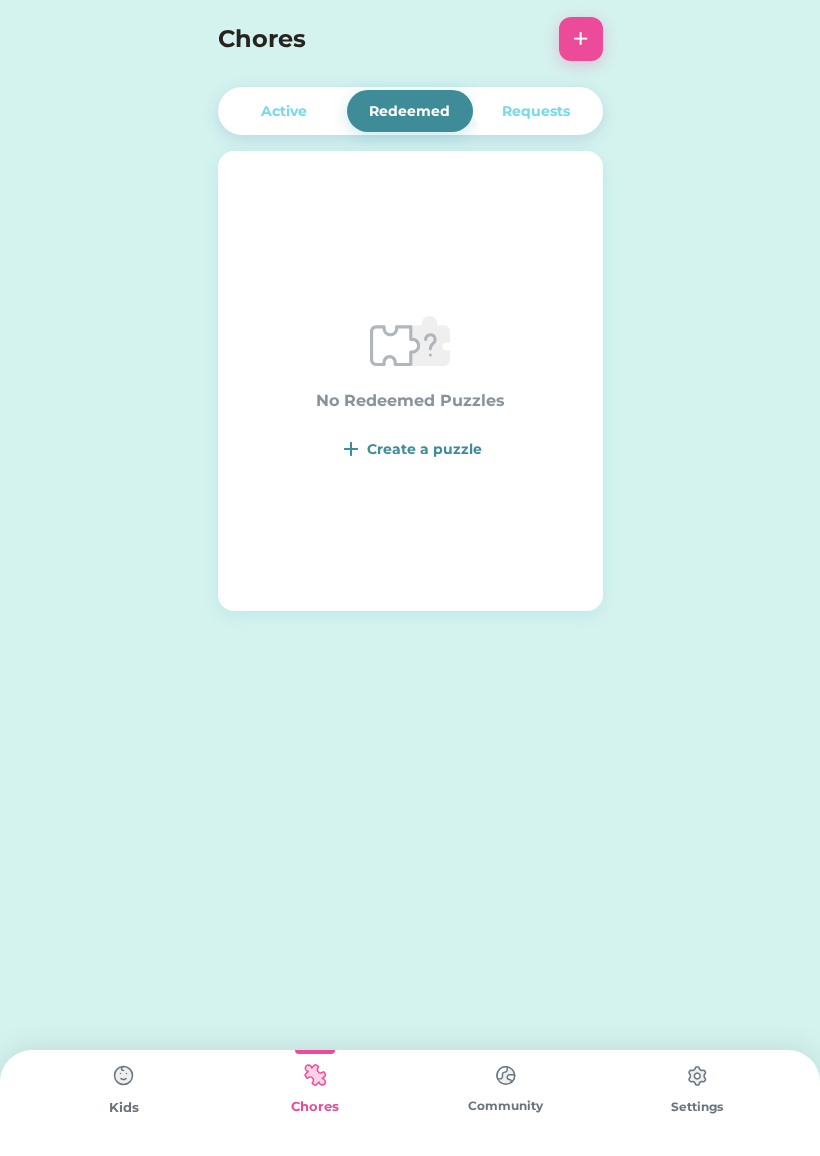 click on "Requests" at bounding box center (536, 111) 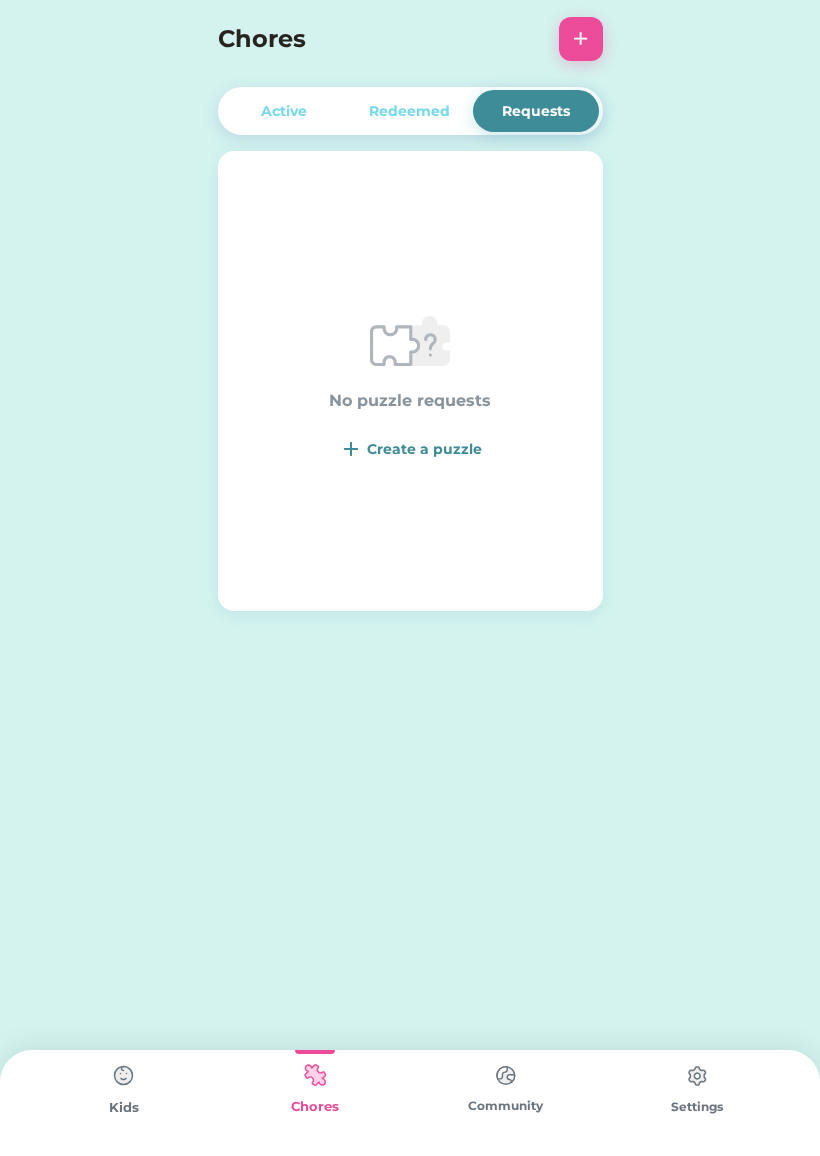 click on "+" at bounding box center (581, 39) 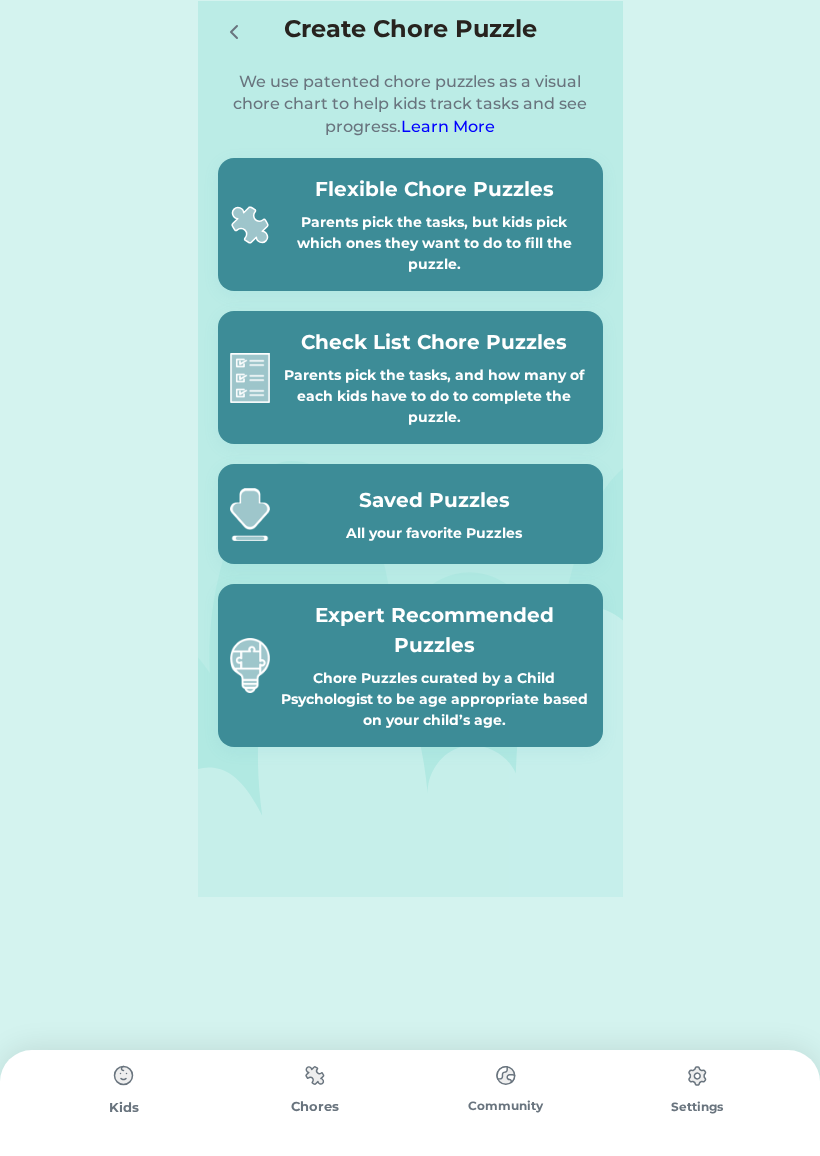 click on "Flexible Chore Puzzles" at bounding box center (434, 189) 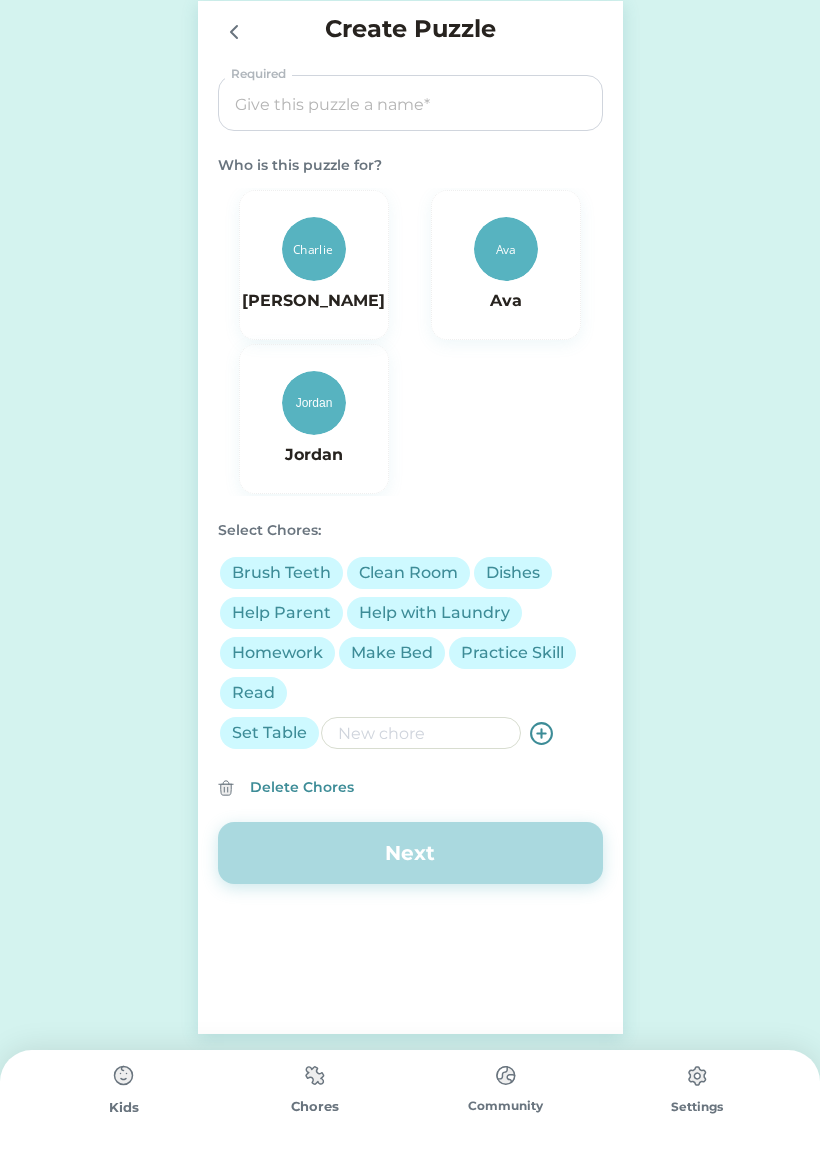 click on "Clean Room" at bounding box center [408, 573] 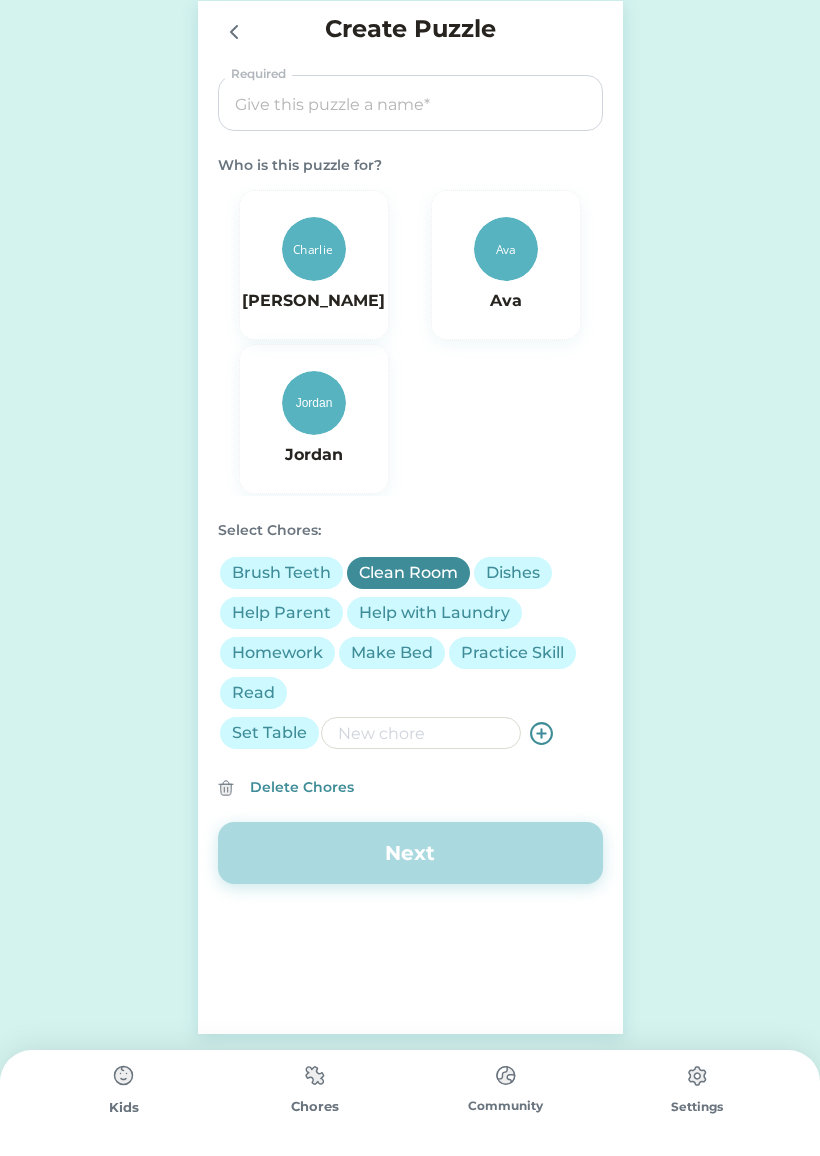 click on "Help Parent" at bounding box center (281, 613) 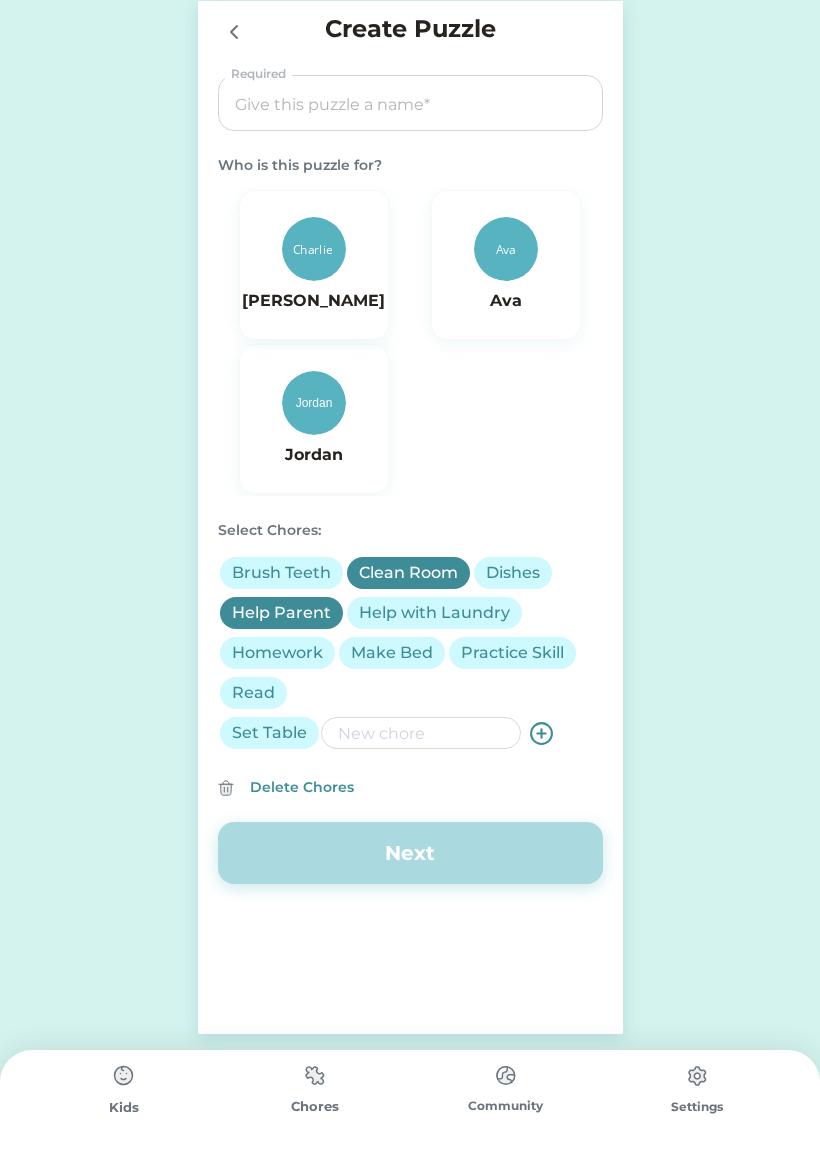 click on "Help with Laundry" at bounding box center (434, 613) 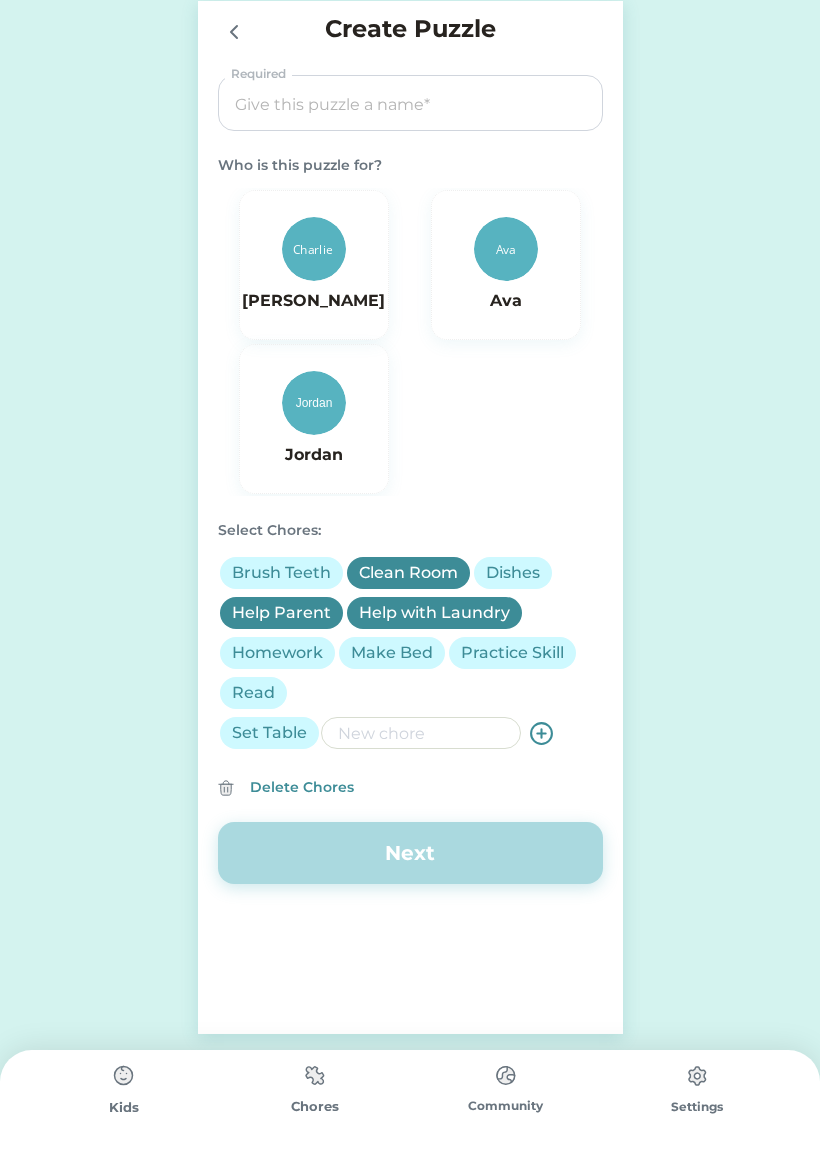 click on "Brush Teeth" at bounding box center (281, 573) 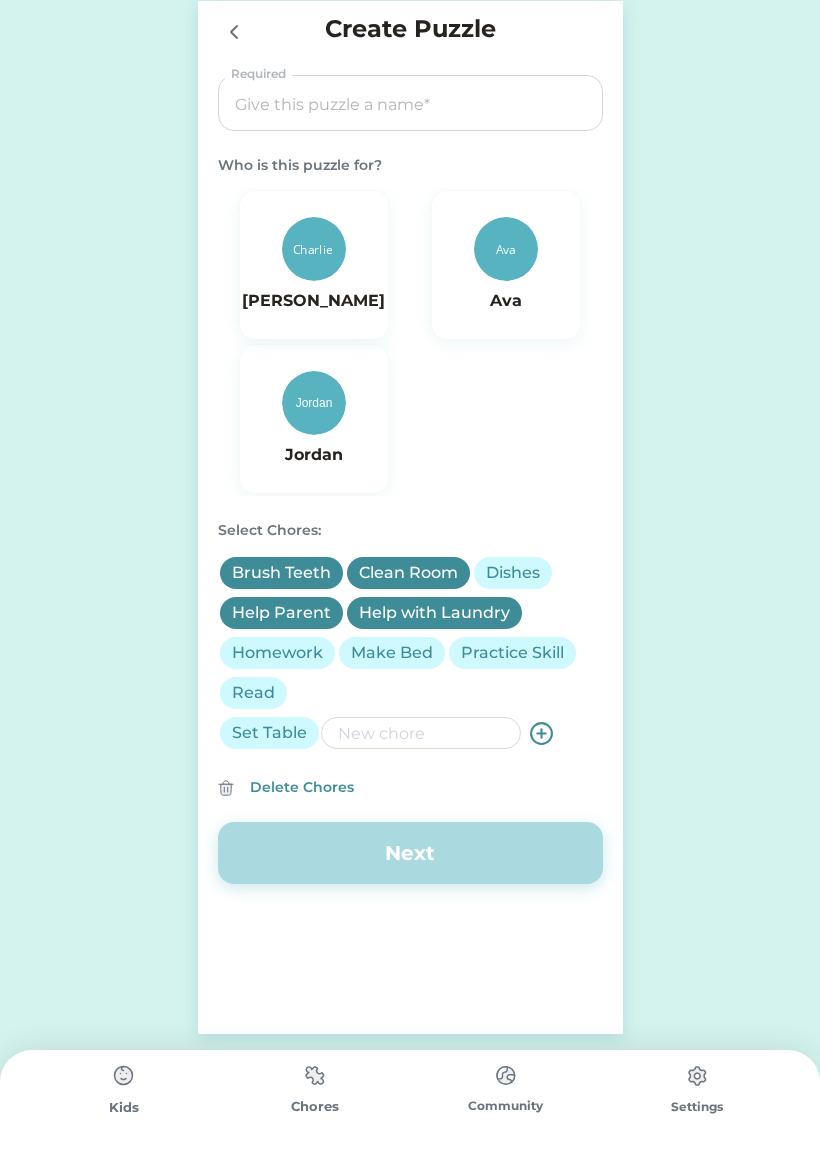 click on "Dishes" at bounding box center [513, 573] 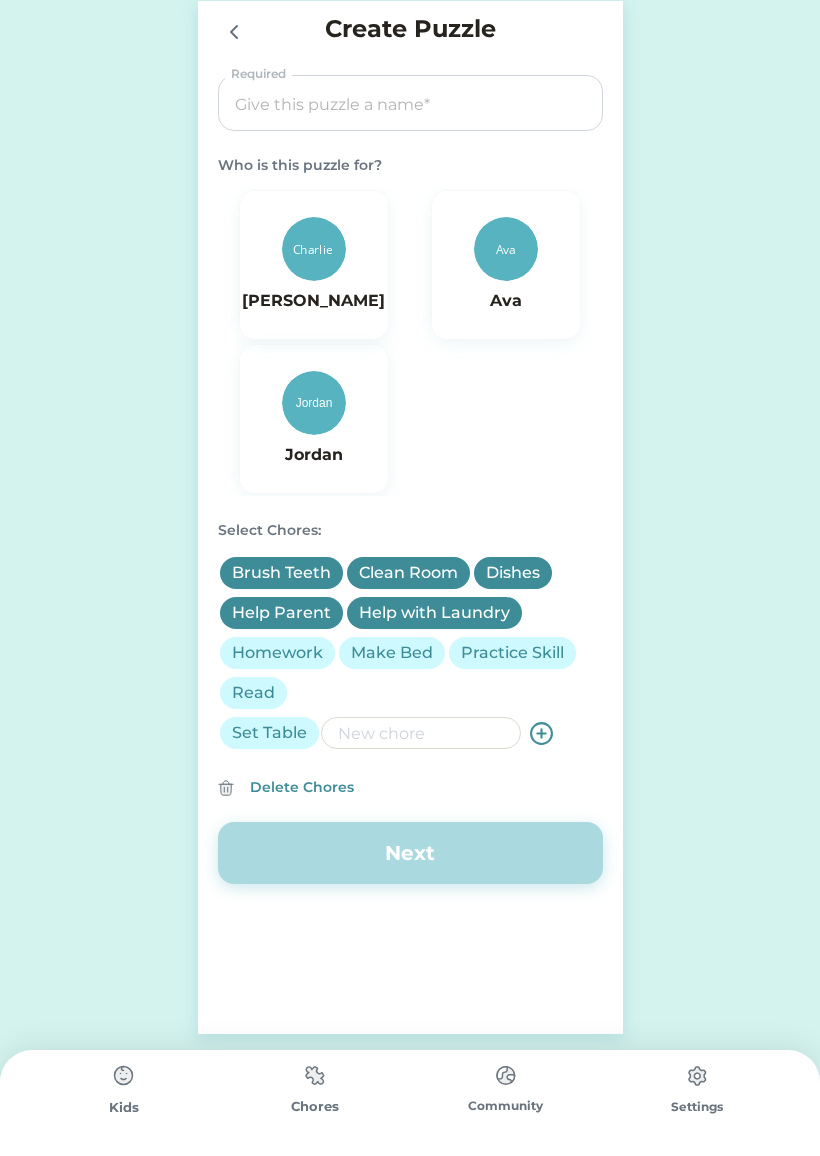 click at bounding box center (314, 249) 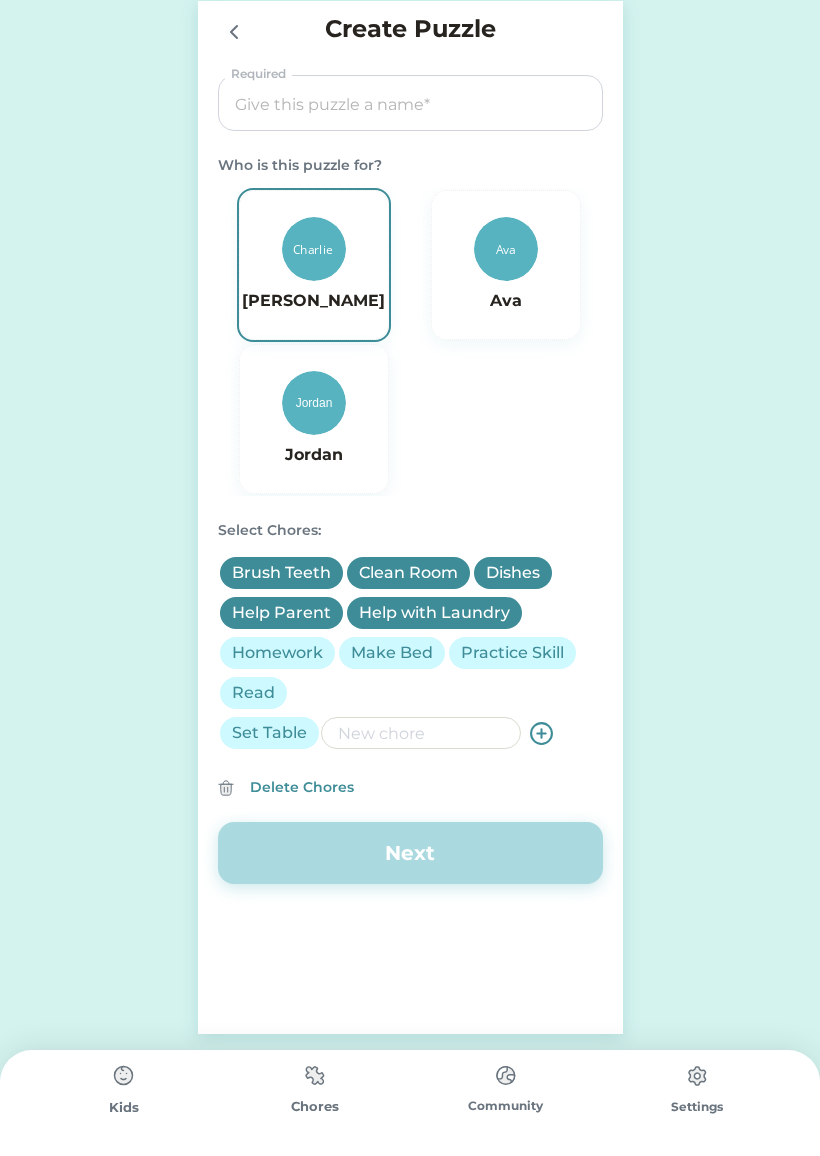 click on "Next" at bounding box center (410, 853) 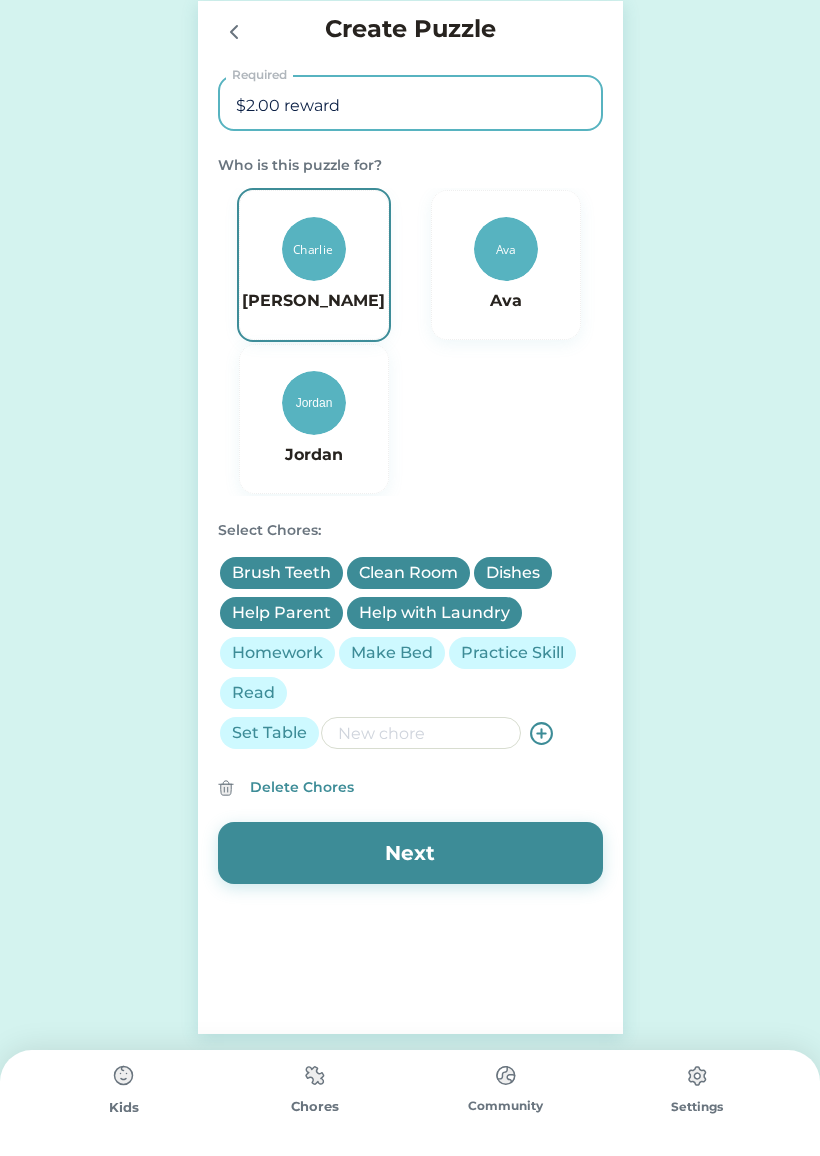 type on "$2.00 reward" 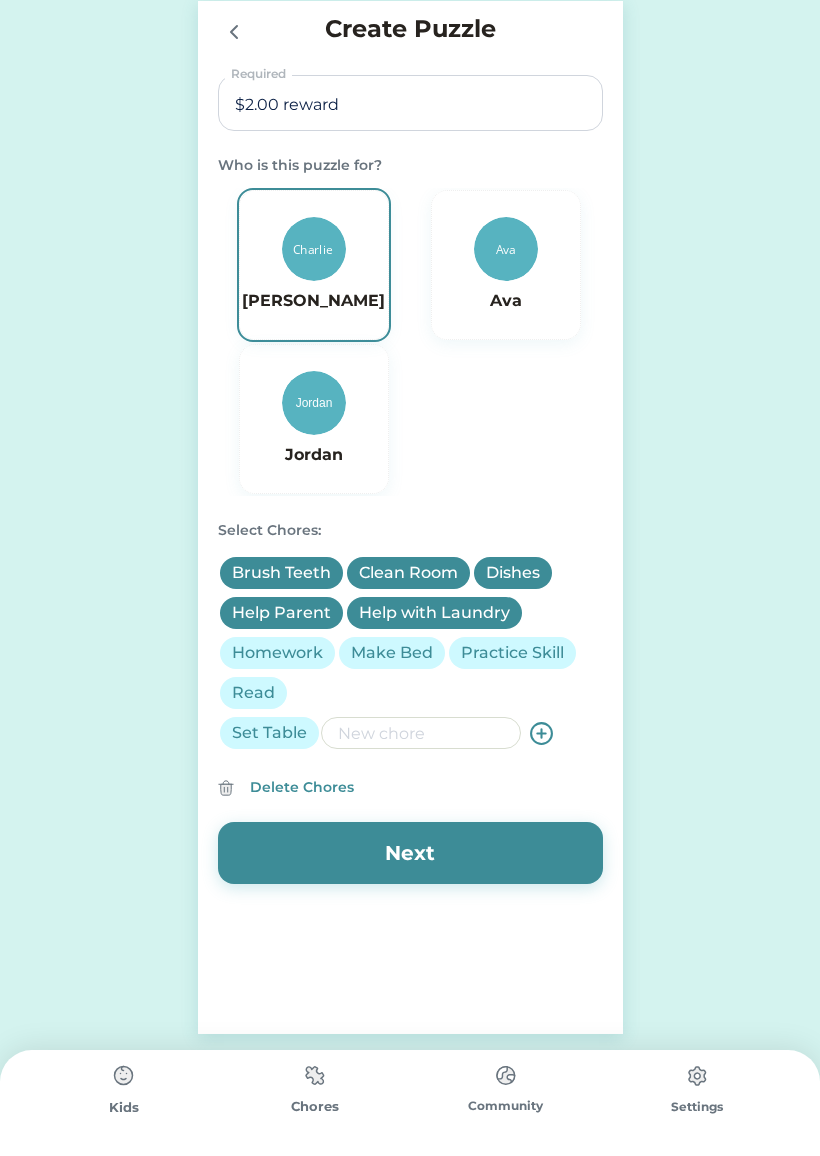 click on "Next" at bounding box center [410, 853] 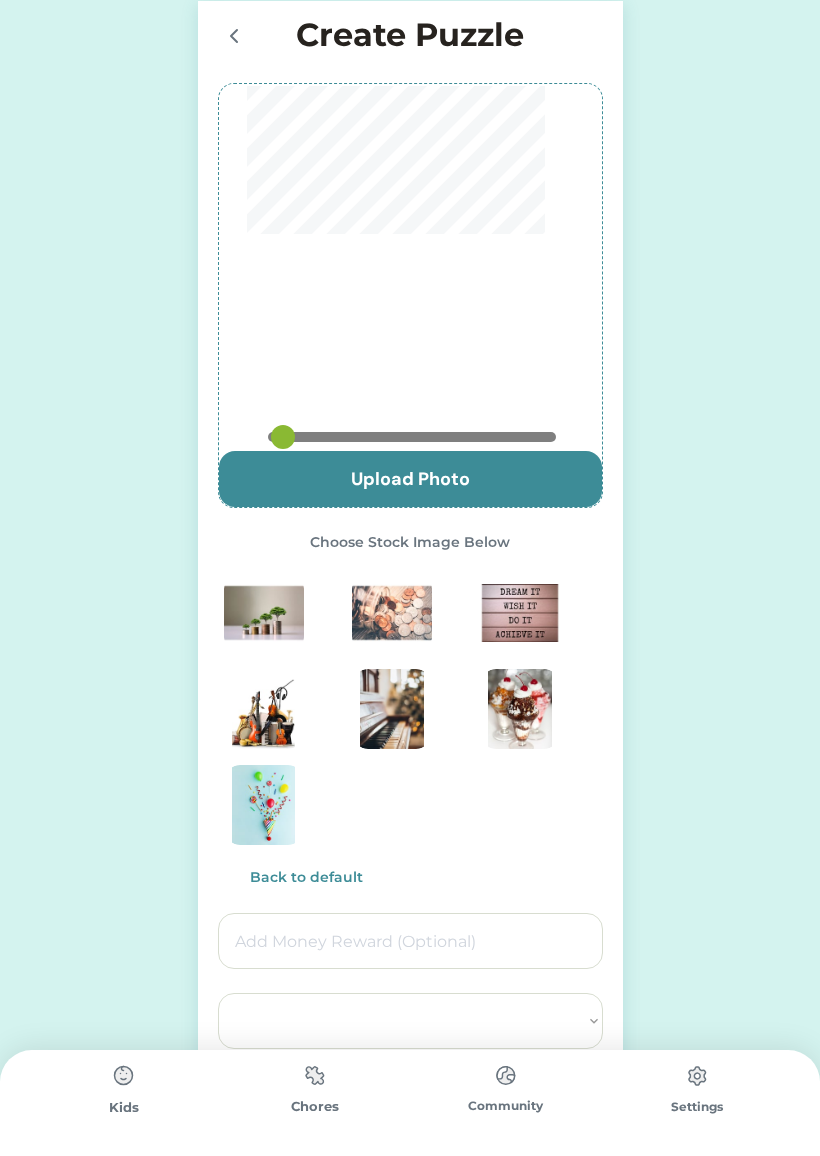 select on ""PLACEHOLDER_1427118222253"" 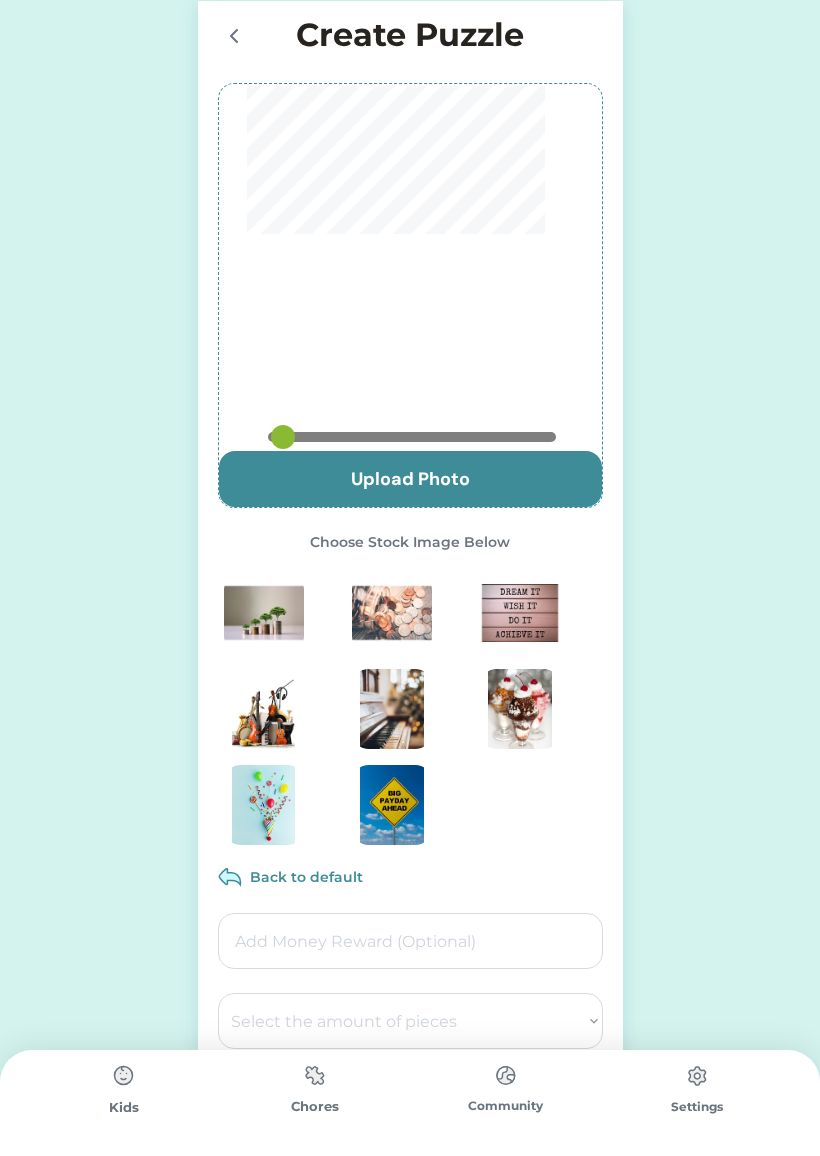 type on "0.825" 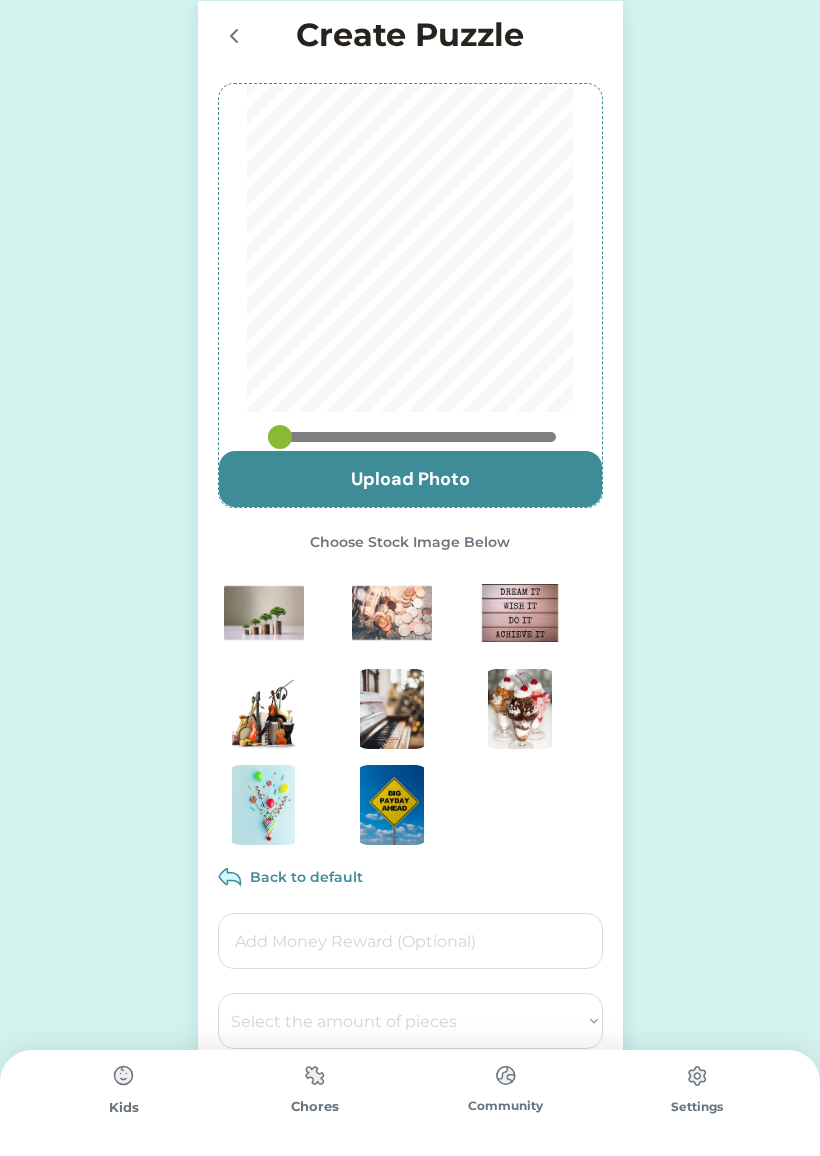 click 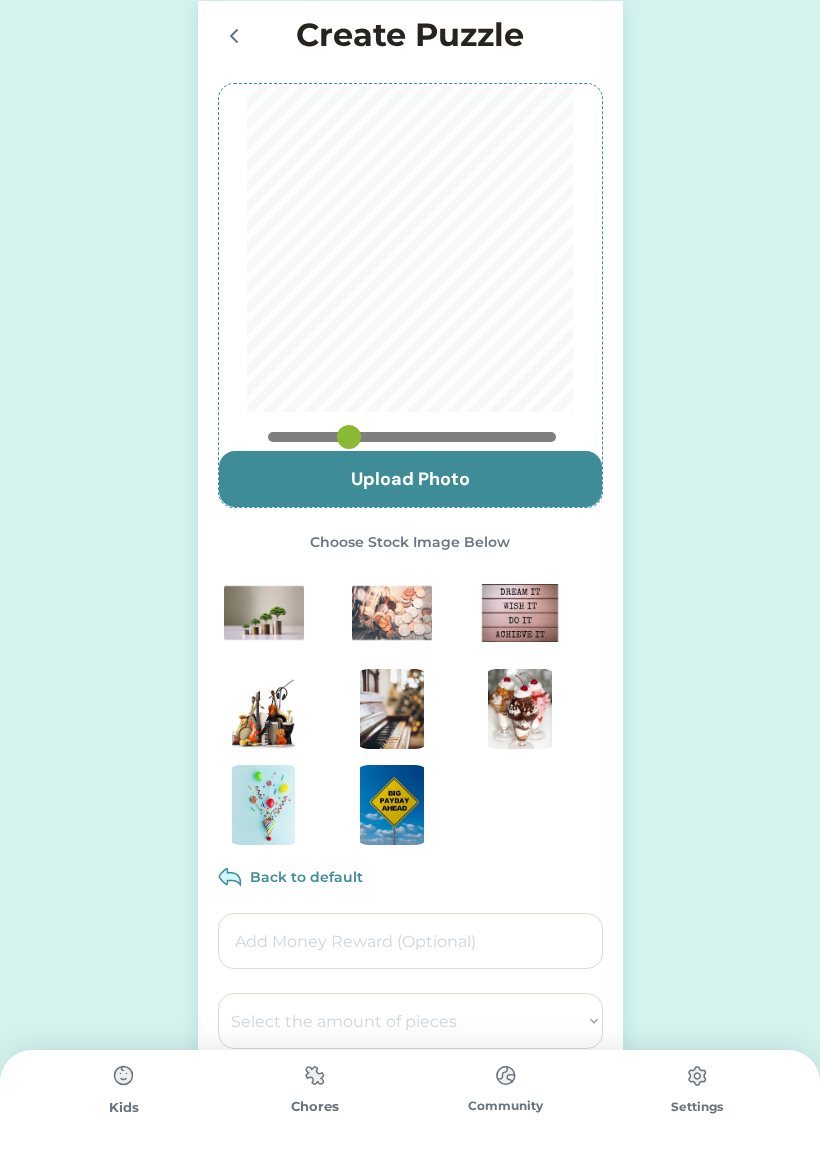 type on "0.617" 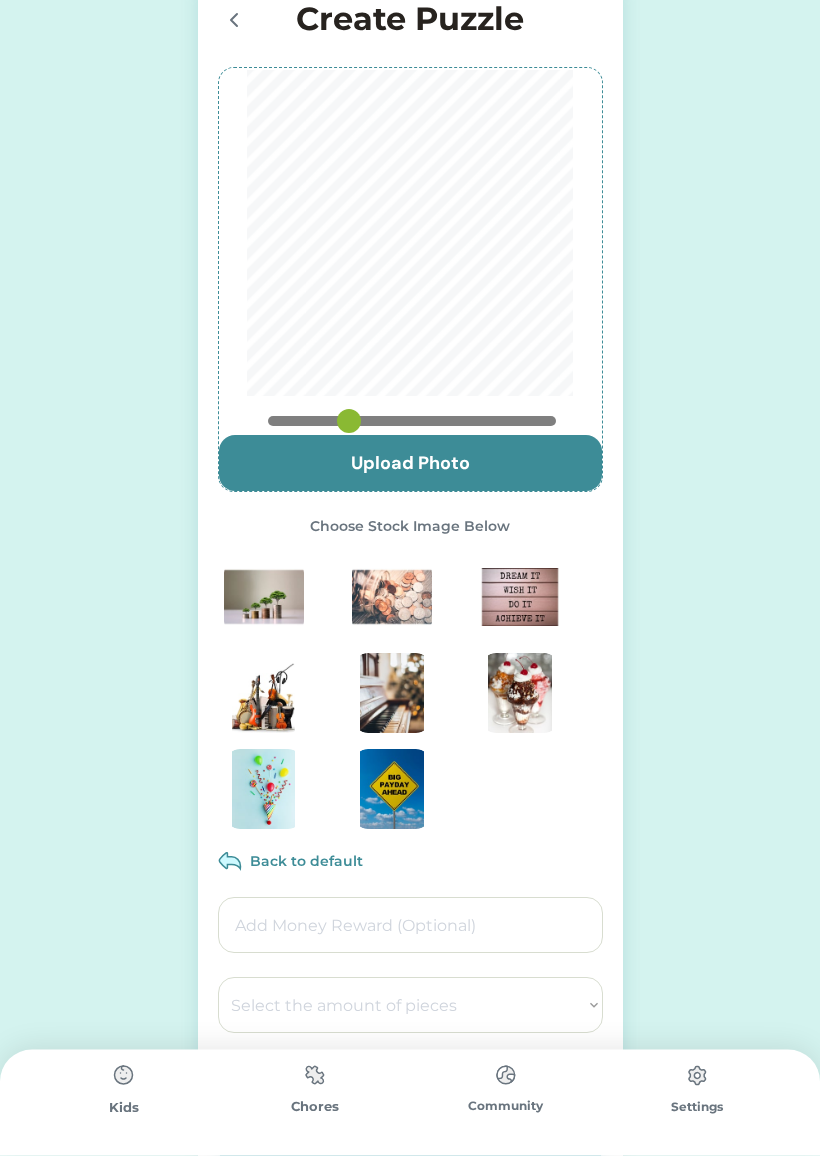 scroll, scrollTop: 174, scrollLeft: 0, axis: vertical 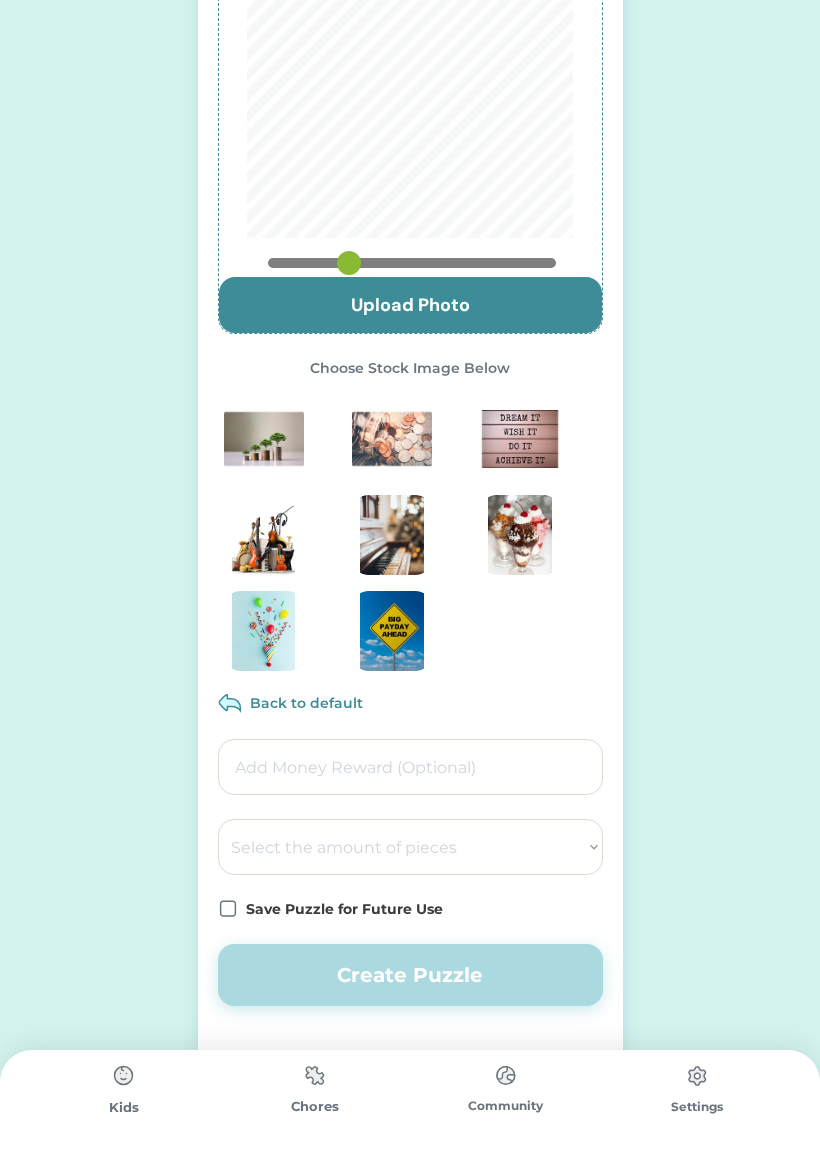 click at bounding box center (410, 767) 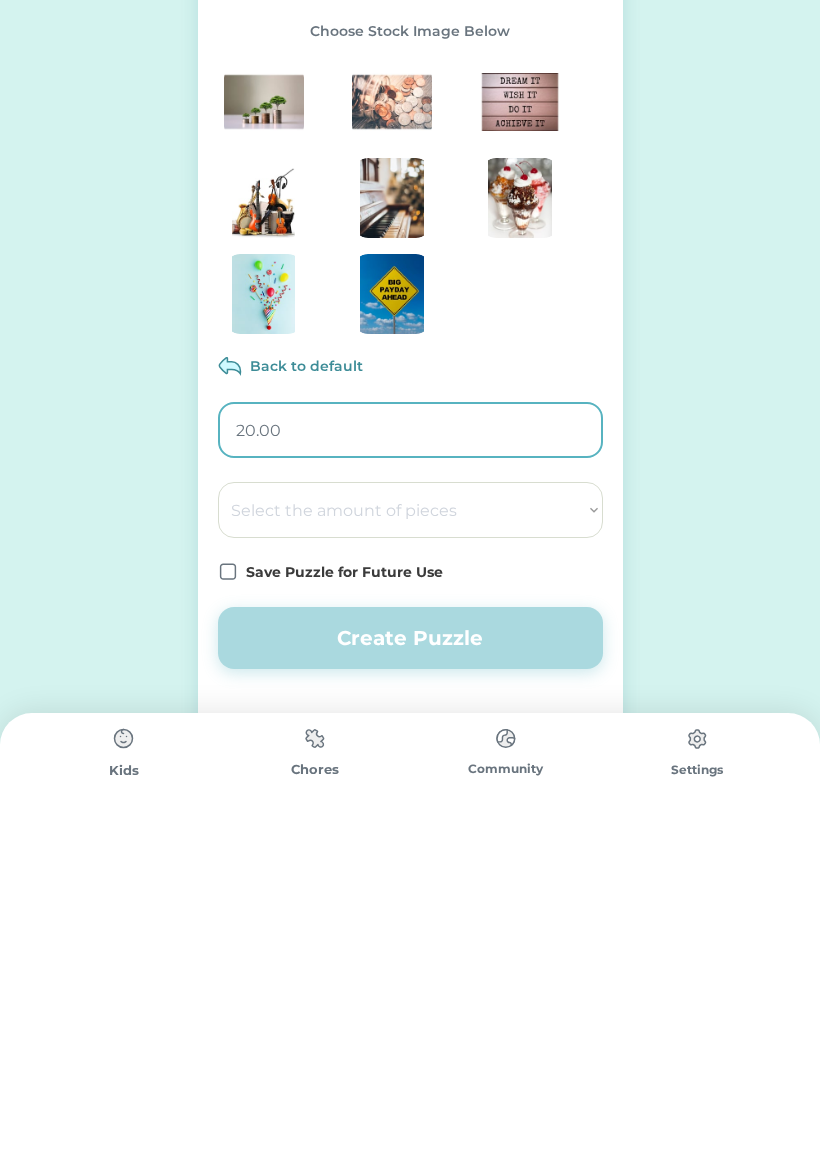 type on "2.00" 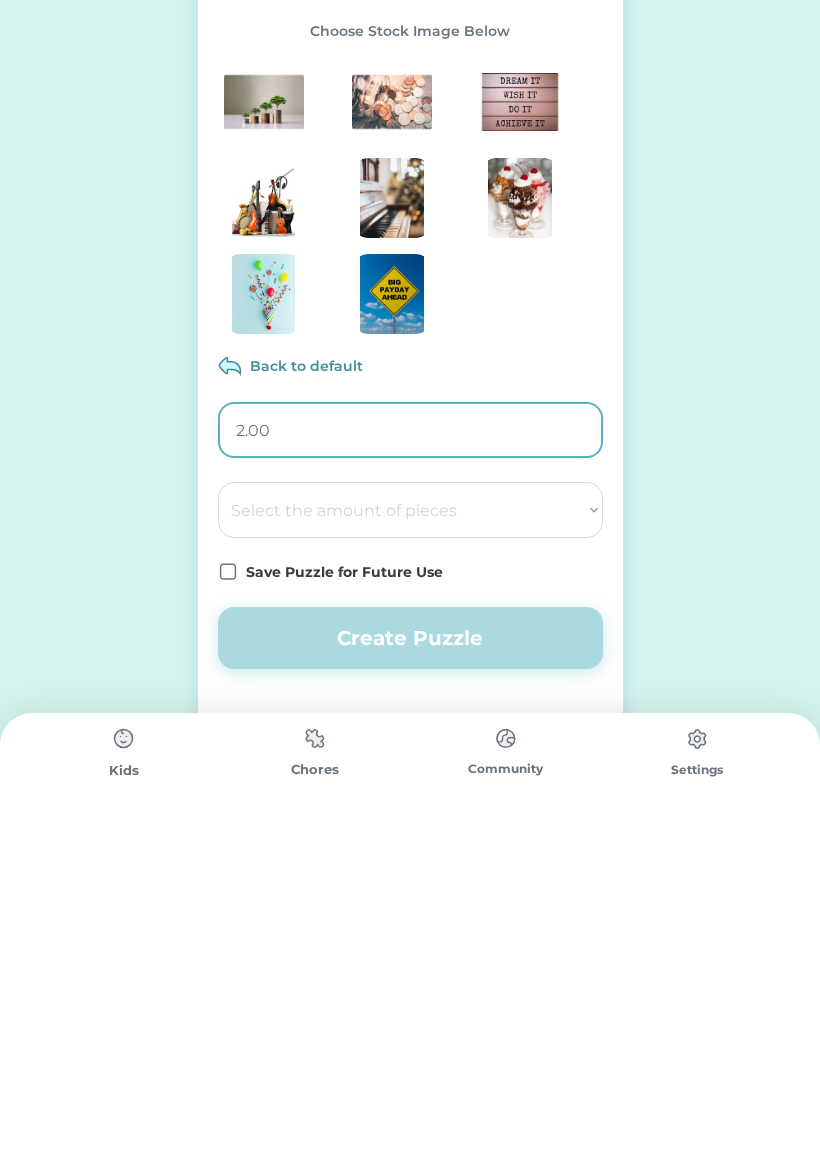 click on "Select the amount of pieces 4 6 8 9 10 12 14 15 16 18 20 21 24 25 28 30 32 35 36 40 42 45 48 50 54 56 60 64 72 81 100" at bounding box center (410, 847) 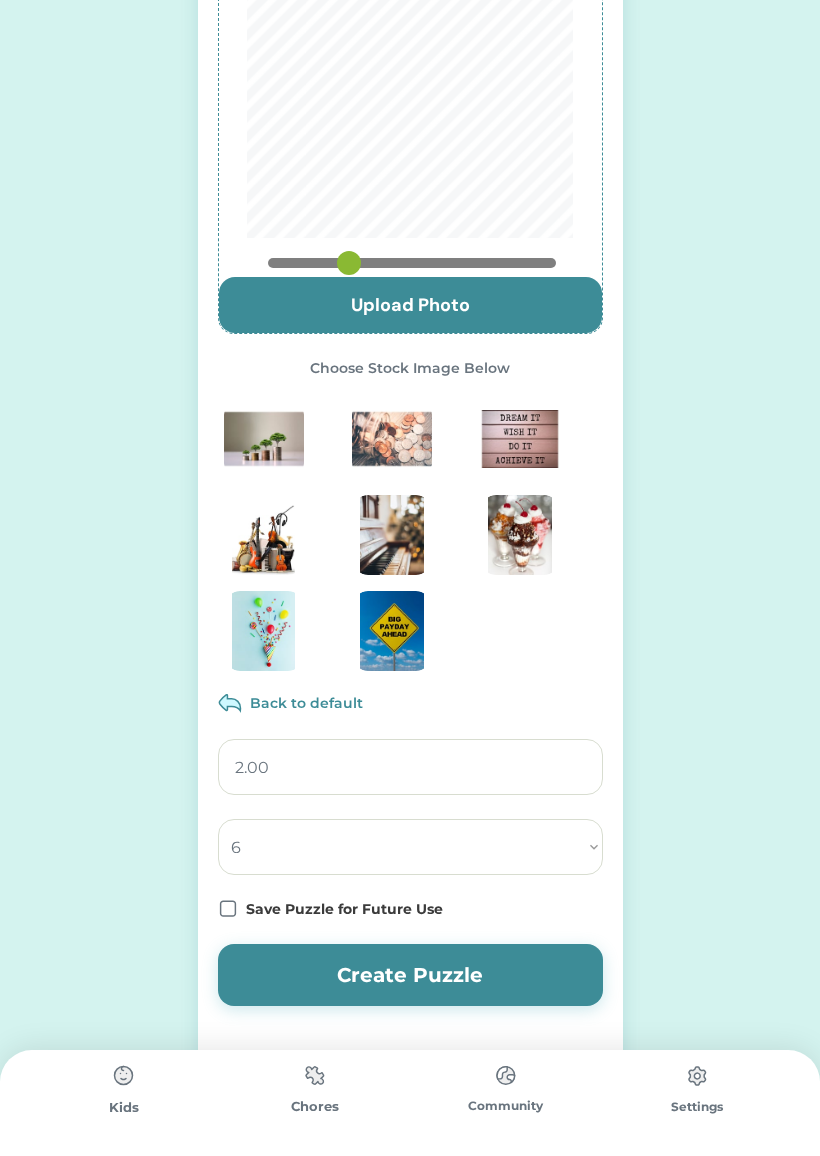 click on "Select the amount of pieces 4 6 8 9 10 12 14 15 16 18 20 21 24 25 28 30 32 35 36 40 42 45 48 50 54 56 60 64 72 81 100" at bounding box center (410, 847) 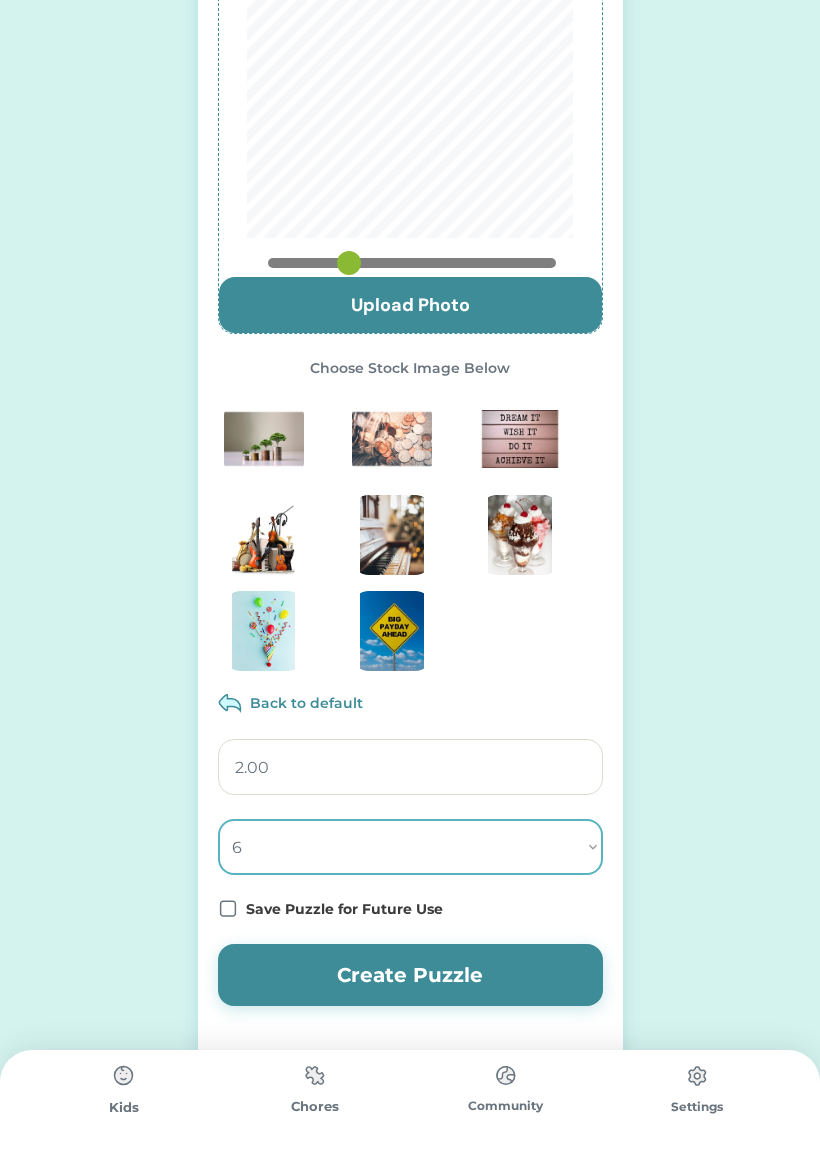 select on ""1348695171700984260__LOOKUP__1686212359593x386033292260557200"" 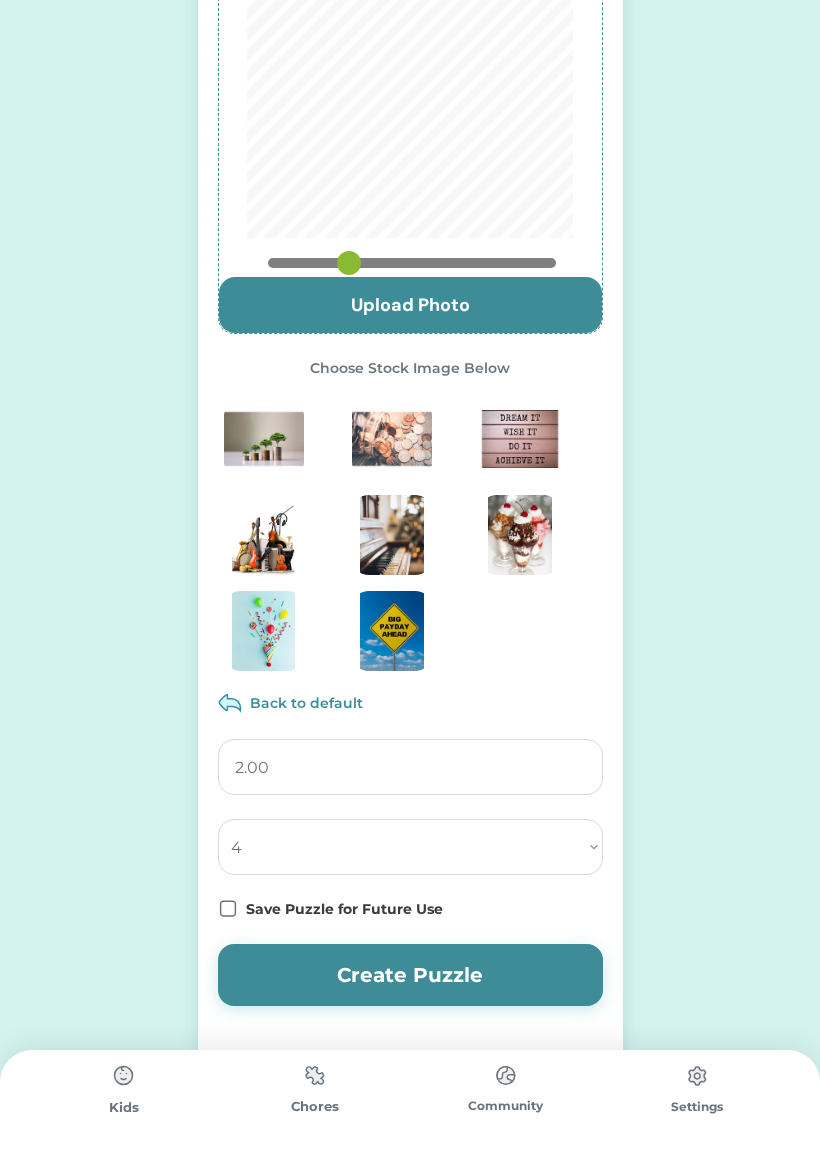 click 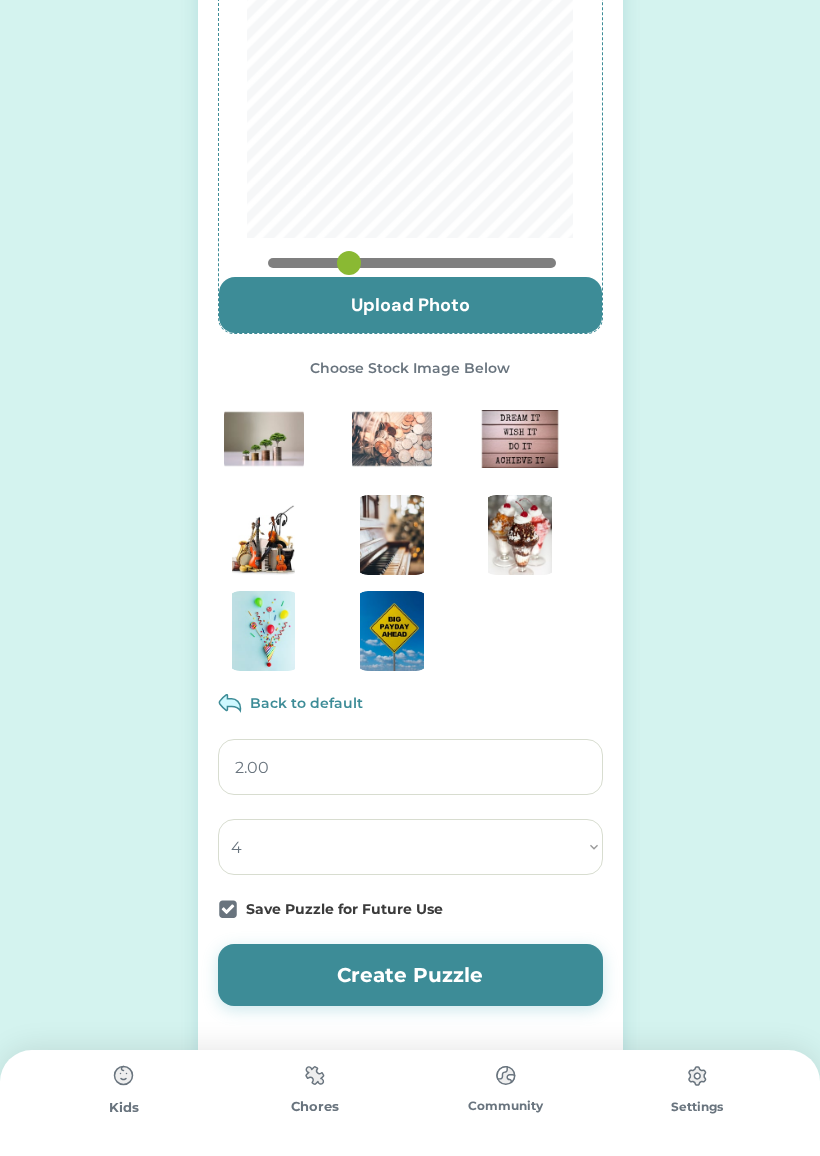 click on "Create Puzzle" at bounding box center [410, 975] 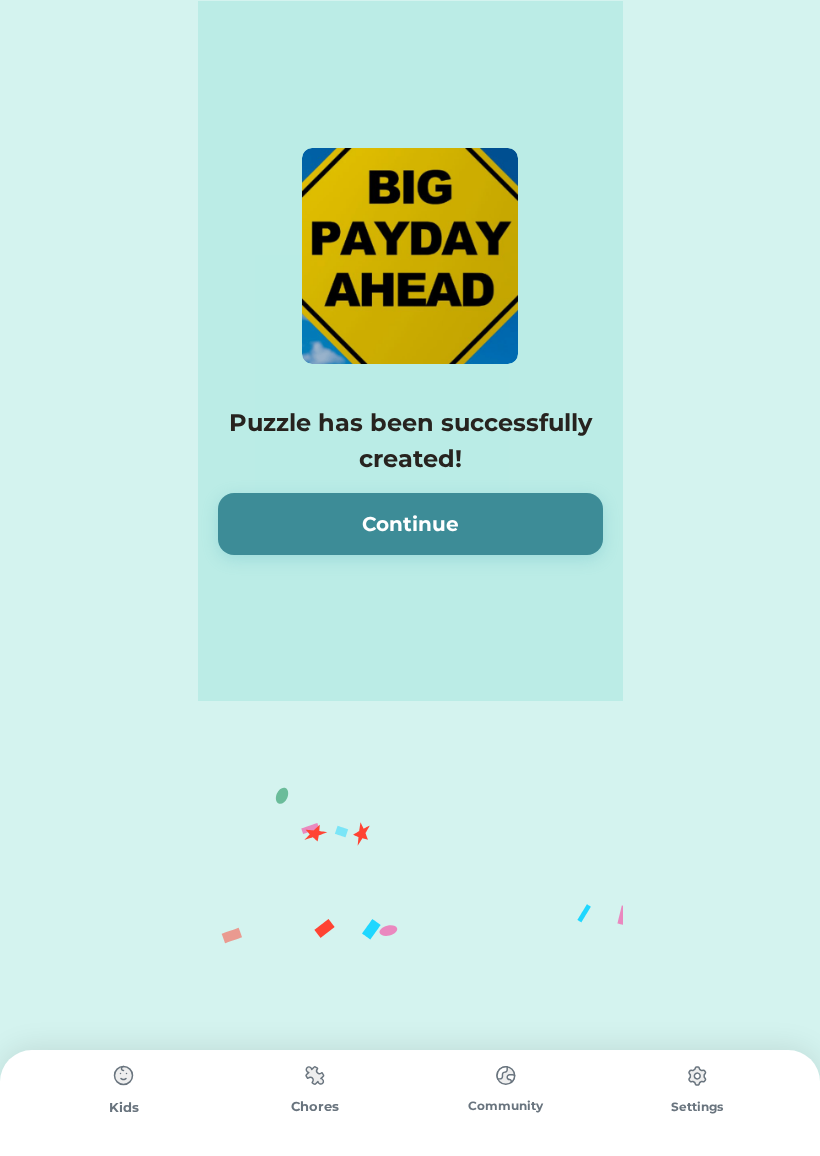 click on "Continue" at bounding box center (410, 524) 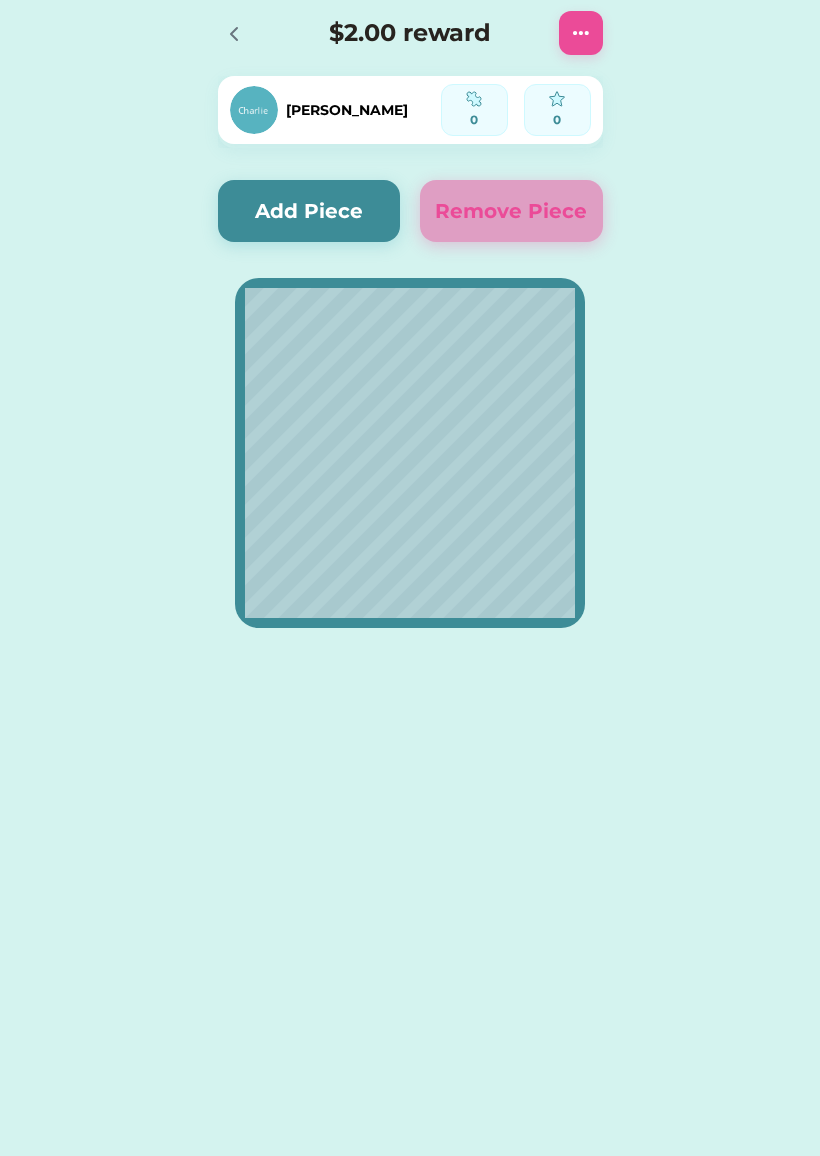 click 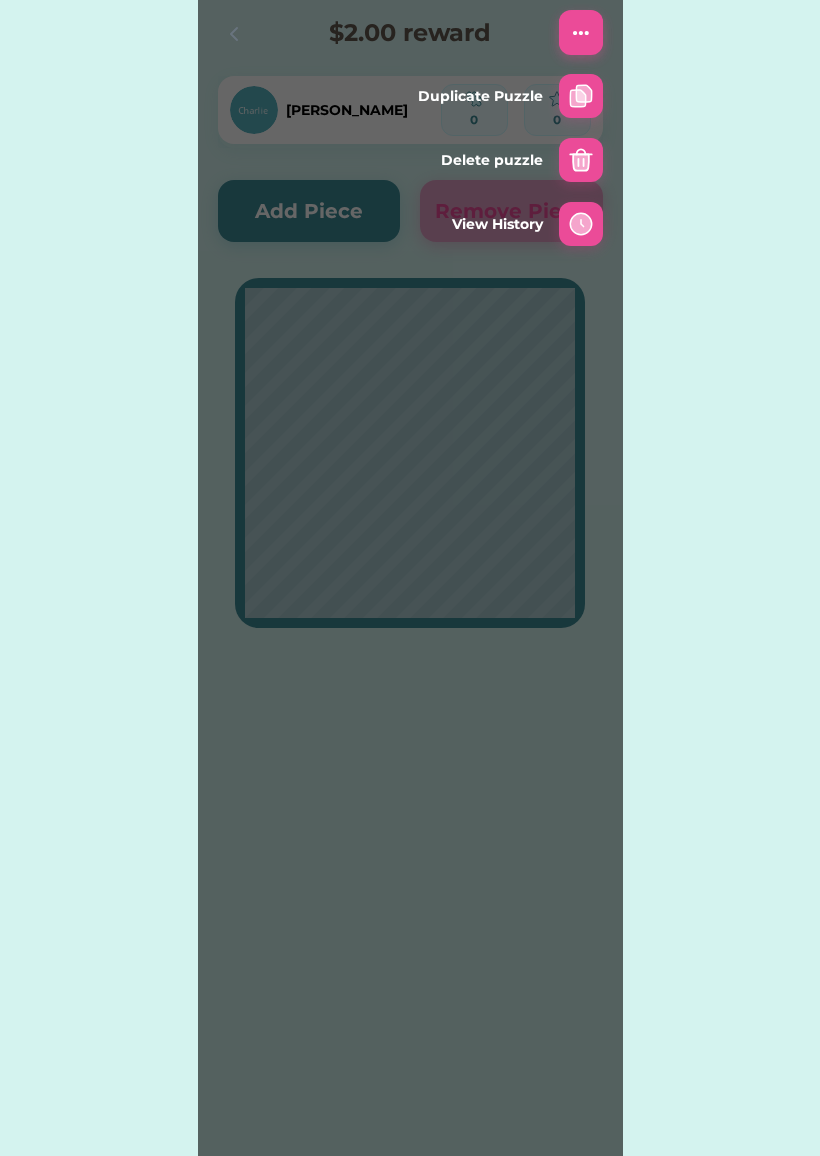 click 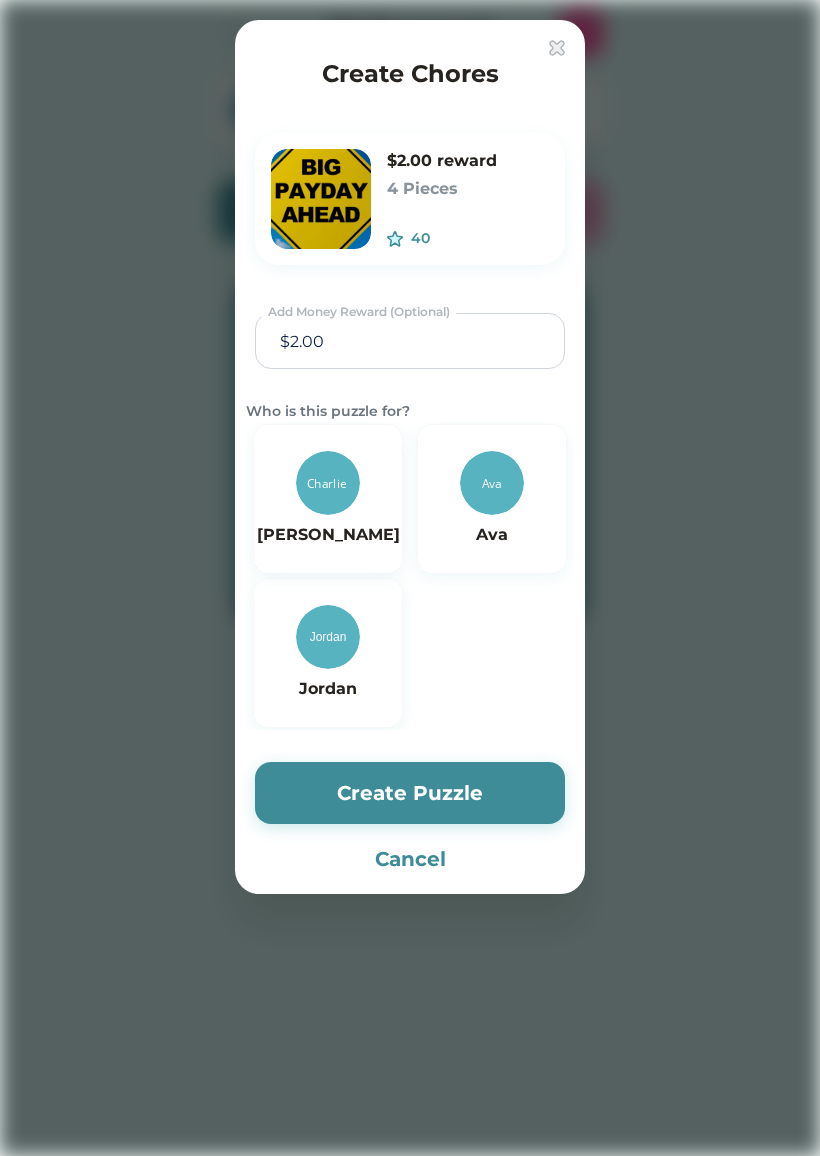 click at bounding box center [492, 483] 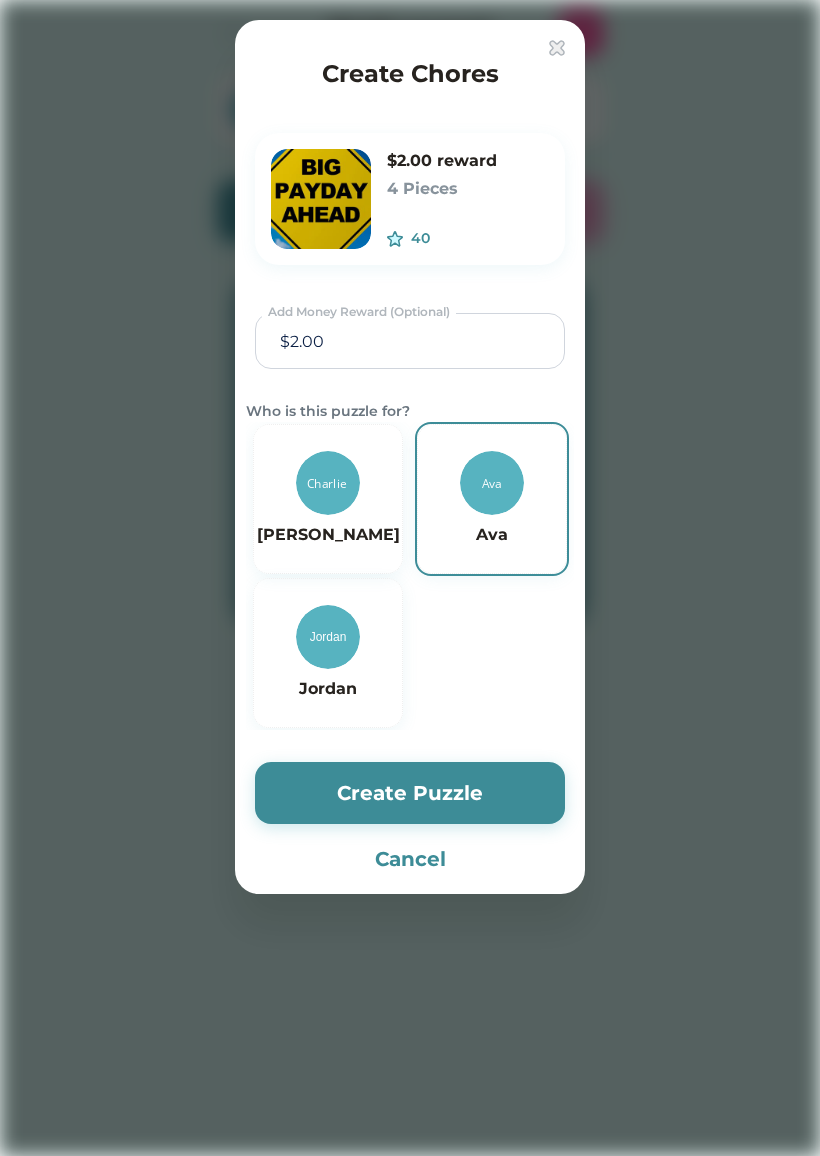 click on "Create Puzzle" at bounding box center (410, 793) 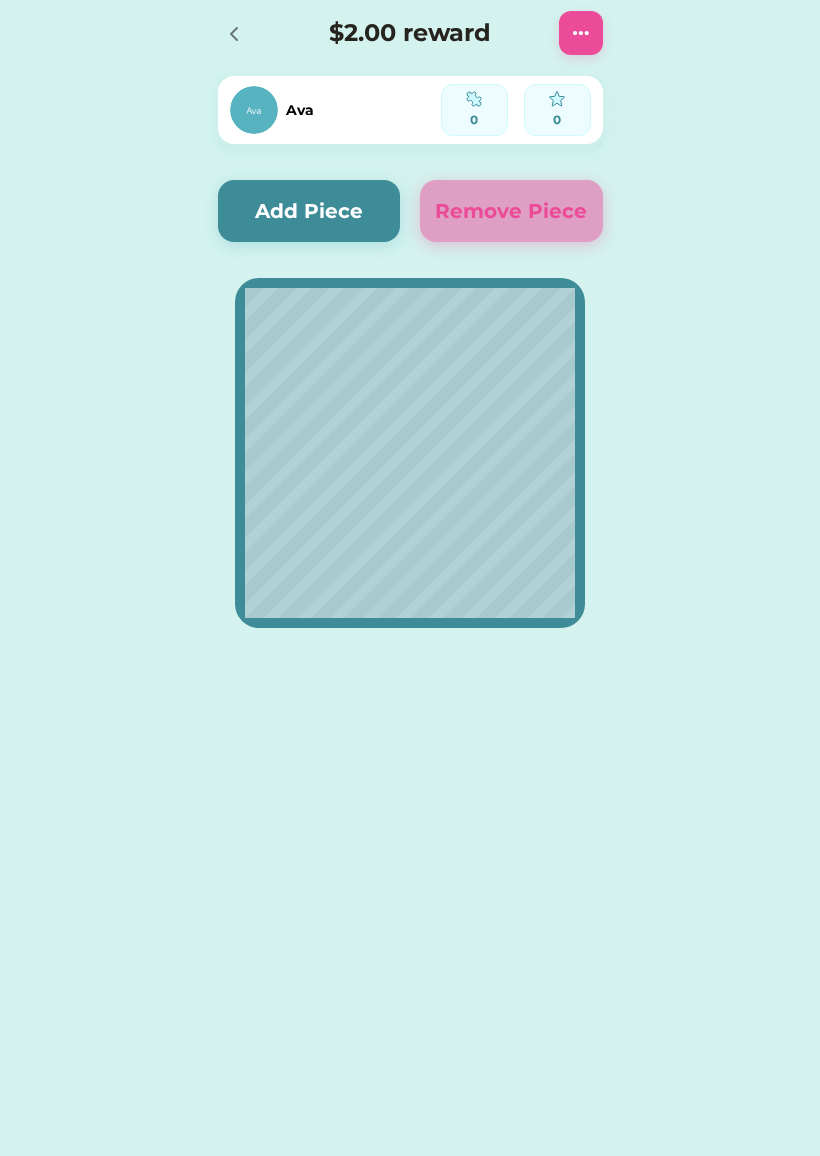 click 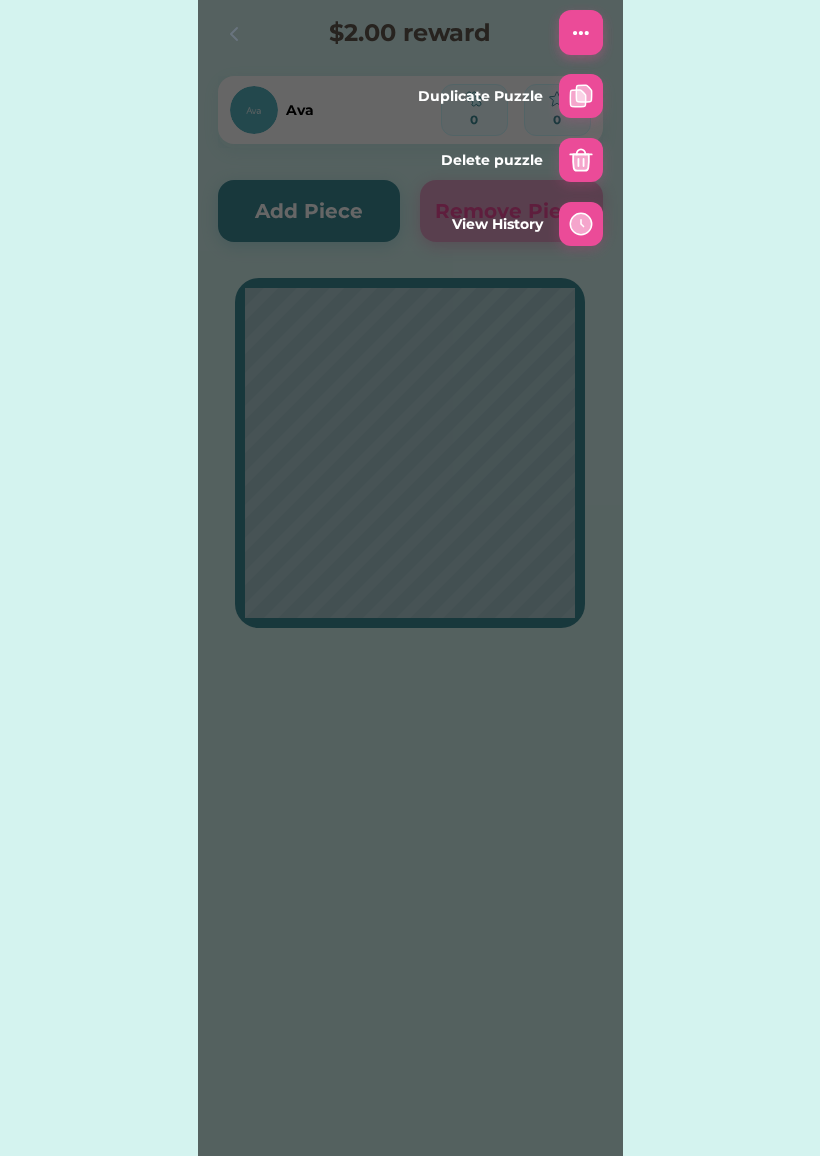 click 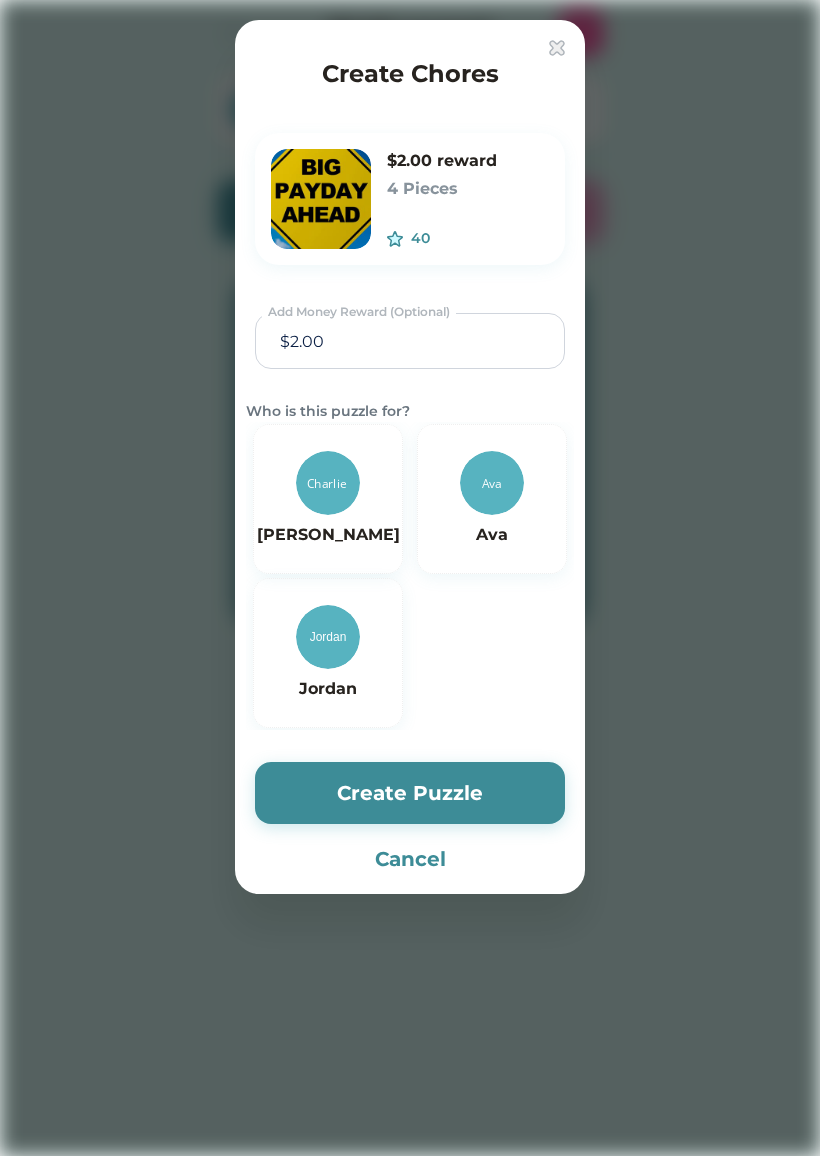 click at bounding box center (328, 637) 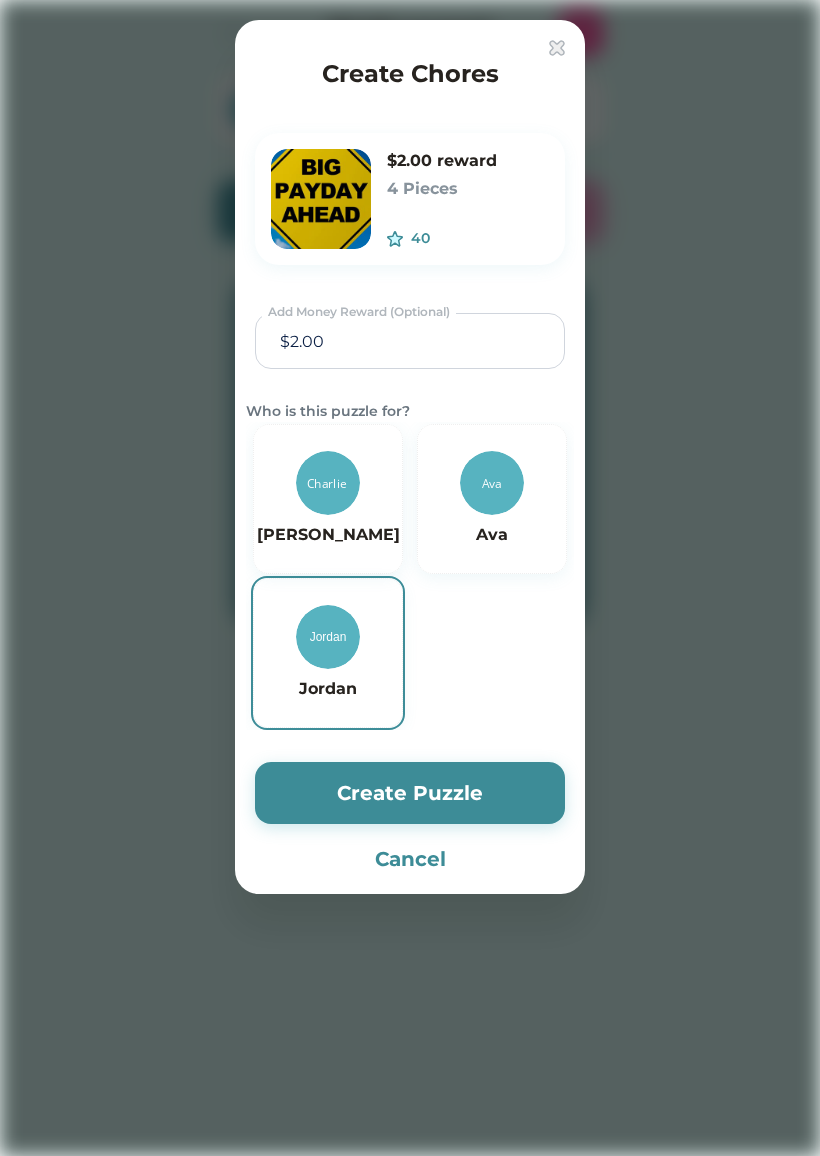 click on "Create Puzzle" at bounding box center [410, 793] 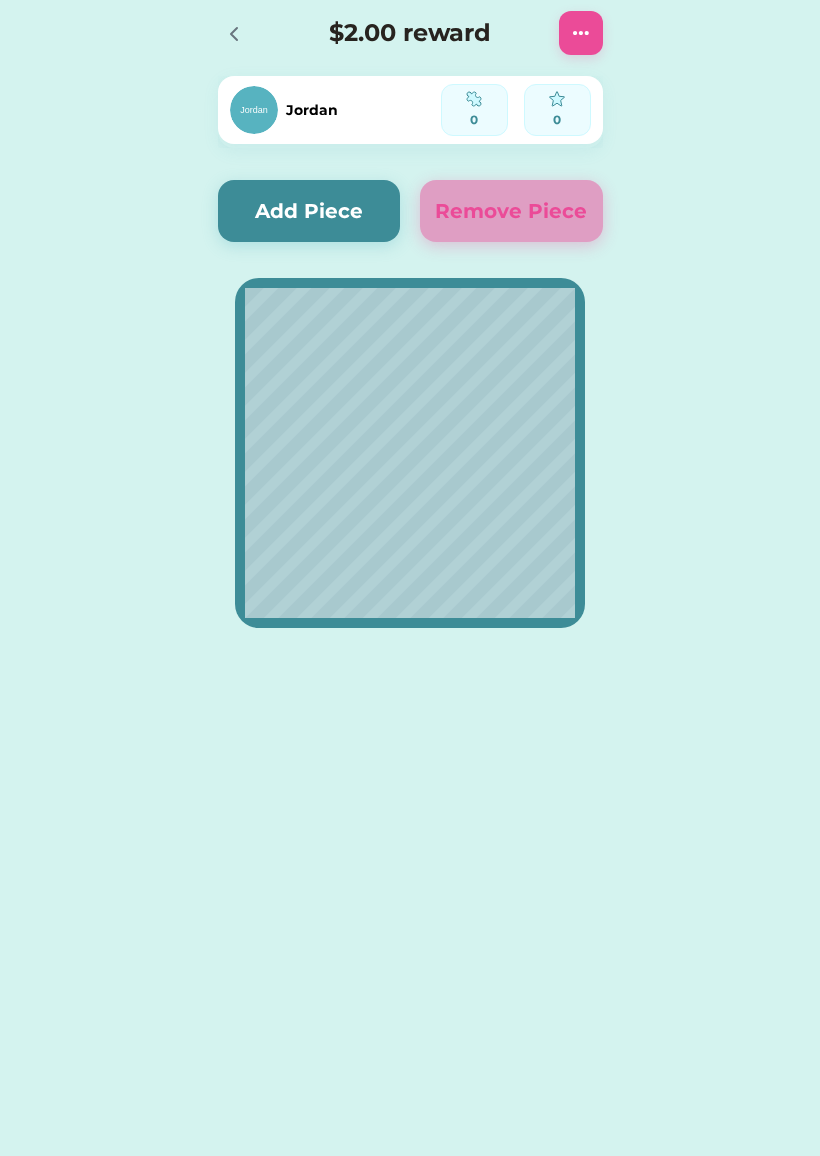 click on "Active Redeemed Requests Hooray for You! 0 out of 4  Pieces  Started on 7/07/25 40 $2.00 We use patented chore puzzles as a visual chore chart to help kids track tasks and see progress.  Learn More Create a puzzle  No Redeemed Puzzles Create a puzzle  Puzzle piece request Decline Accept No puzzle requests Create a puzzle
Create Chore Puzzle We use patented chore puzzles as a visual chore chart to help kids track tasks and see progress.  Learn More Flexible Chore Puzzles Parents pick the tasks, but kids pick which ones they want to do to fill the puzzle. Check List Chore Puzzles Parents pick the tasks, and how many of each kids have to do to complete the puzzle. Saved Puzzles All your favorite Puzzles Expert Recommended Puzzles Chore Puzzles curated by a Child Psychologist to be age appropriate based on your child’s age.
Puzzle has been successfully created!" 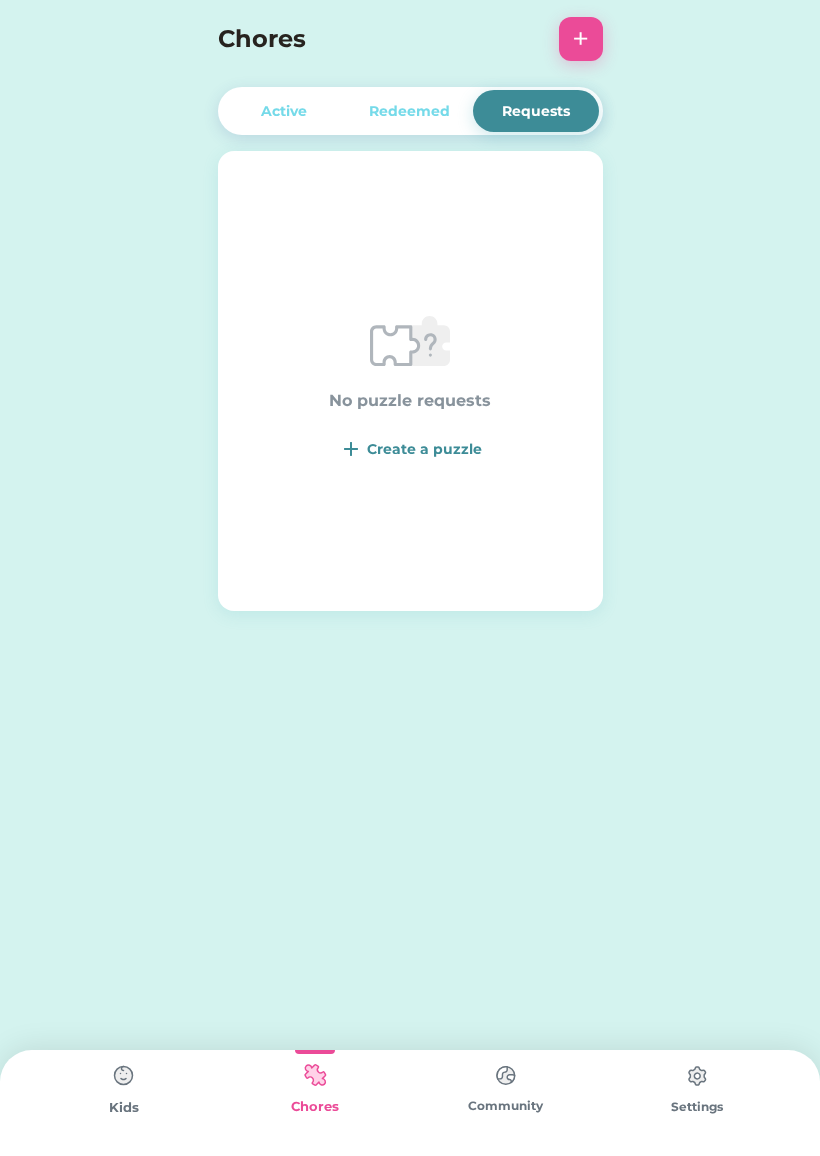 click on "Redeemed" at bounding box center [410, 111] 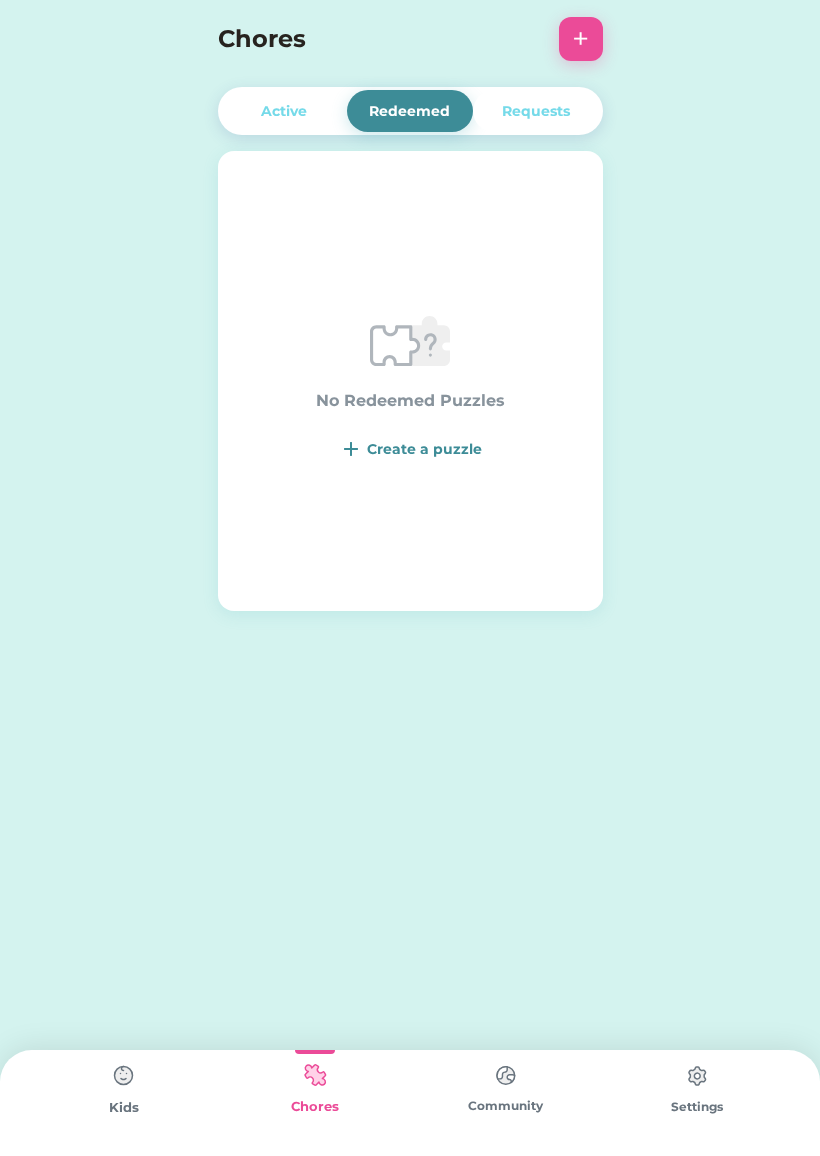 click on "Active" at bounding box center (284, 111) 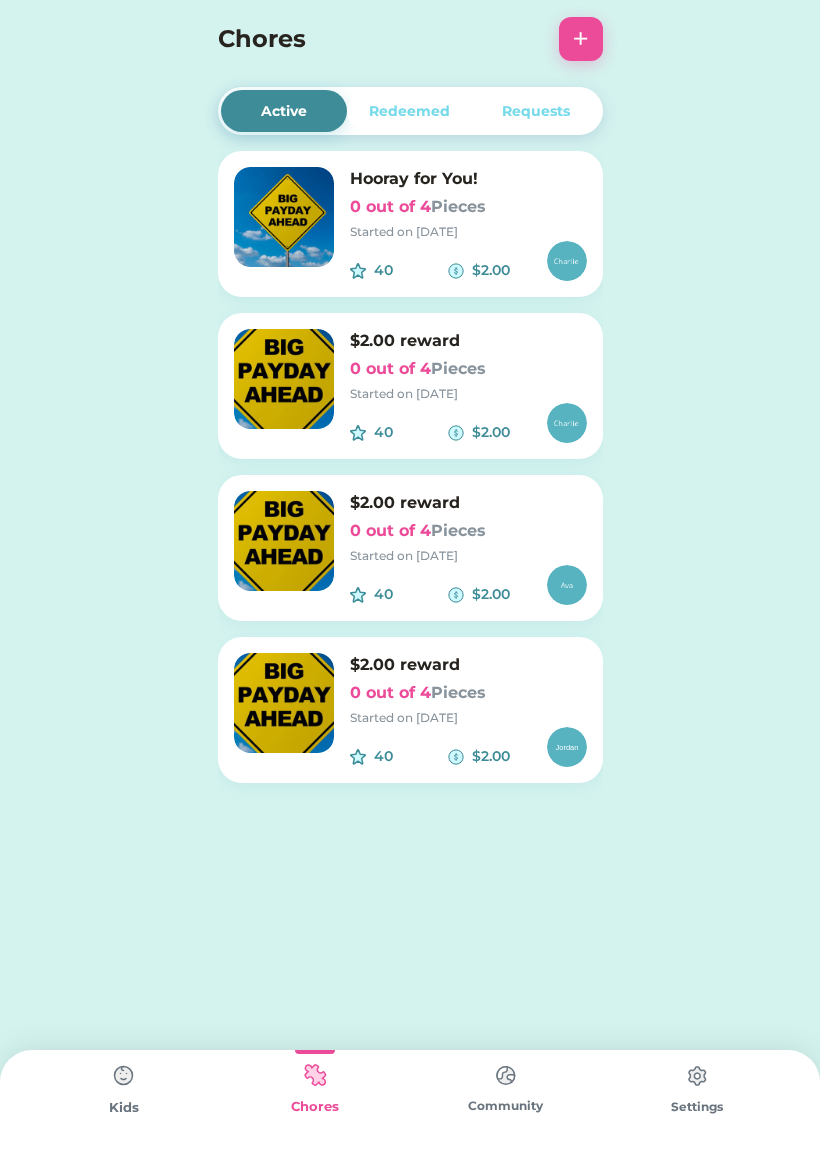click on "0 out of 4  Pieces" at bounding box center [468, 207] 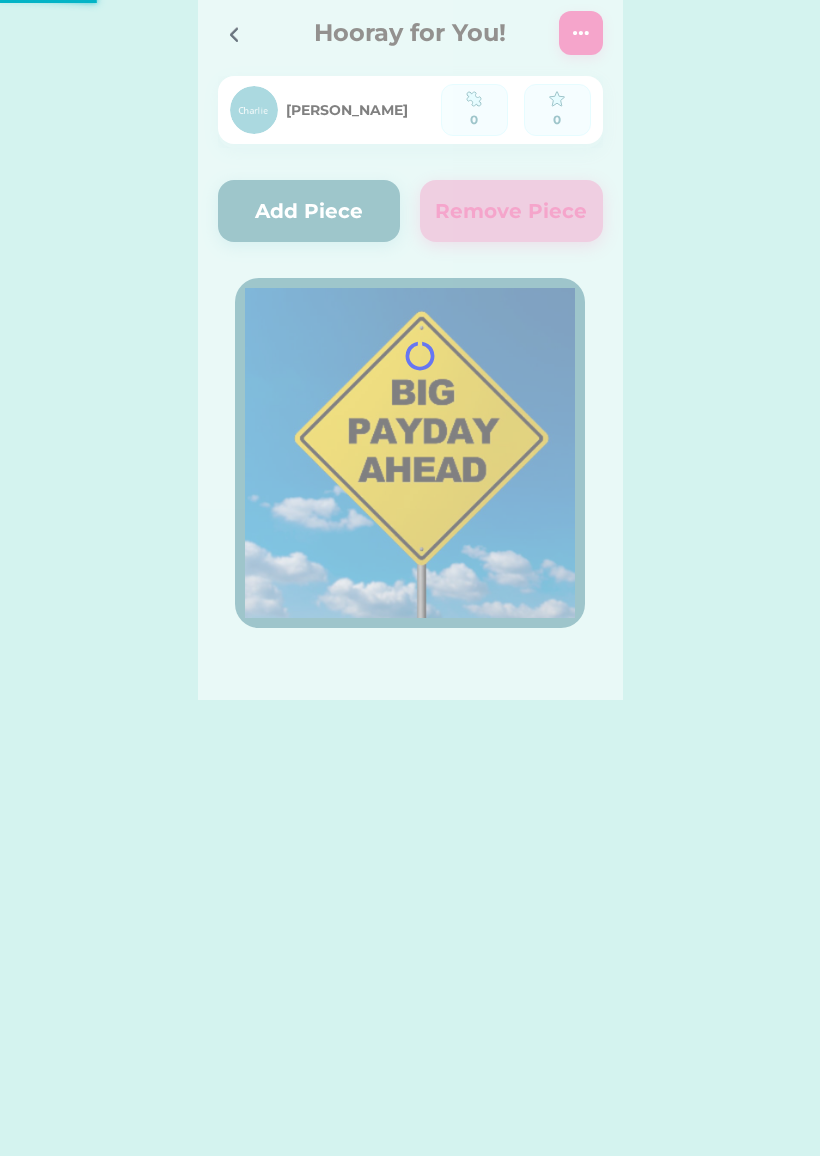 click 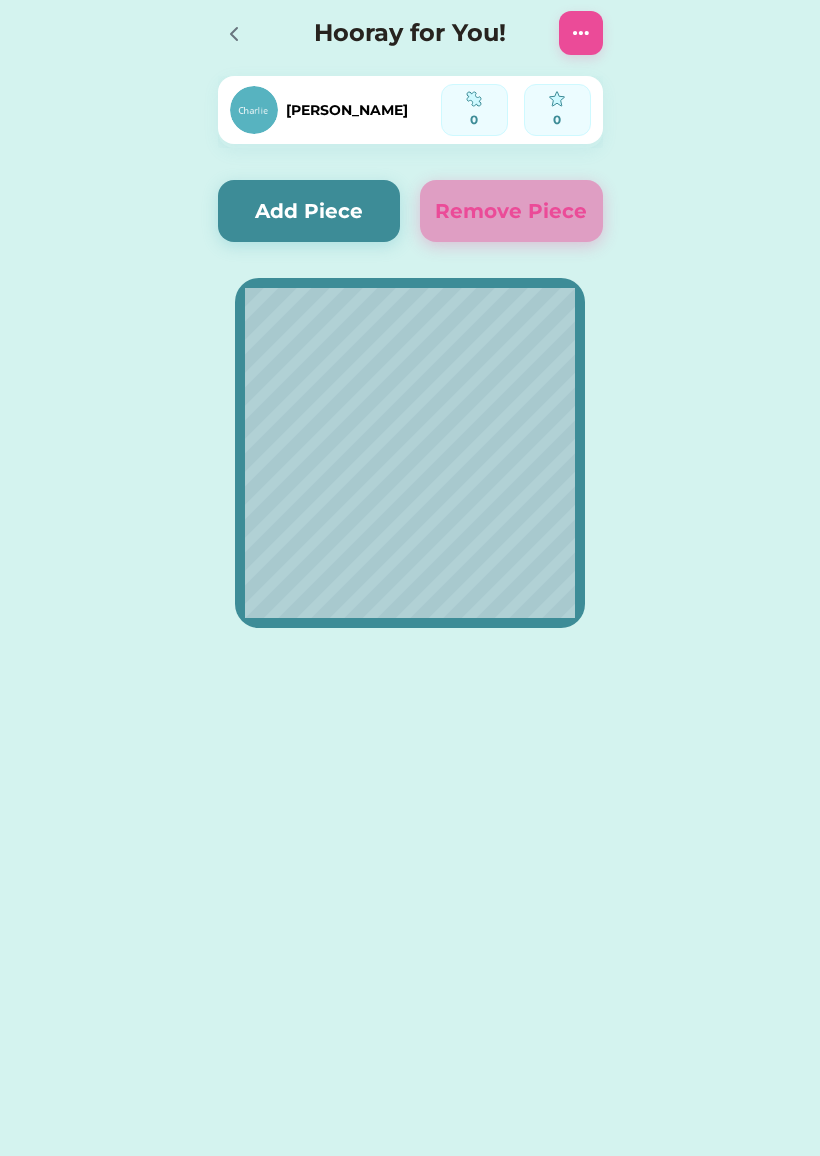 click at bounding box center [581, 33] 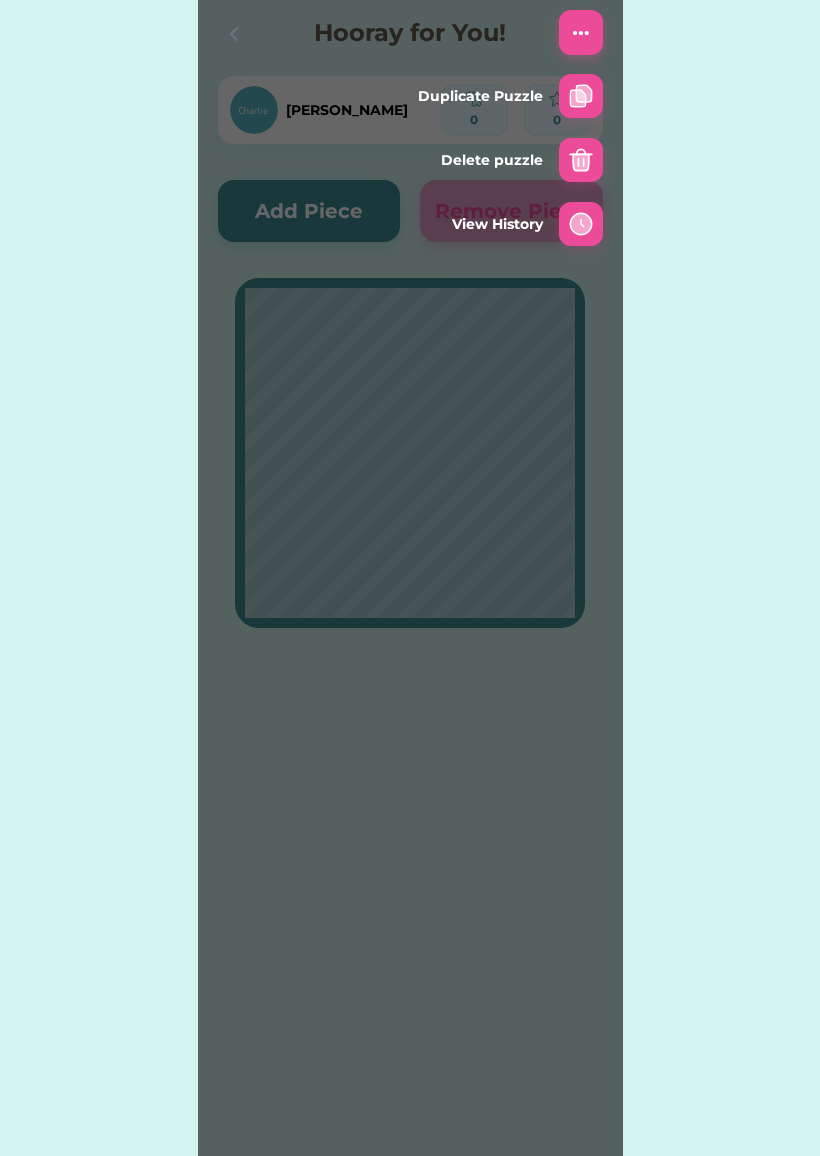 click 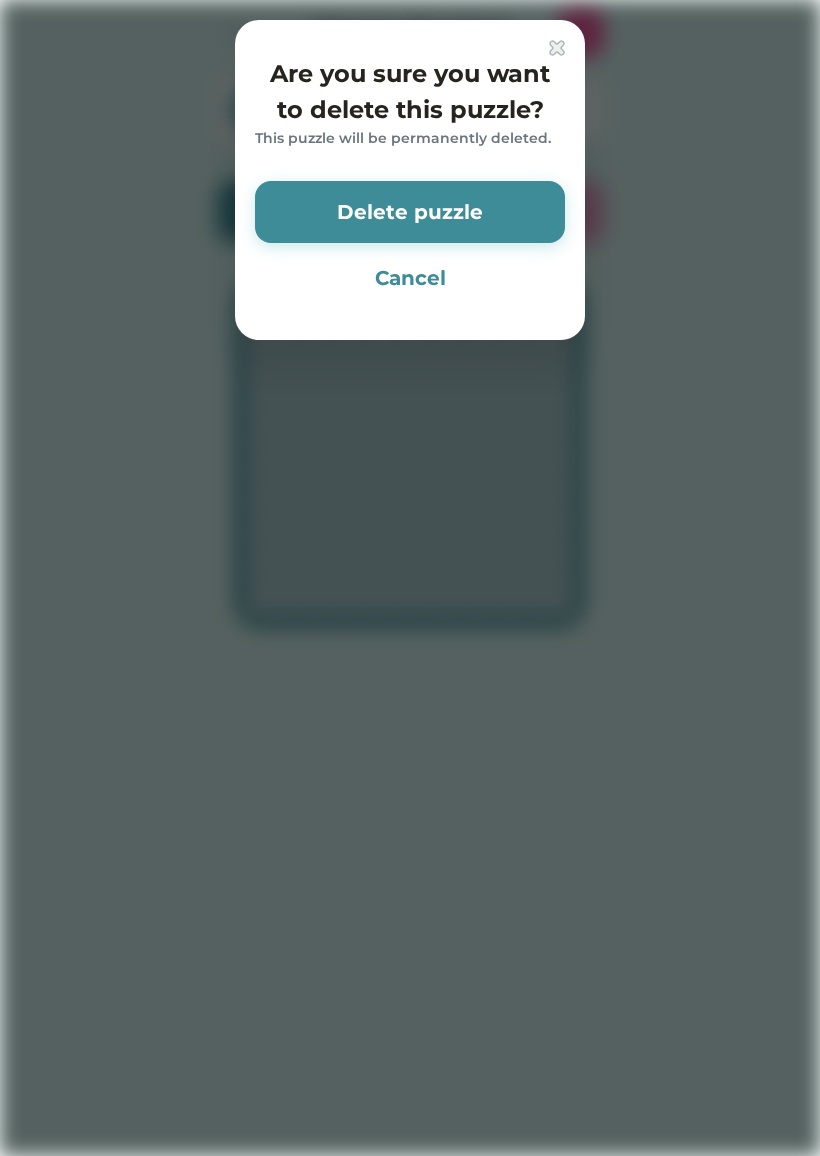 click on "Delete puzzle" at bounding box center (410, 212) 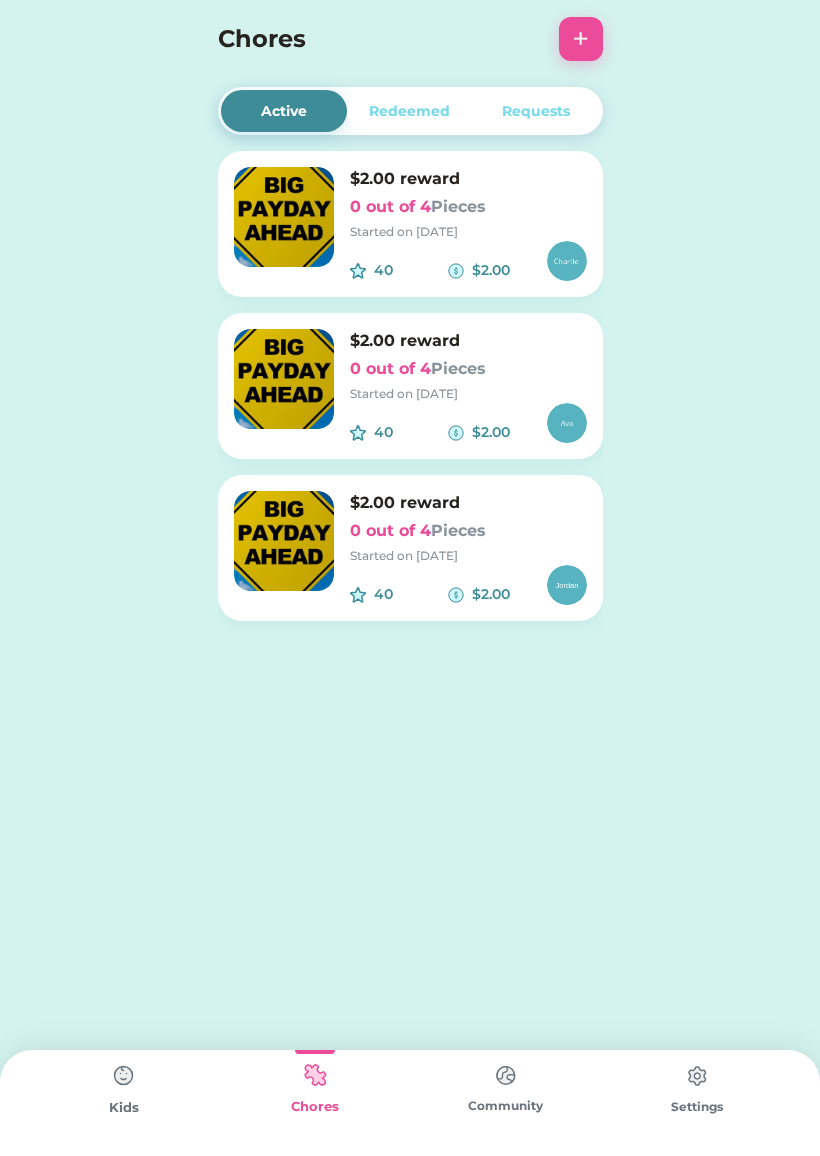 click on "Started on [DATE]" at bounding box center [468, 232] 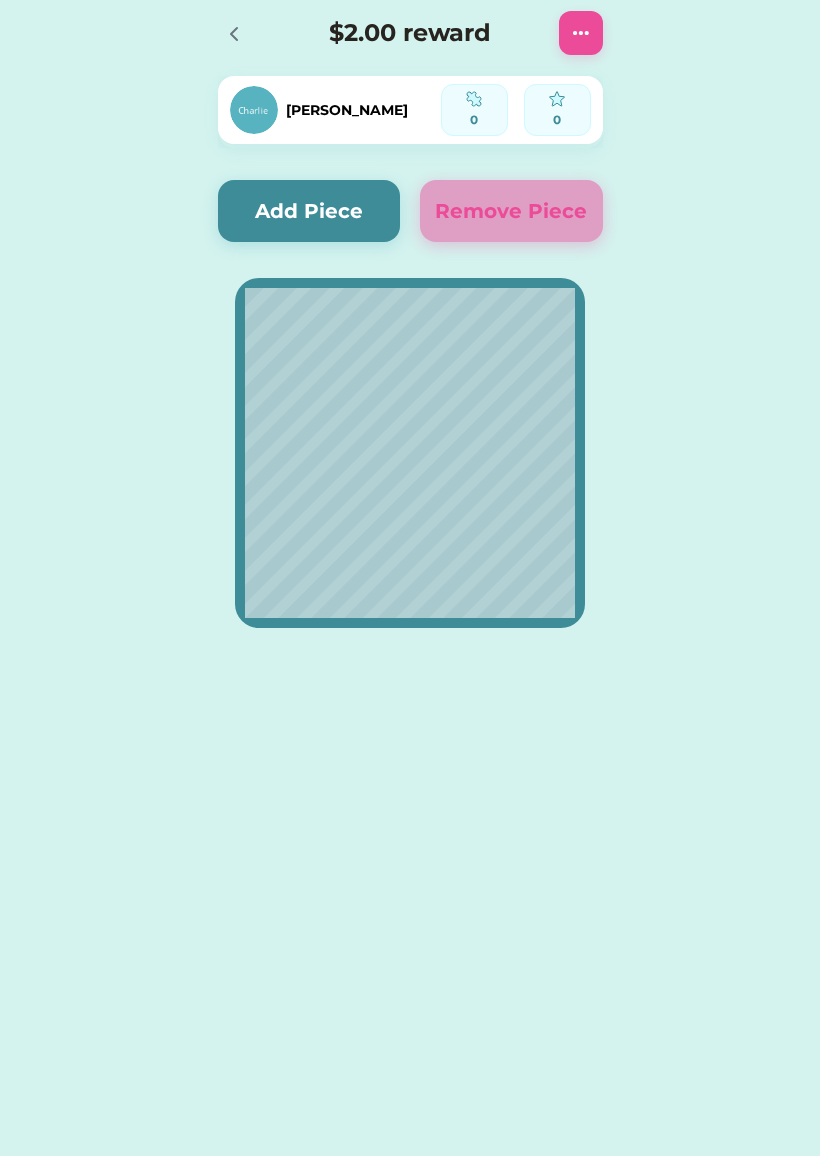 click at bounding box center [233, 33] 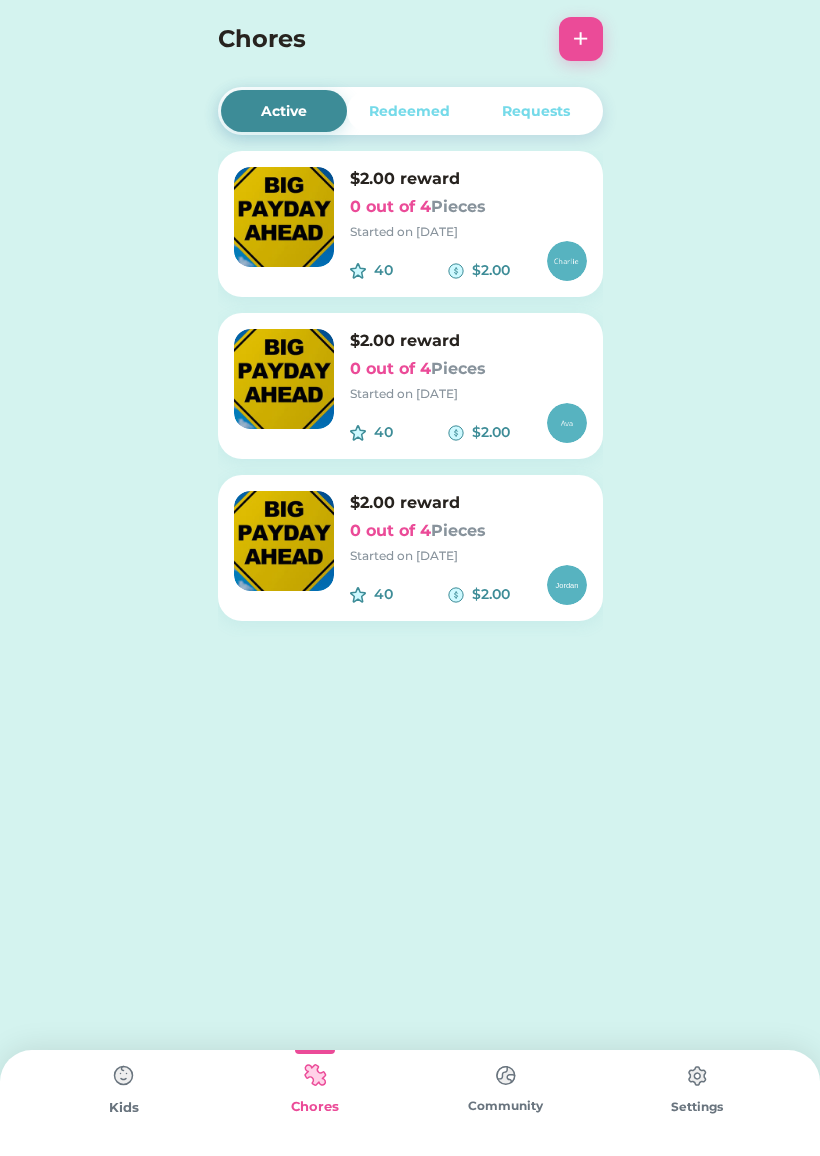click at bounding box center (124, 1076) 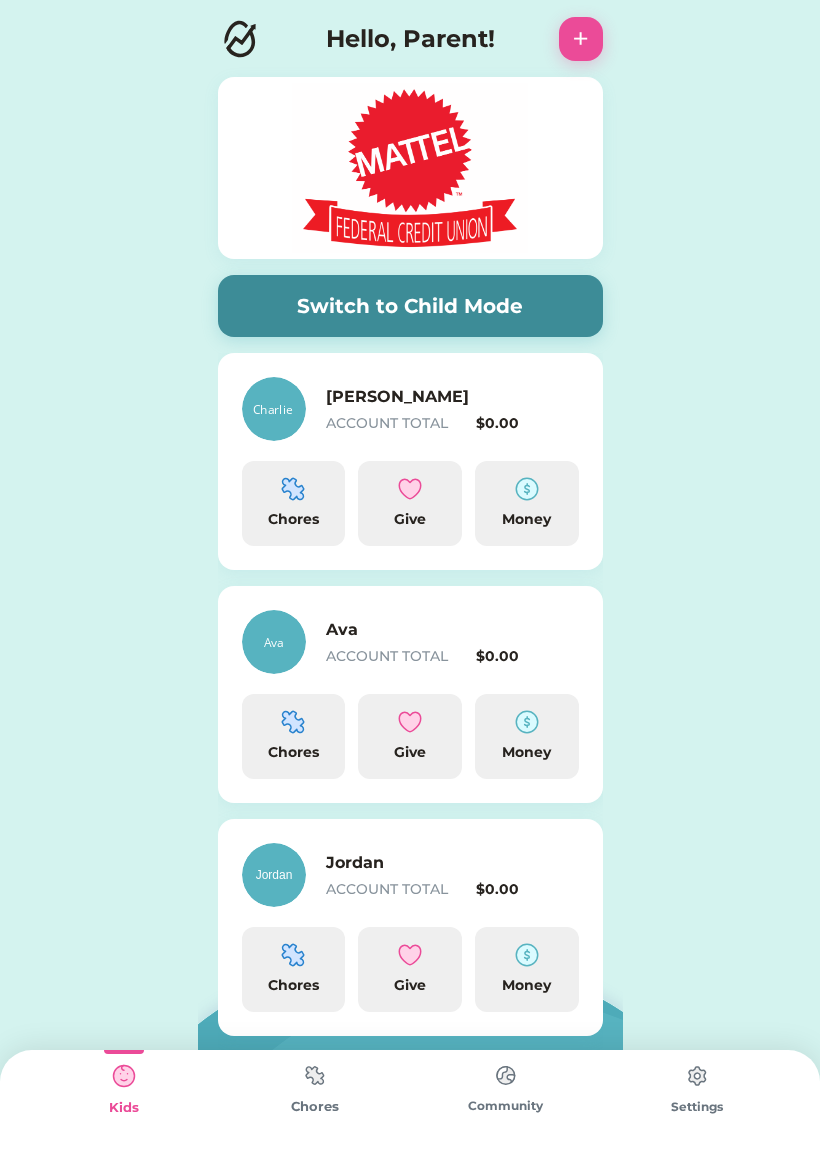 click on "Chores" at bounding box center (294, 519) 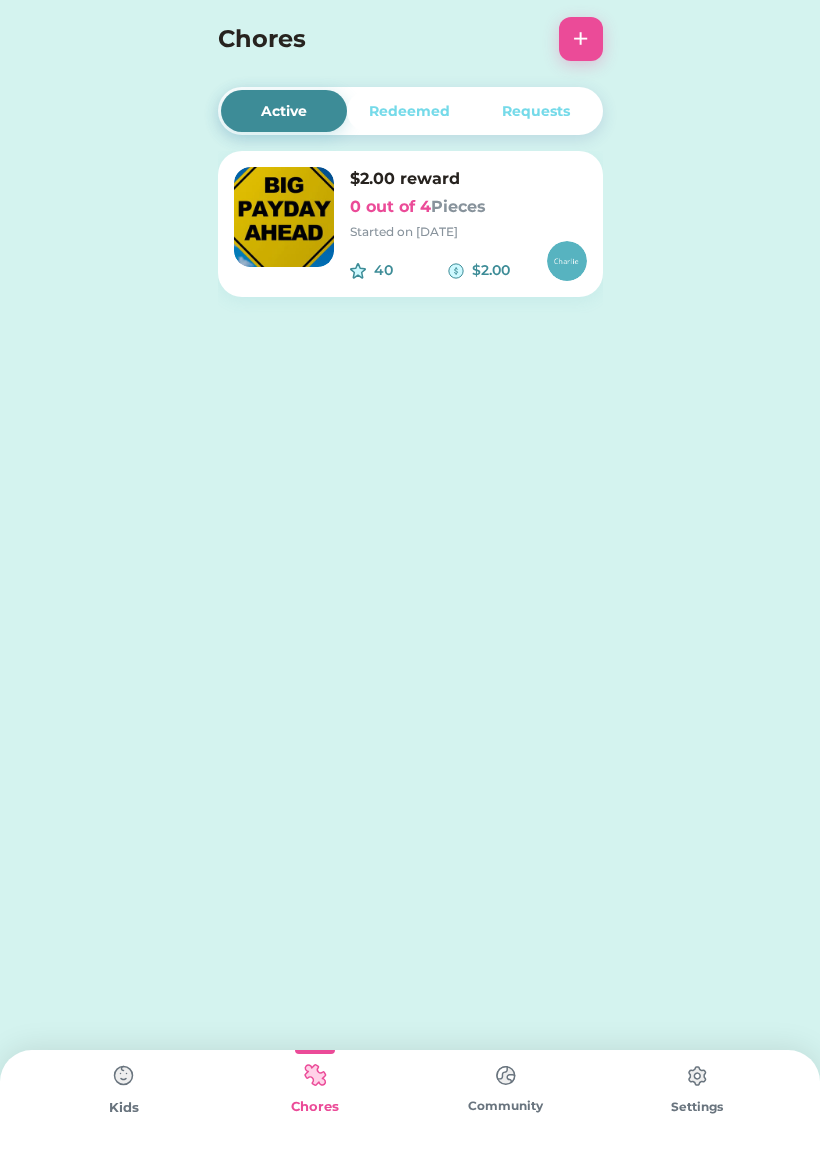 click on "0 out of 4  Pieces" at bounding box center (468, 207) 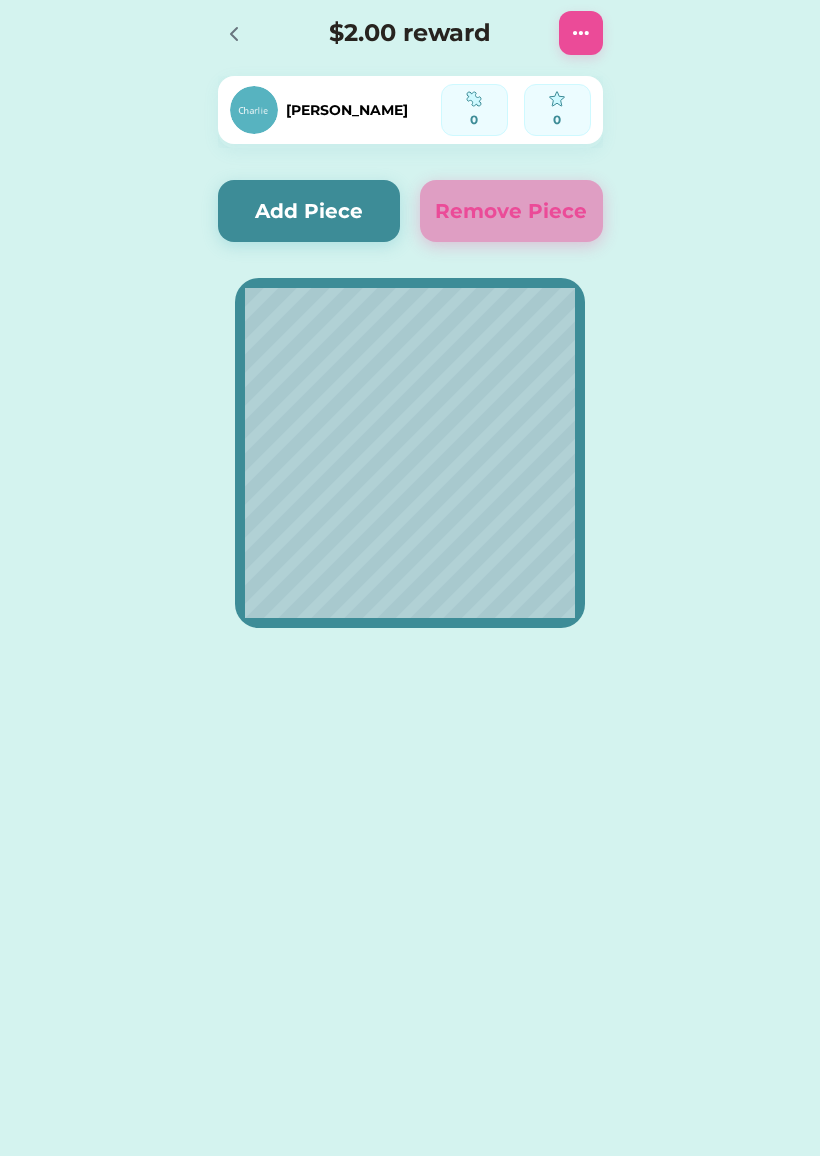 click 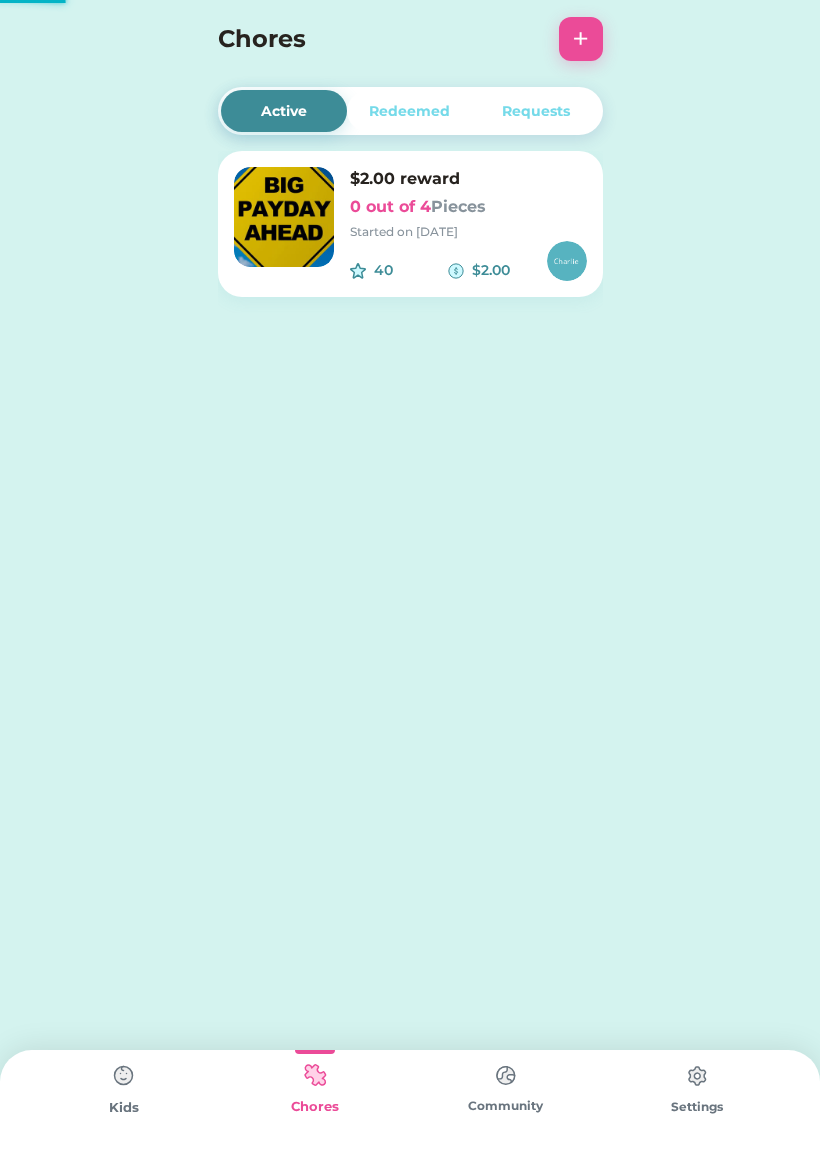 click on "Redeemed" at bounding box center (410, 111) 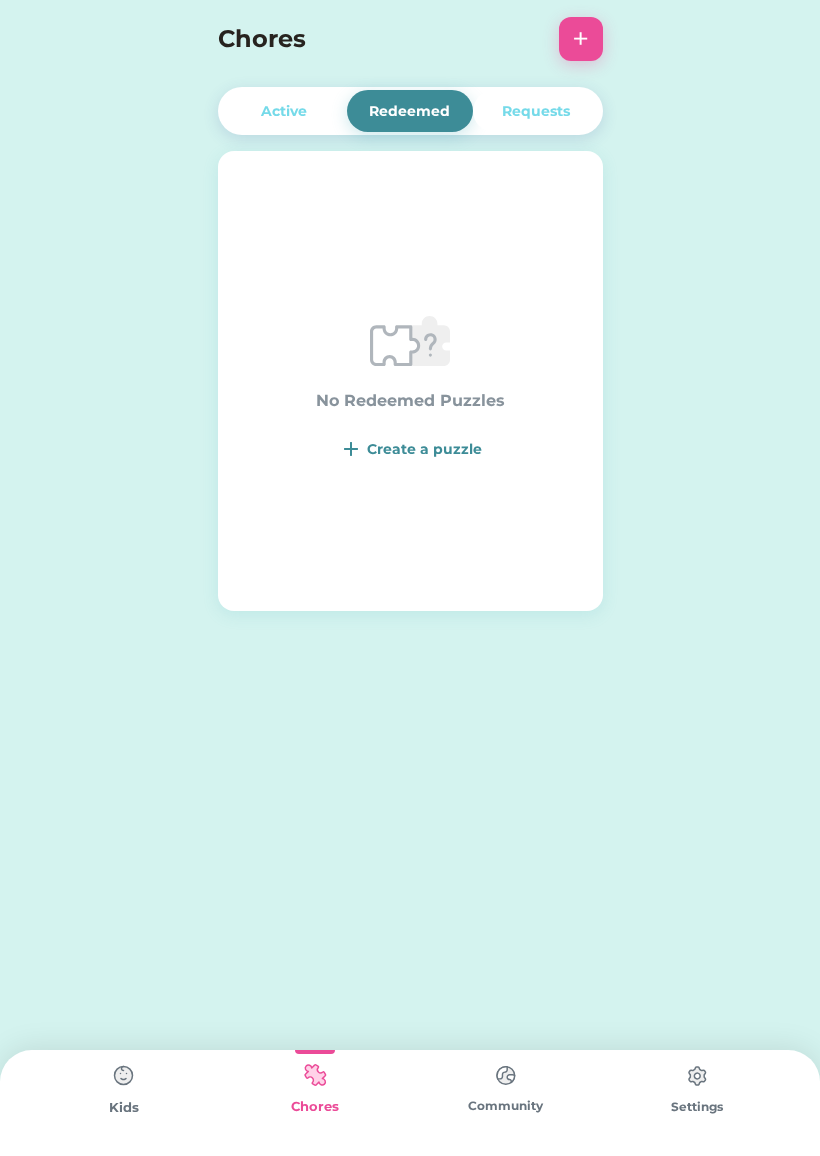 click on "Requests" at bounding box center [536, 111] 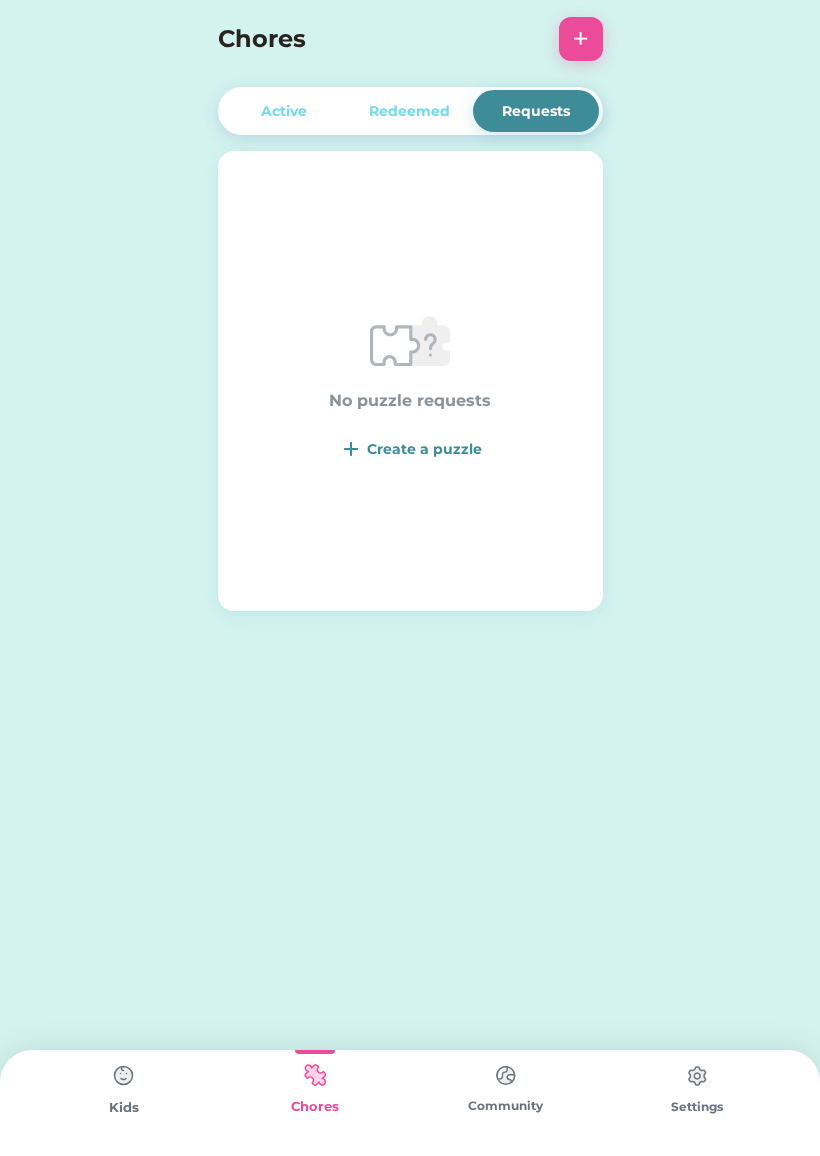 click at bounding box center [506, 1075] 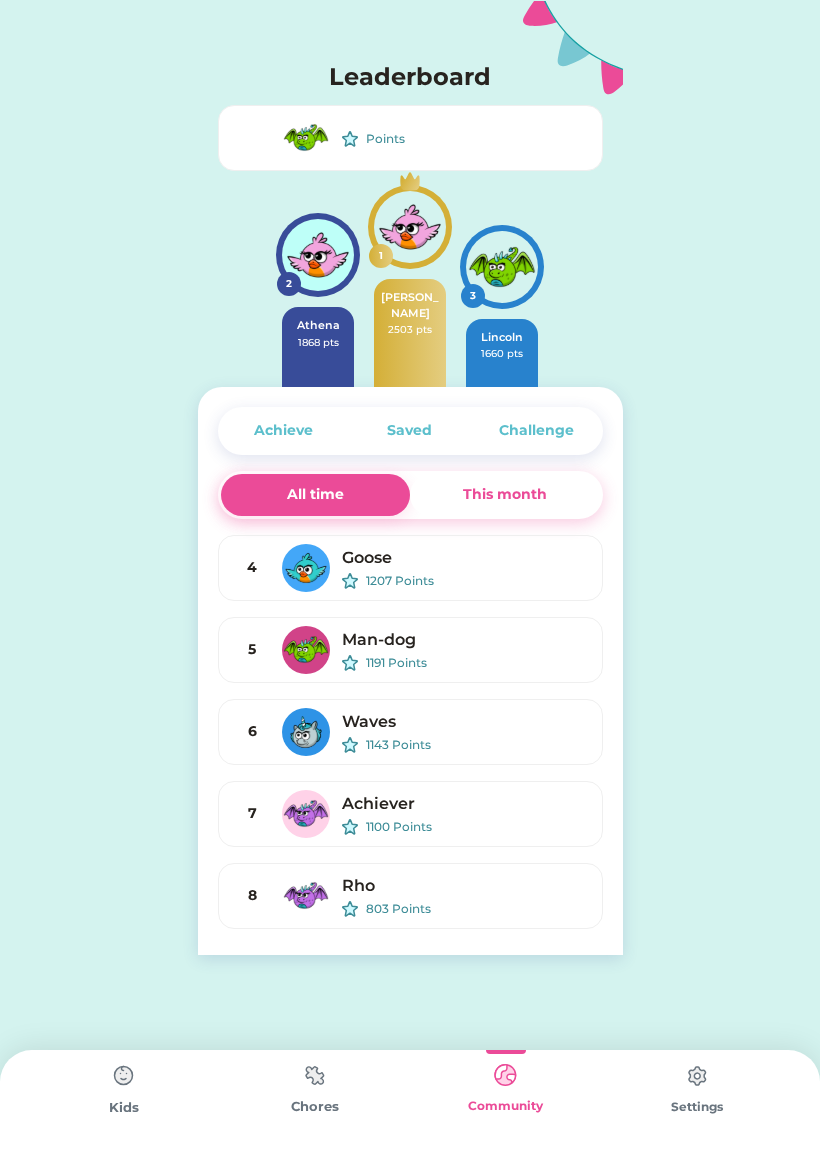 click at bounding box center [124, 1076] 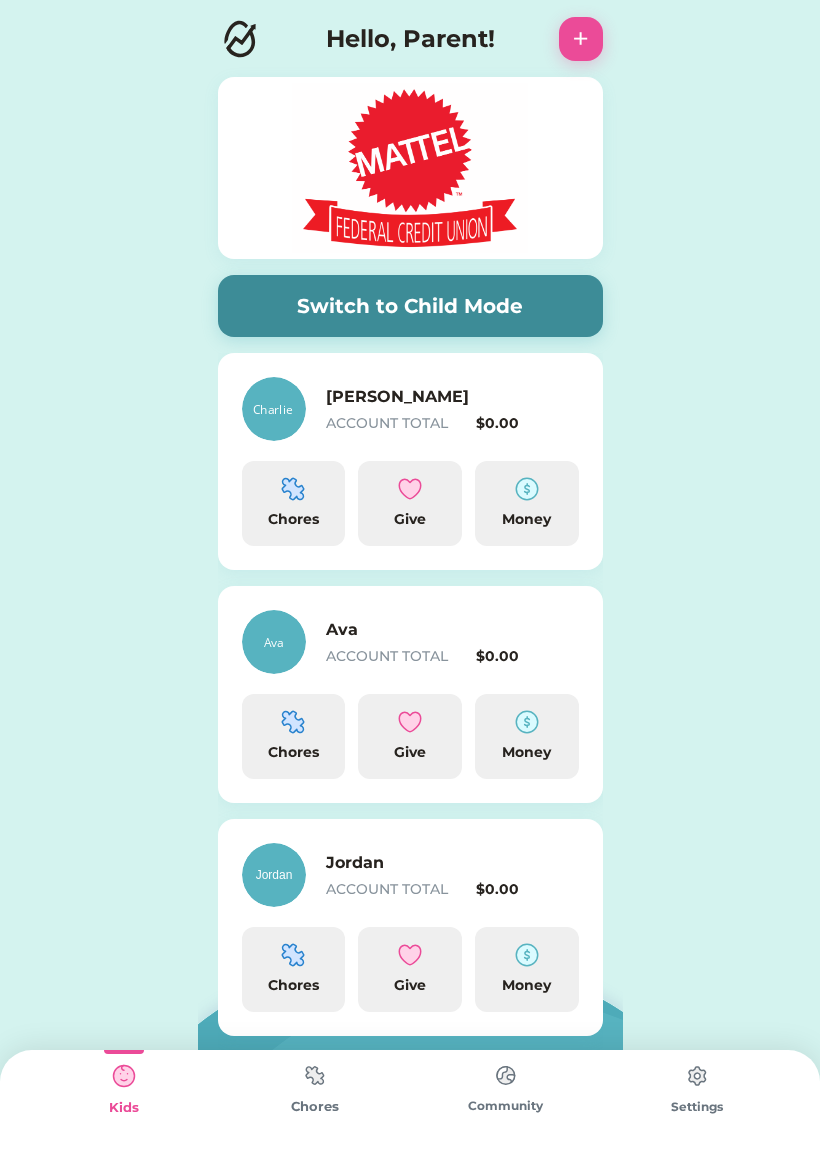 click on "Switch to Child Mode" at bounding box center [410, 306] 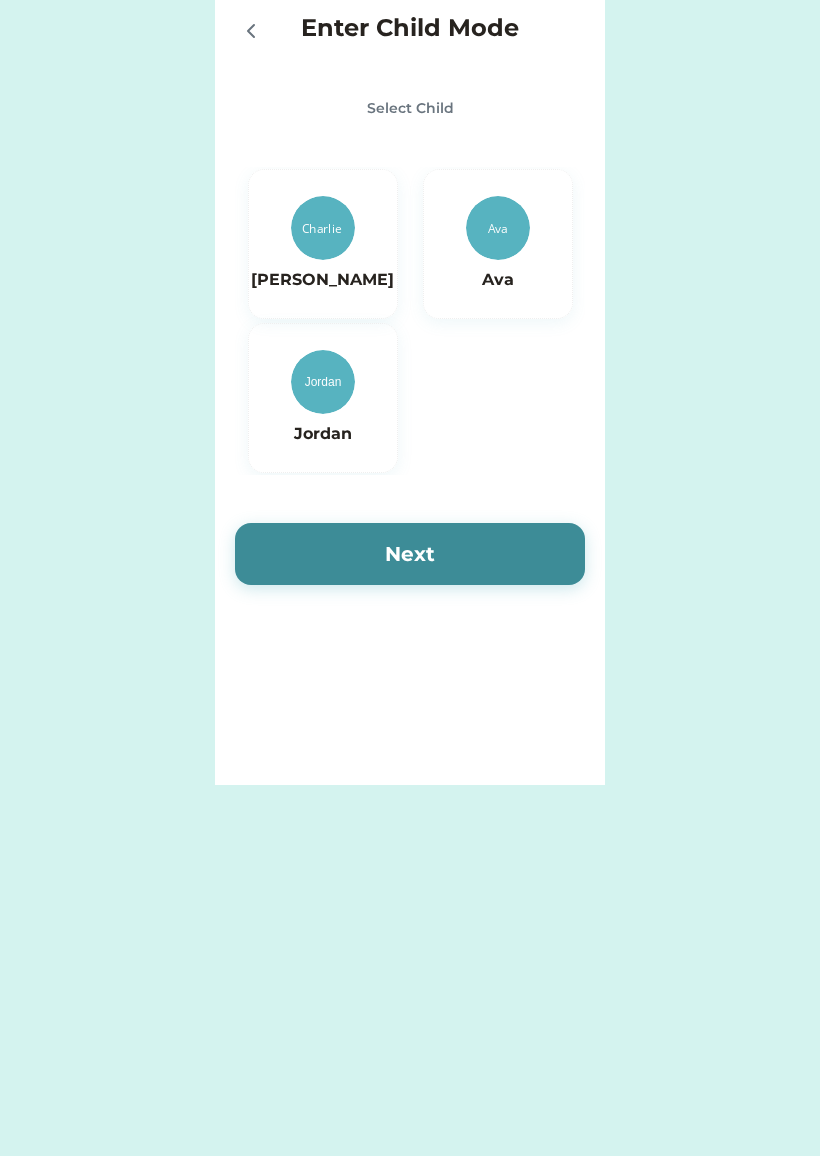 click on "[PERSON_NAME]" at bounding box center [322, 244] 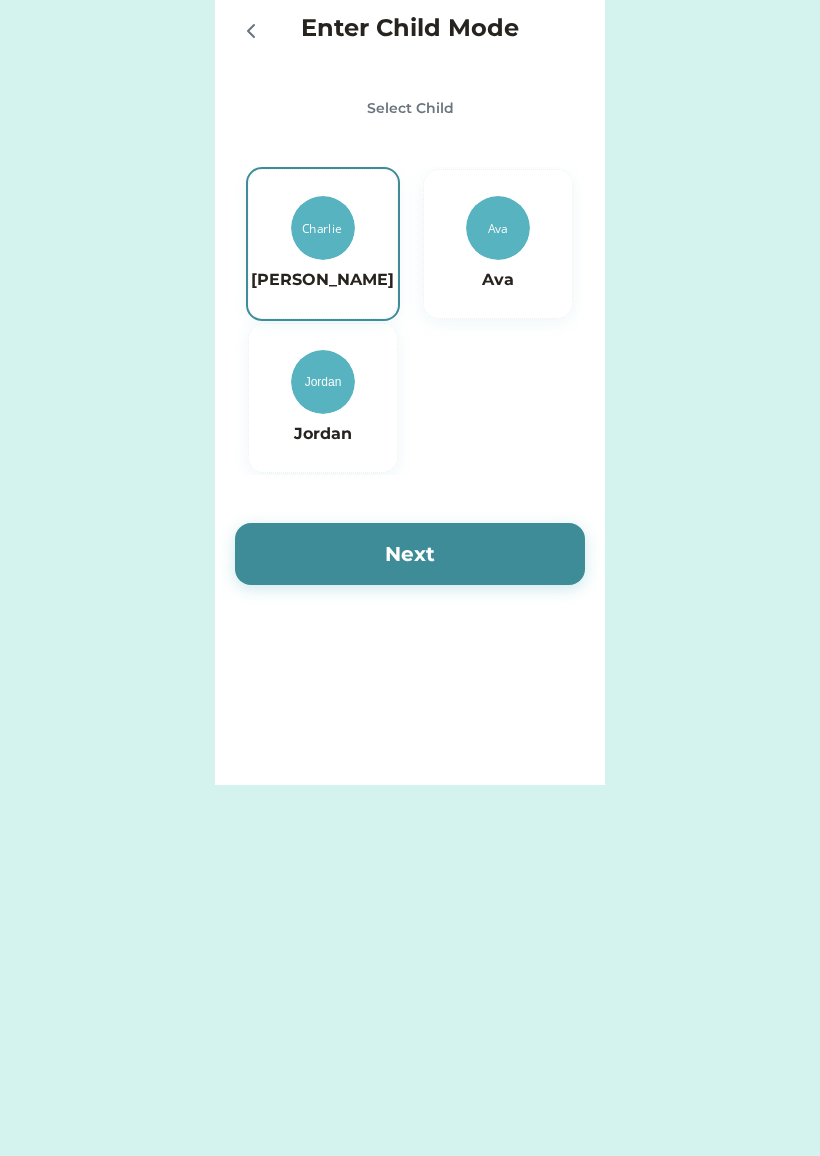 click on "Next" at bounding box center (410, 554) 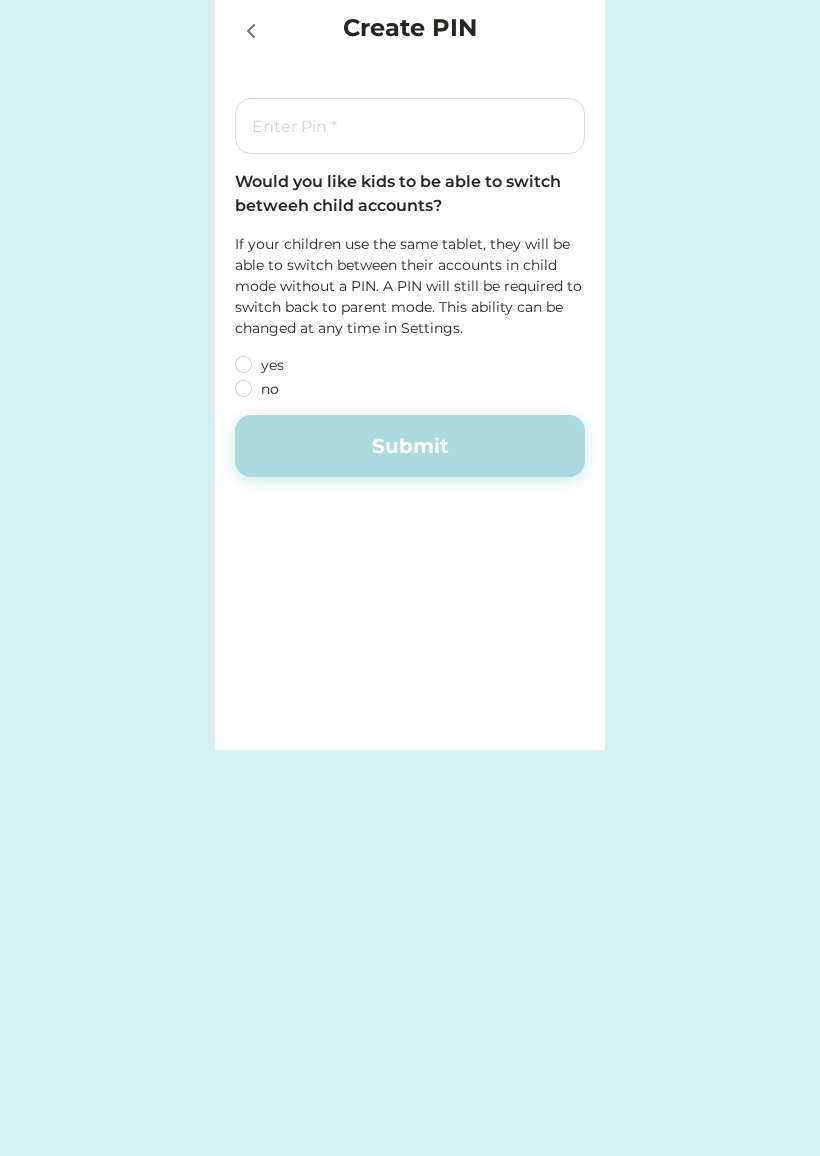 click on "yes" at bounding box center [345, 365] 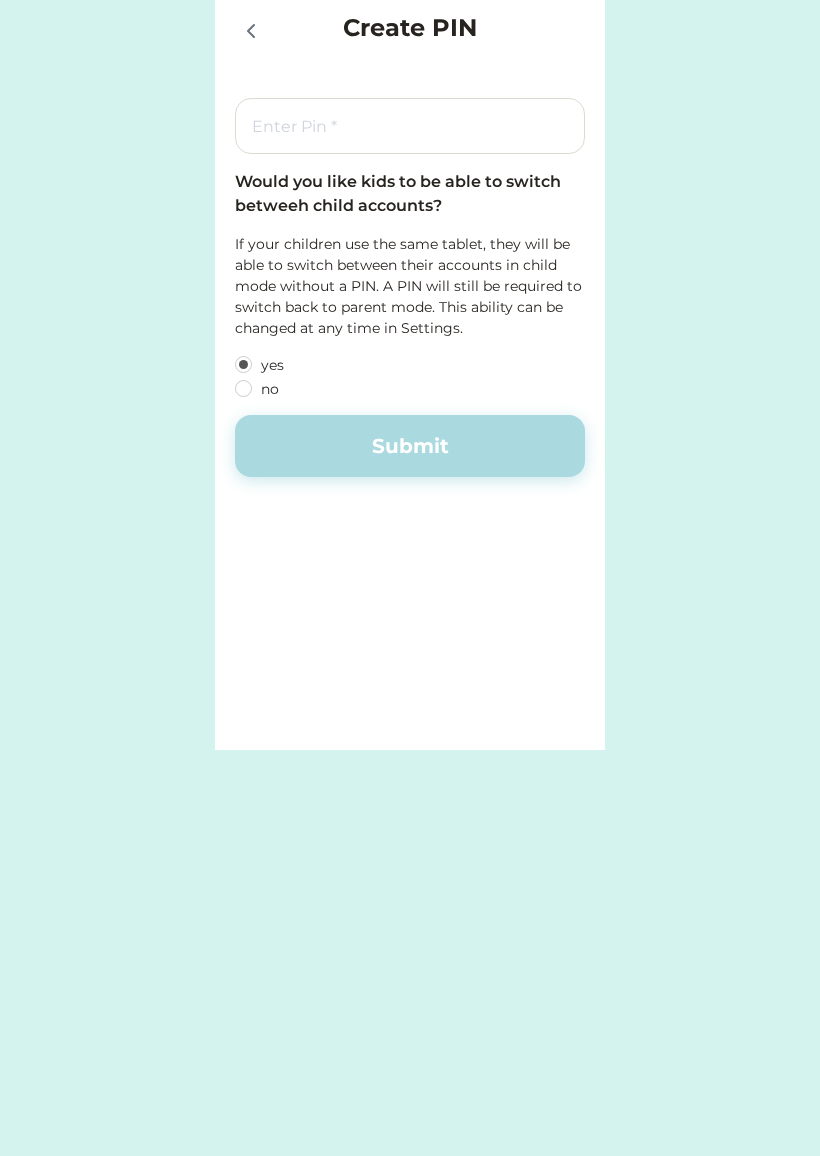 click at bounding box center (410, 126) 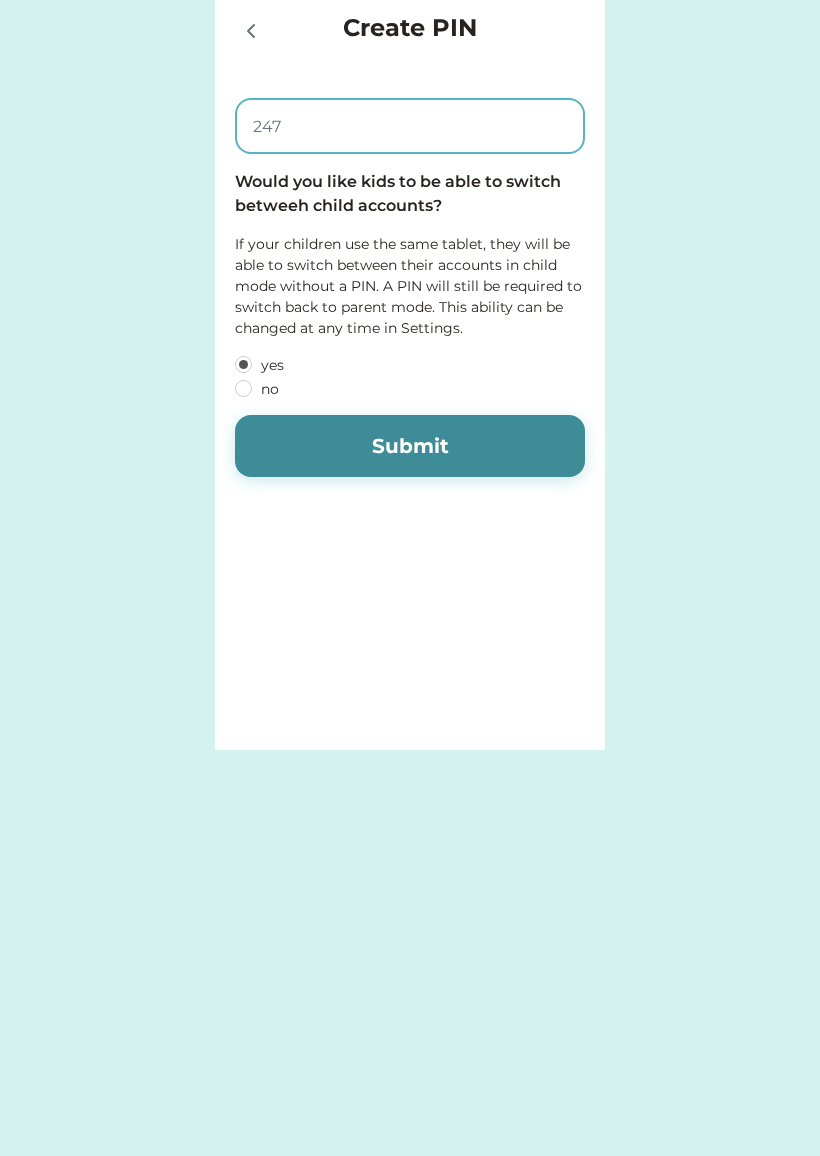 type on "2479" 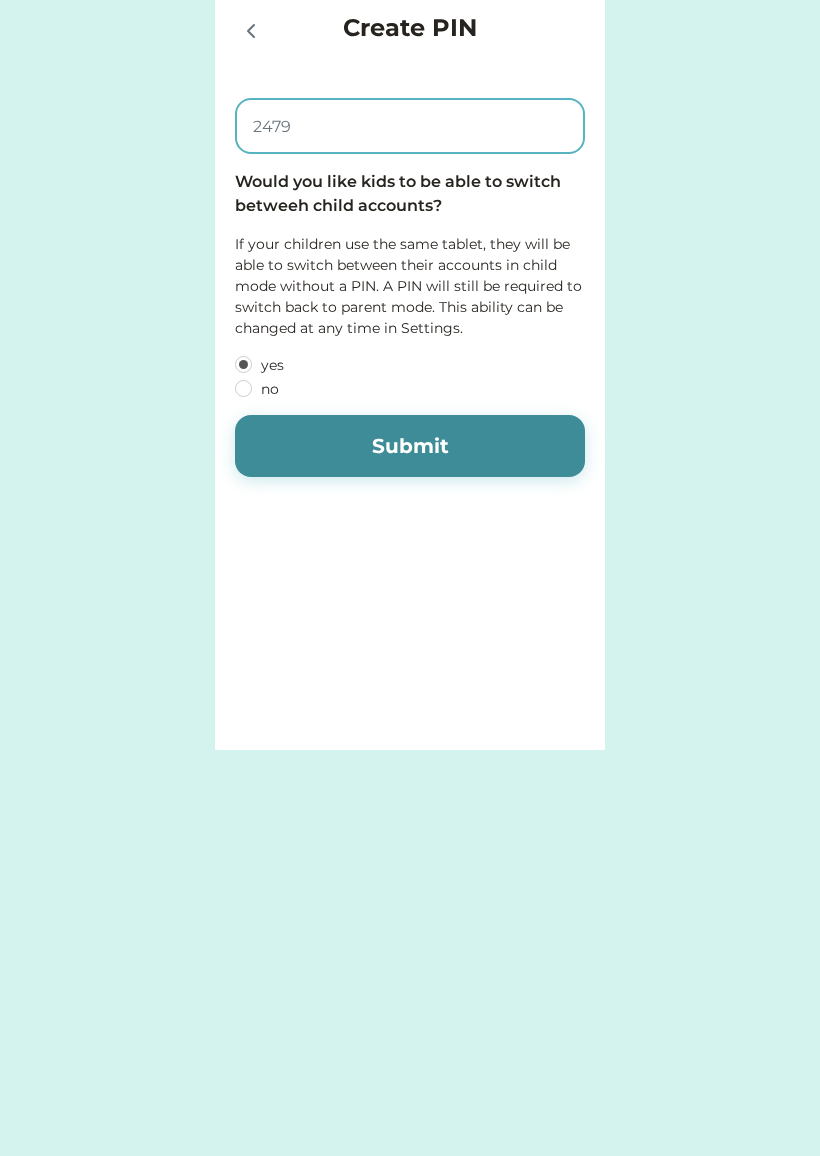 click on "Submit" at bounding box center (410, 446) 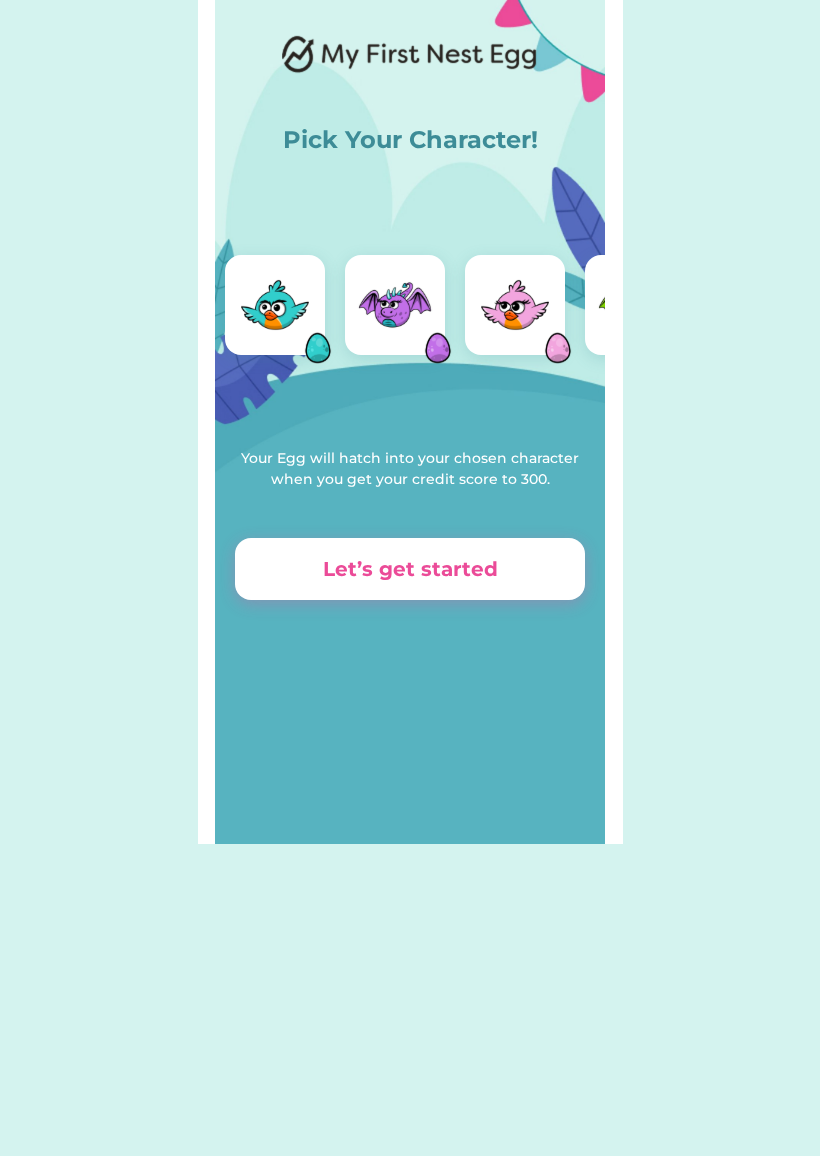 scroll, scrollTop: 0, scrollLeft: 0, axis: both 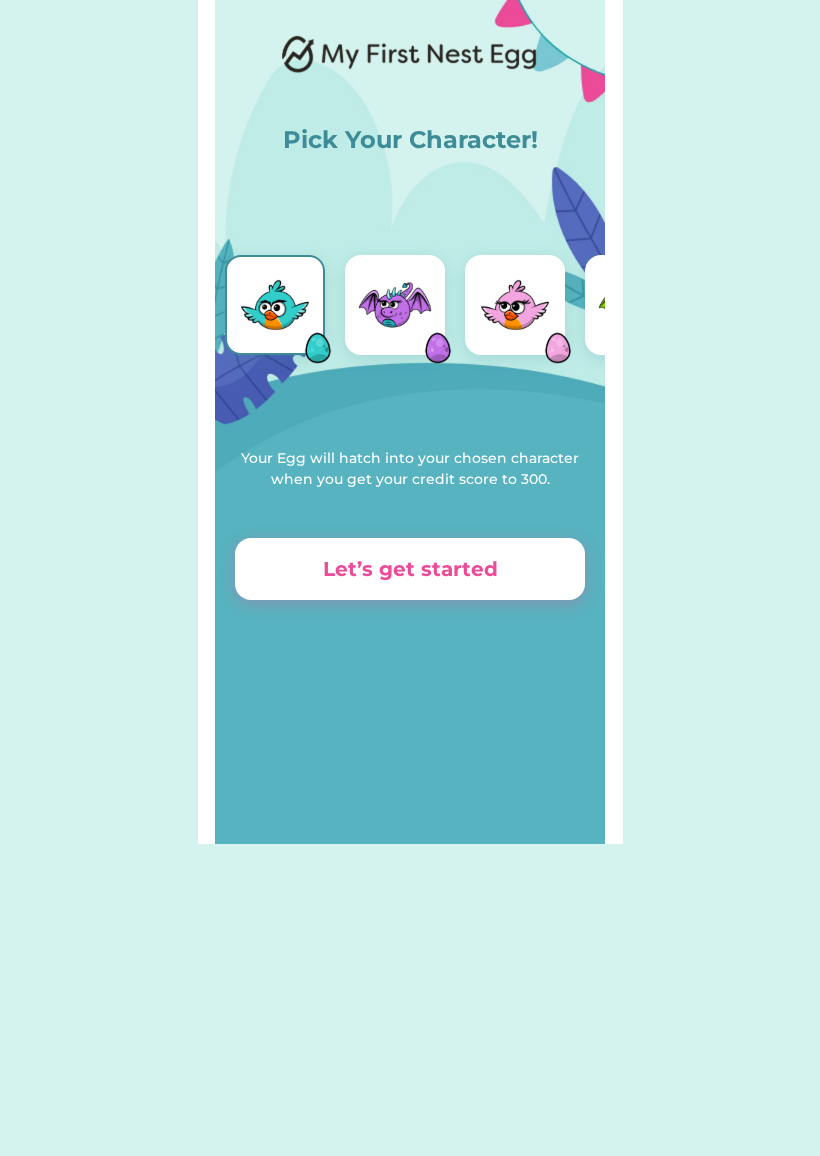 click on "Let’s get started" at bounding box center [410, 569] 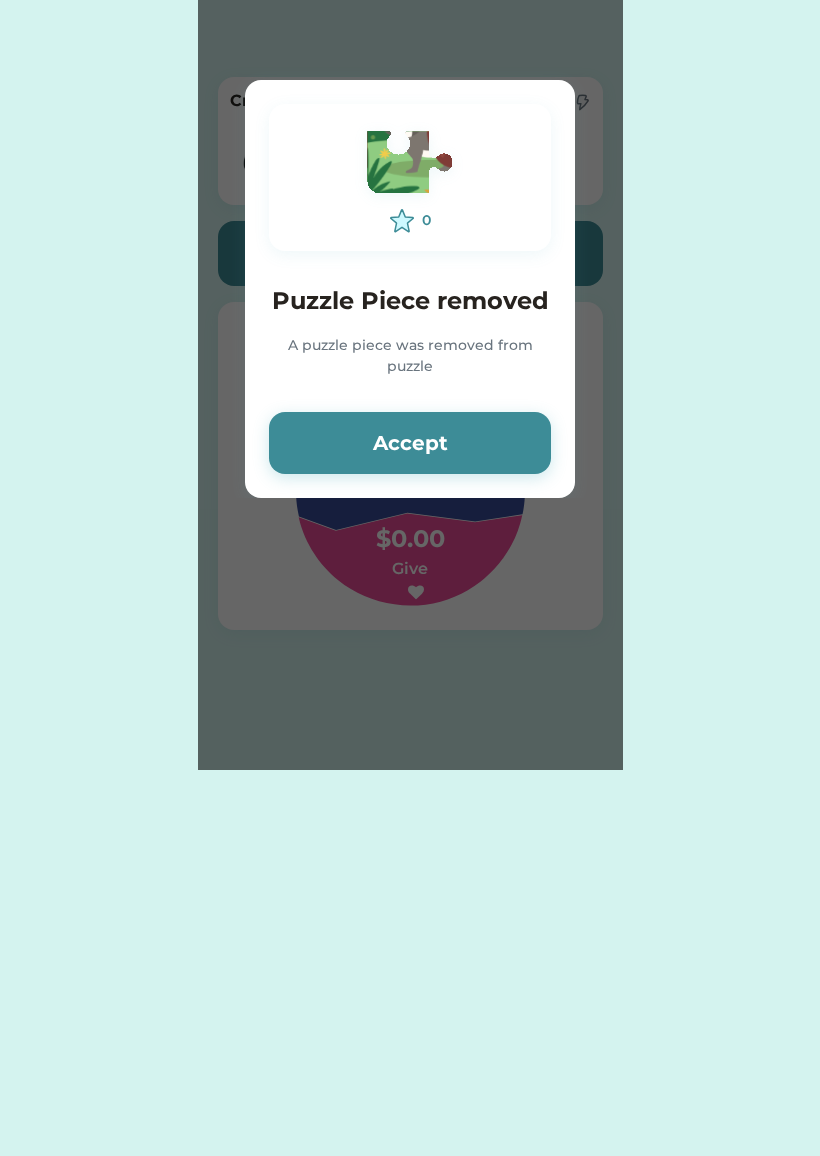 click on "Accept" at bounding box center [410, 443] 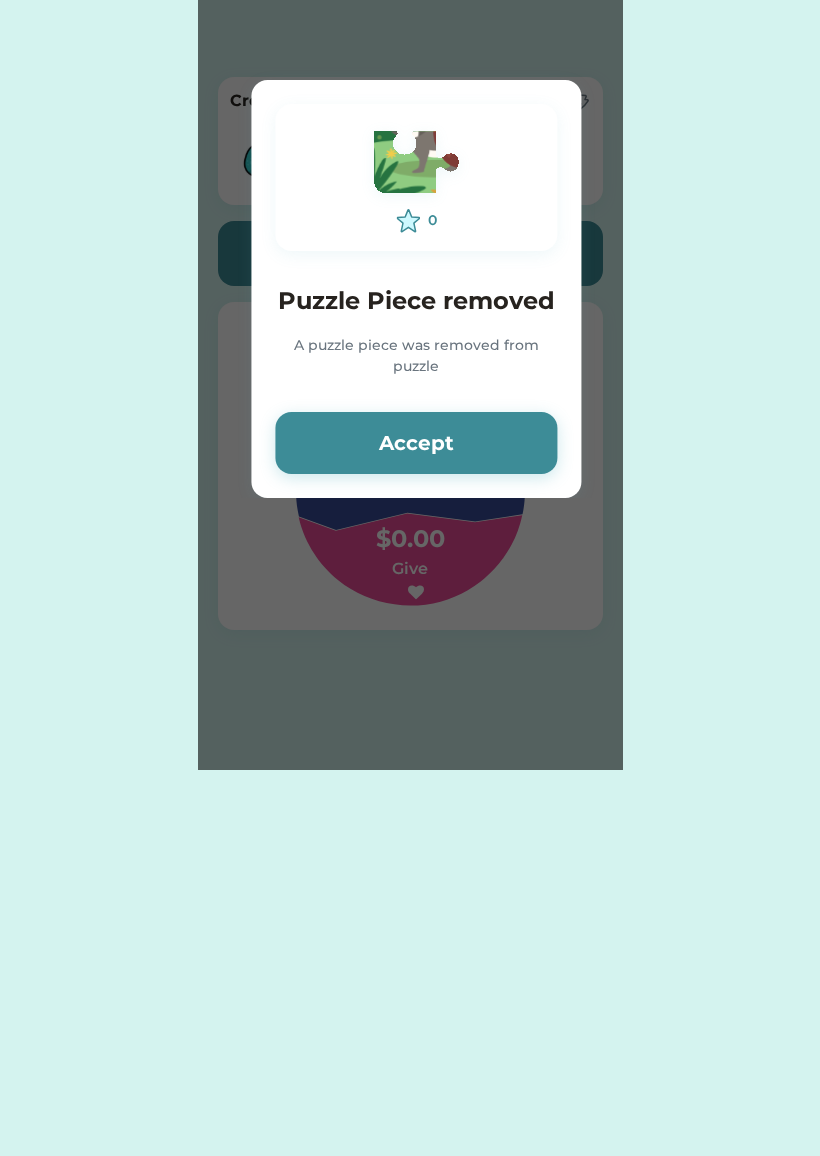 click on "Please wait 0 Puzzle Piece removed A puzzle piece was removed from puzzle  Accept" at bounding box center [410, 385] 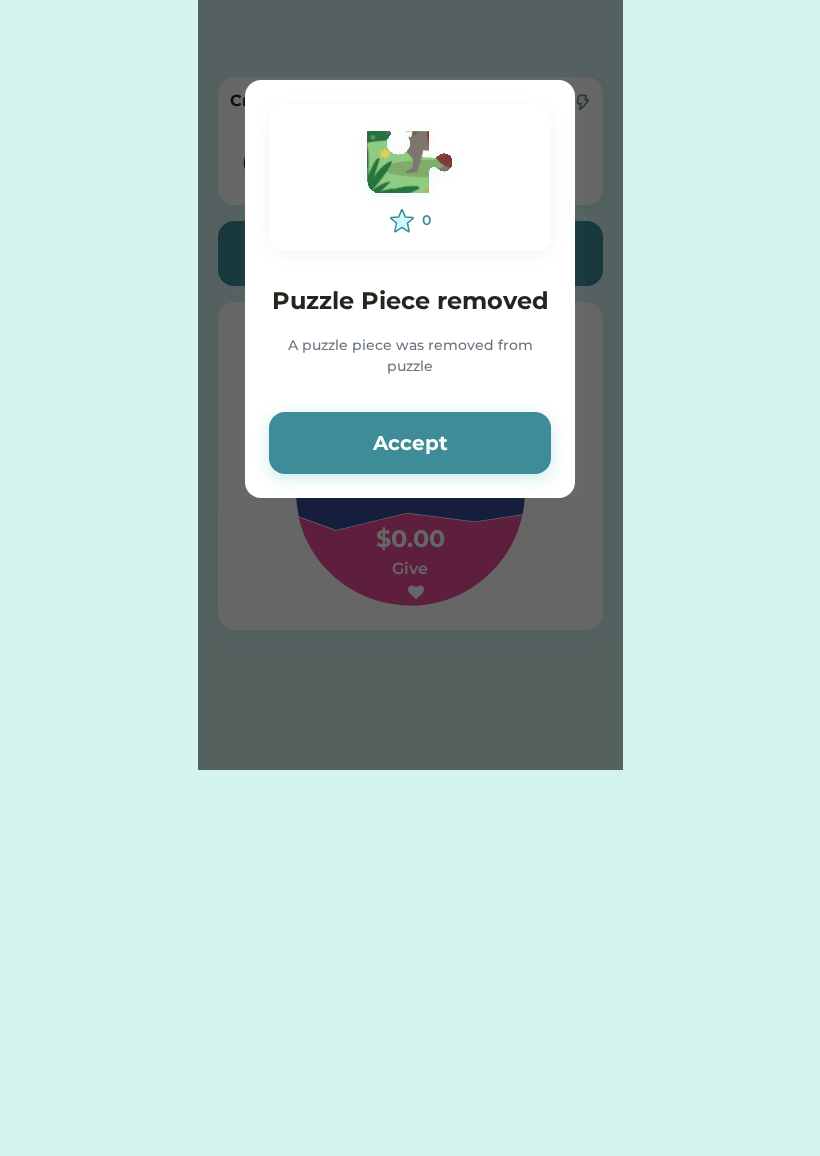 click on "Please wait 0 Puzzle Piece removed A puzzle piece was removed from puzzle  Accept" at bounding box center (410, 385) 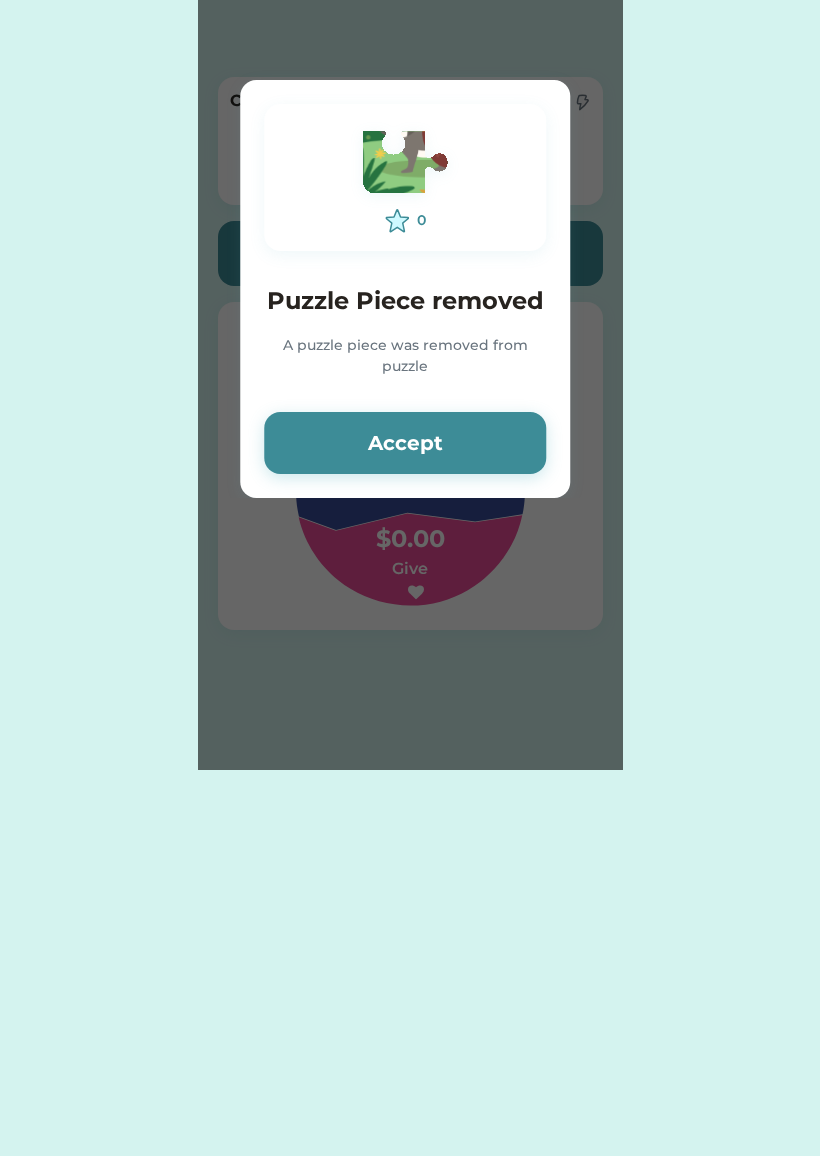 click on "0 Puzzle Piece removed A puzzle piece was removed from puzzle  Accept" at bounding box center [405, 289] 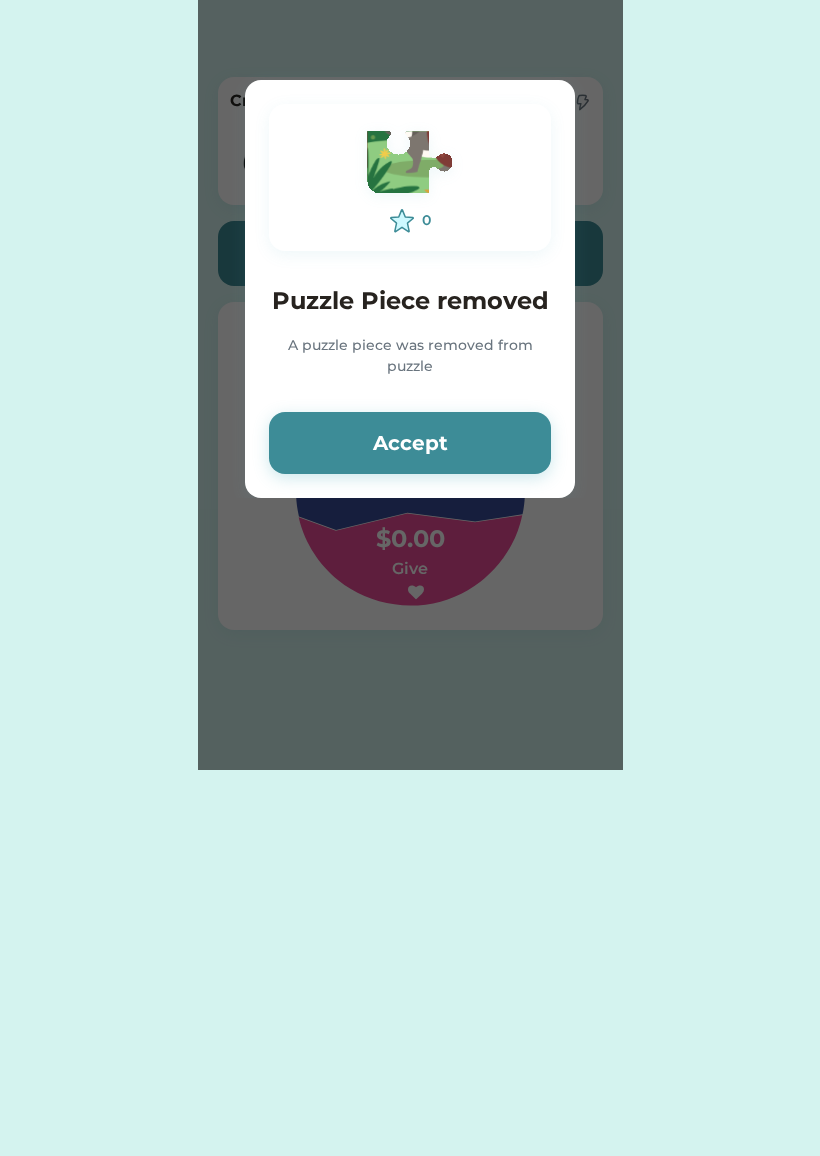 click on "A puzzle piece was removed from puzzle" at bounding box center (410, 357) 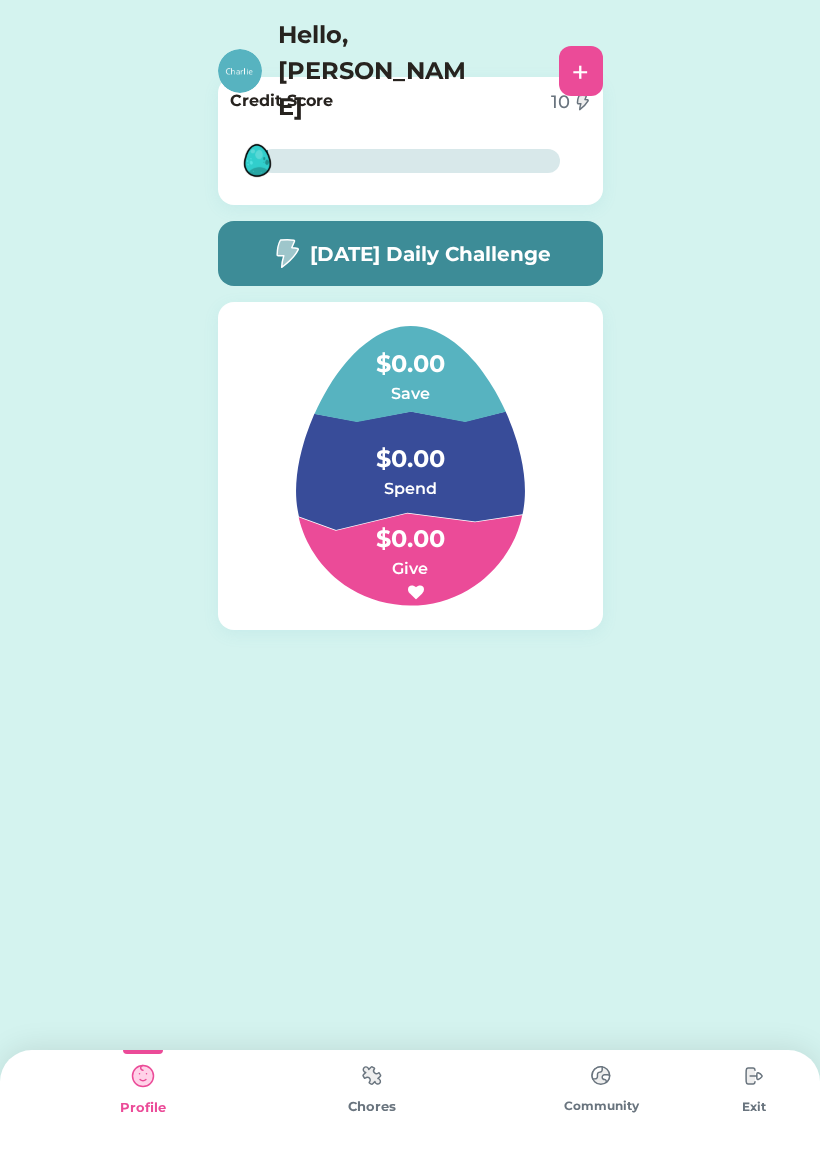 click on "[DATE] Daily Challenge" at bounding box center (430, 254) 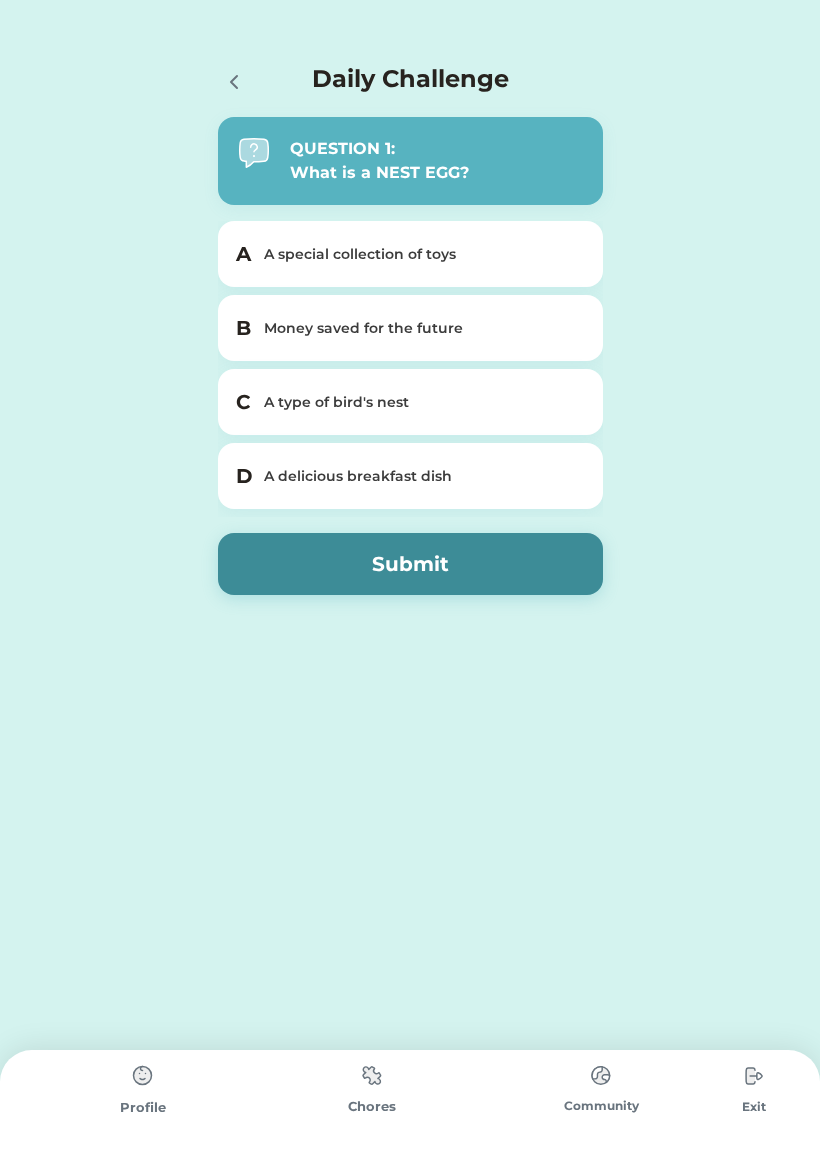 click at bounding box center (372, 1075) 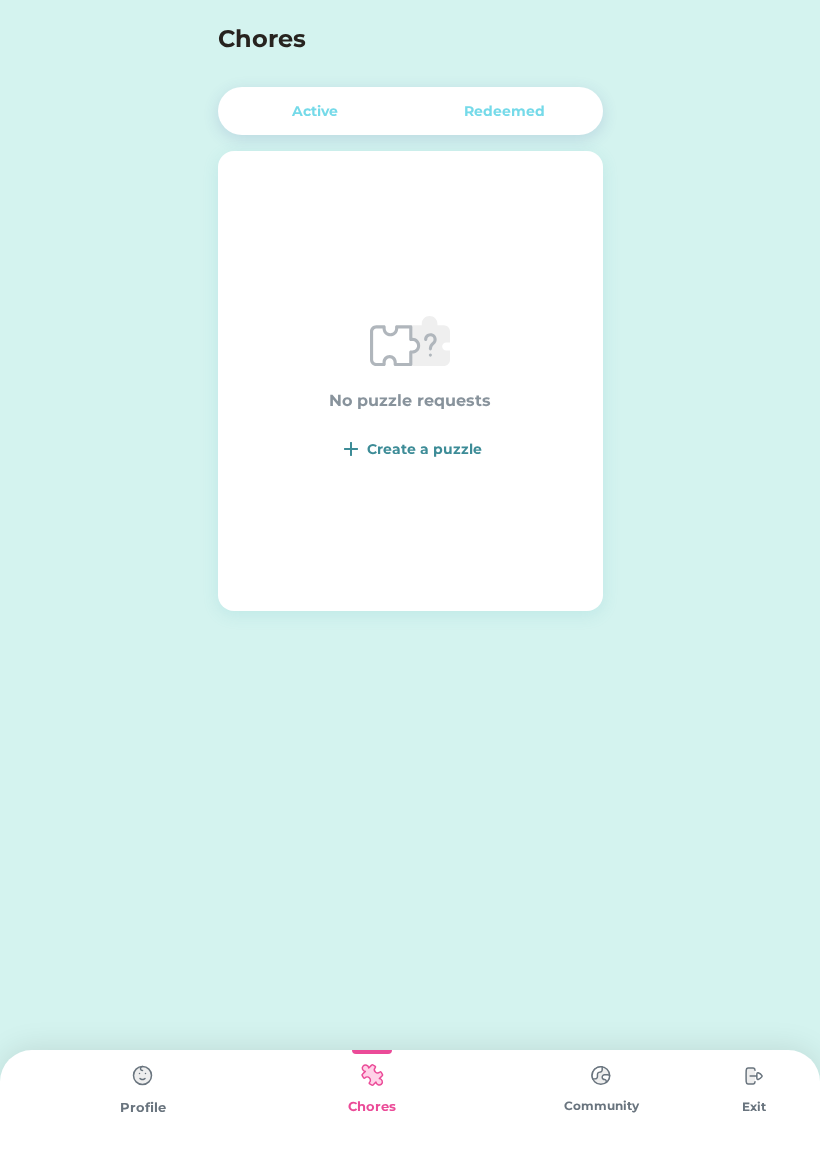 click on "Active" at bounding box center (315, 111) 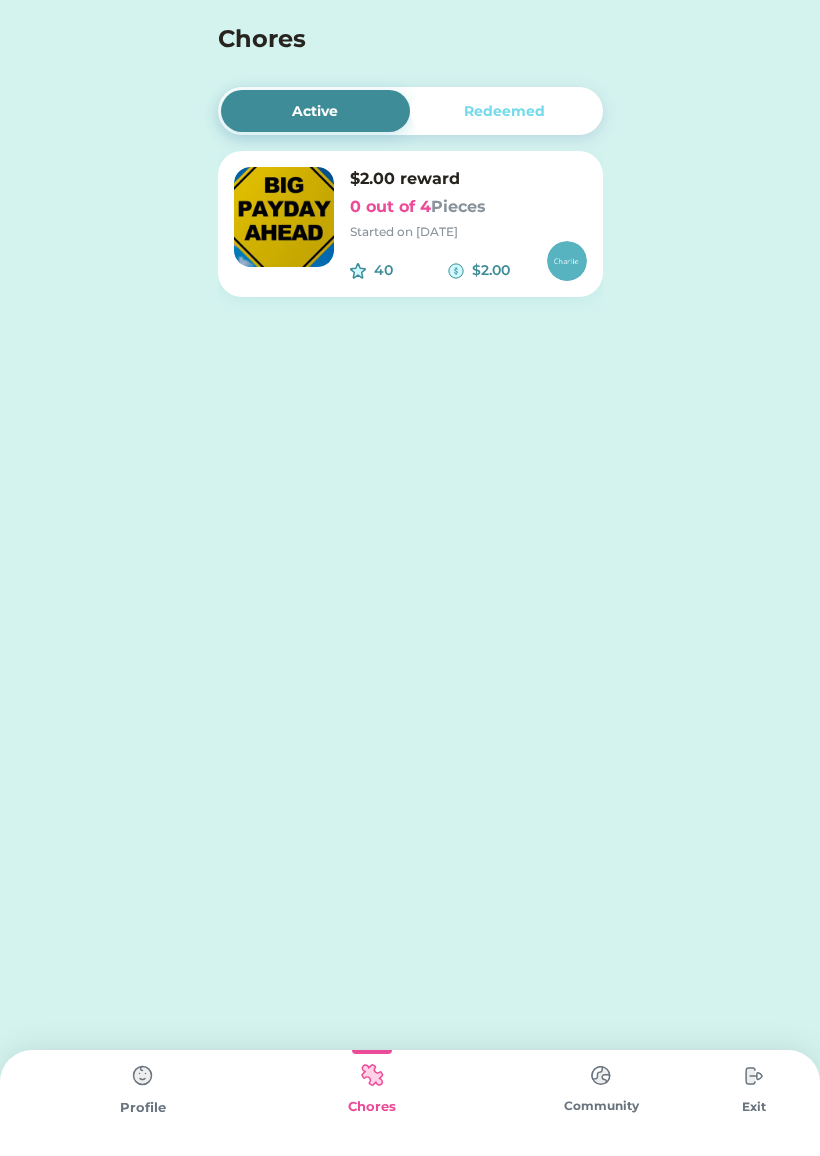 click on "Pieces" at bounding box center [458, 206] 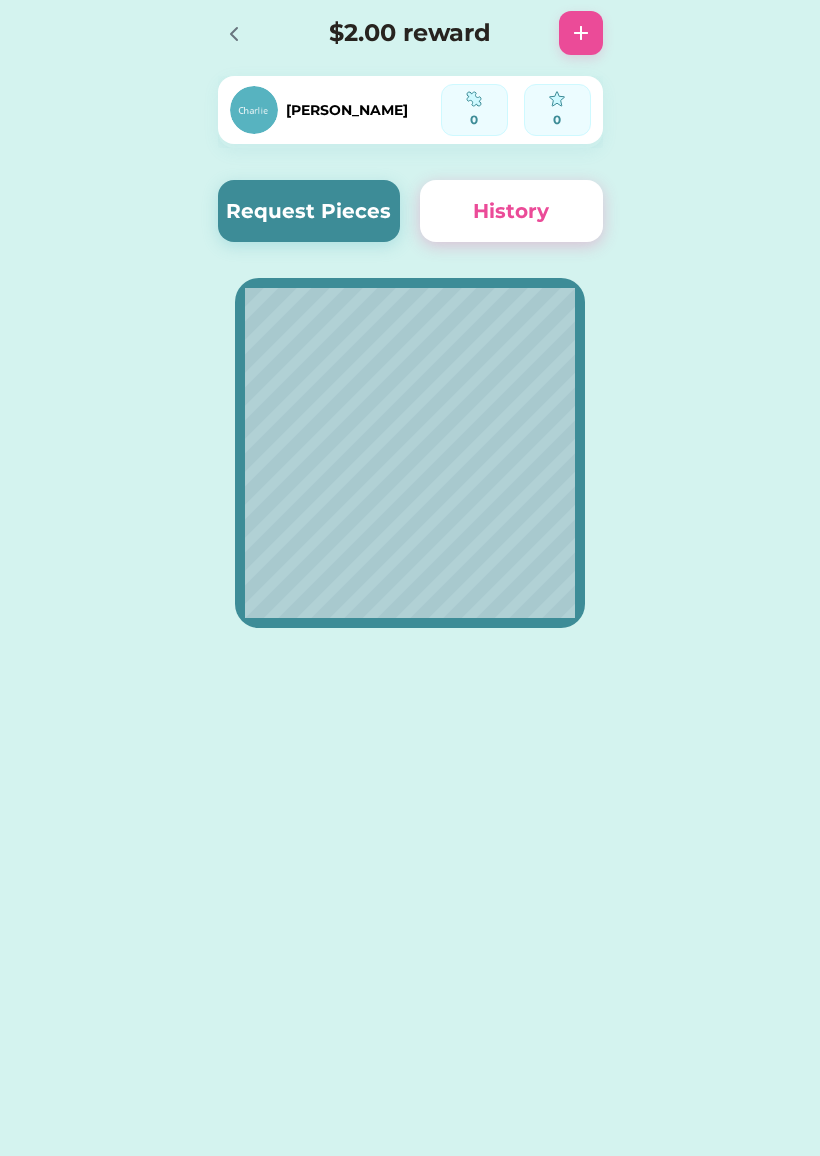 click on "Request Pieces" at bounding box center (309, 211) 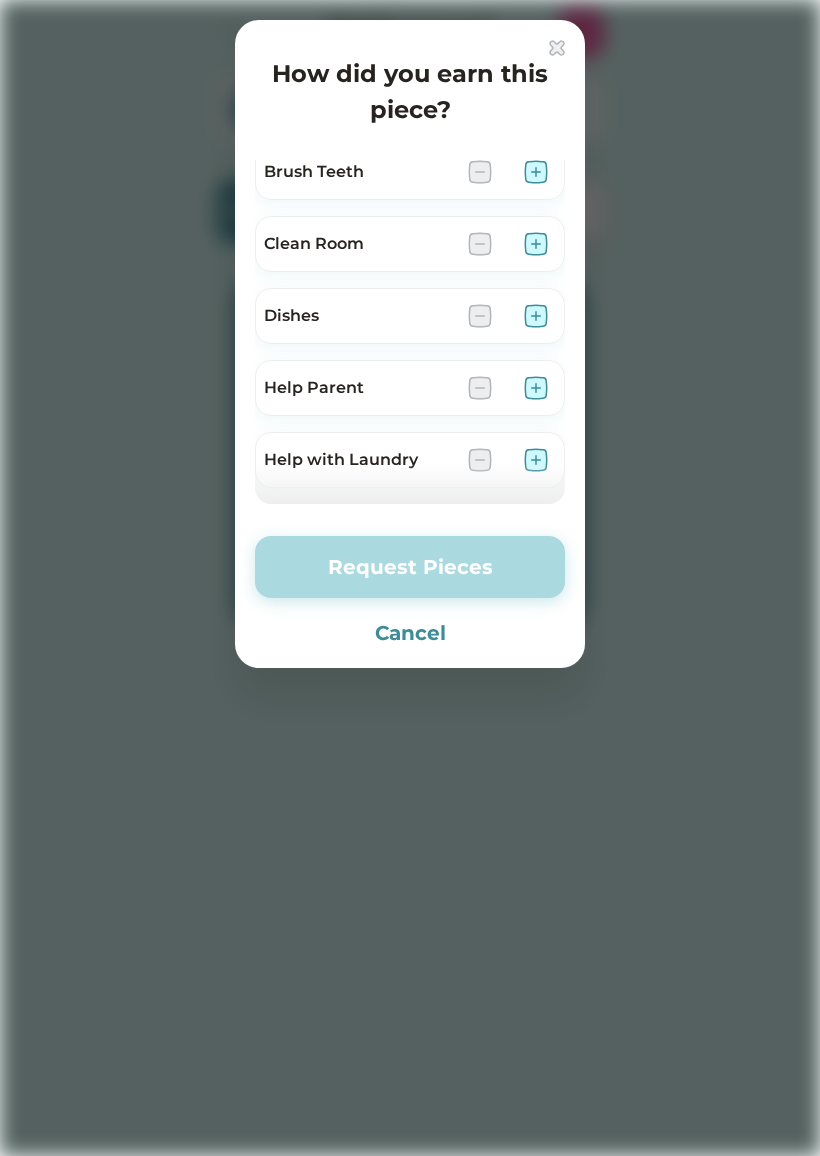 click on "Cancel" at bounding box center (410, 633) 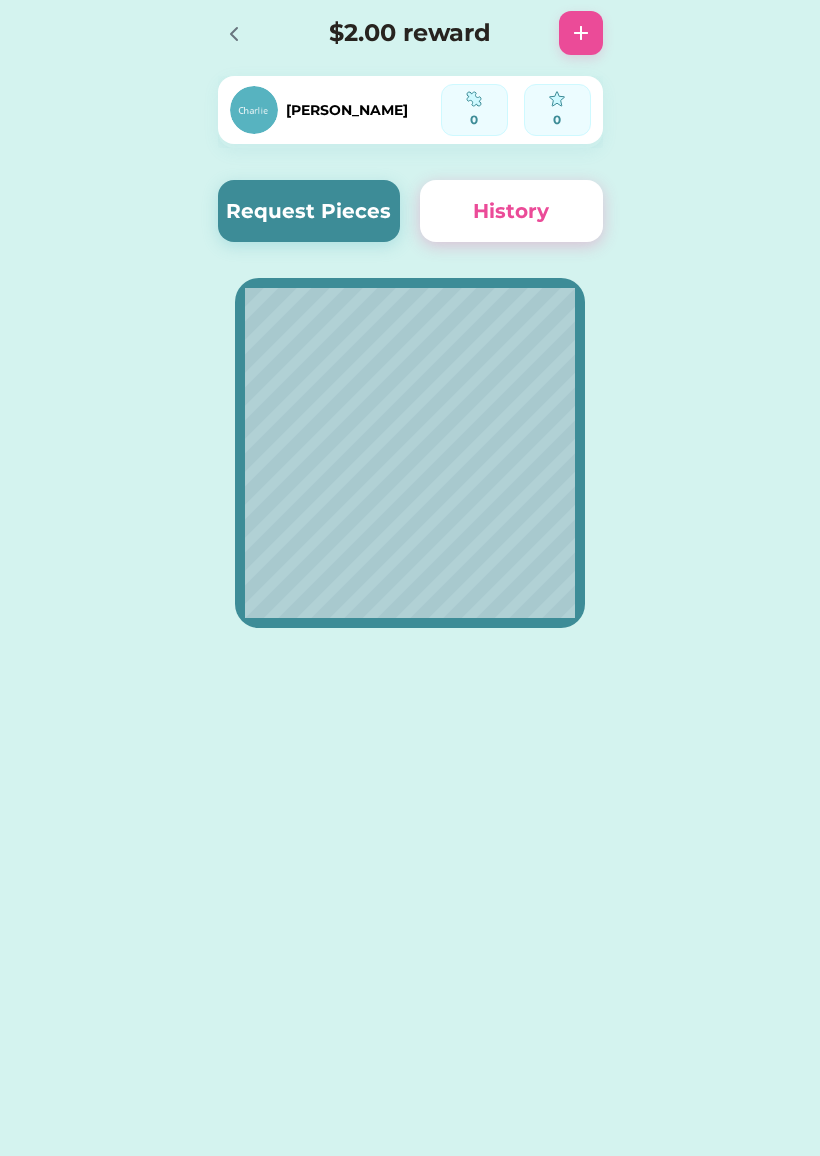 click 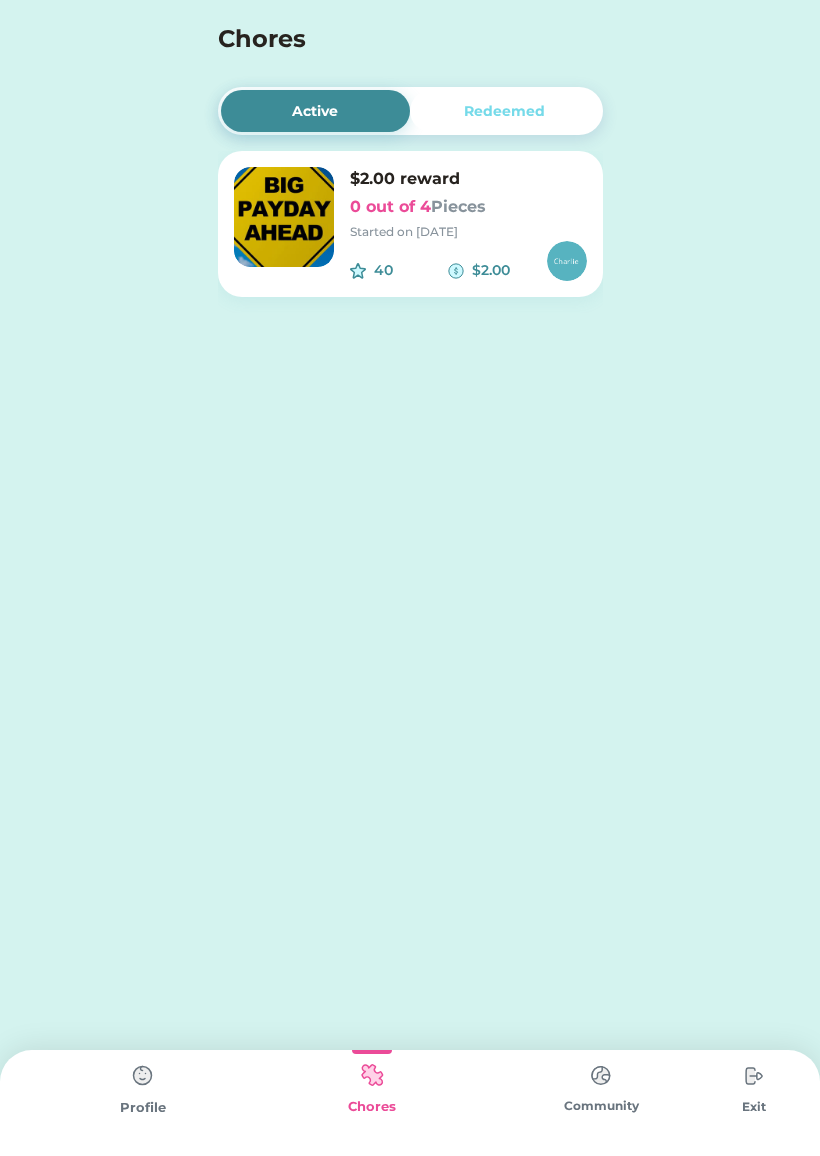 click at bounding box center [143, 1076] 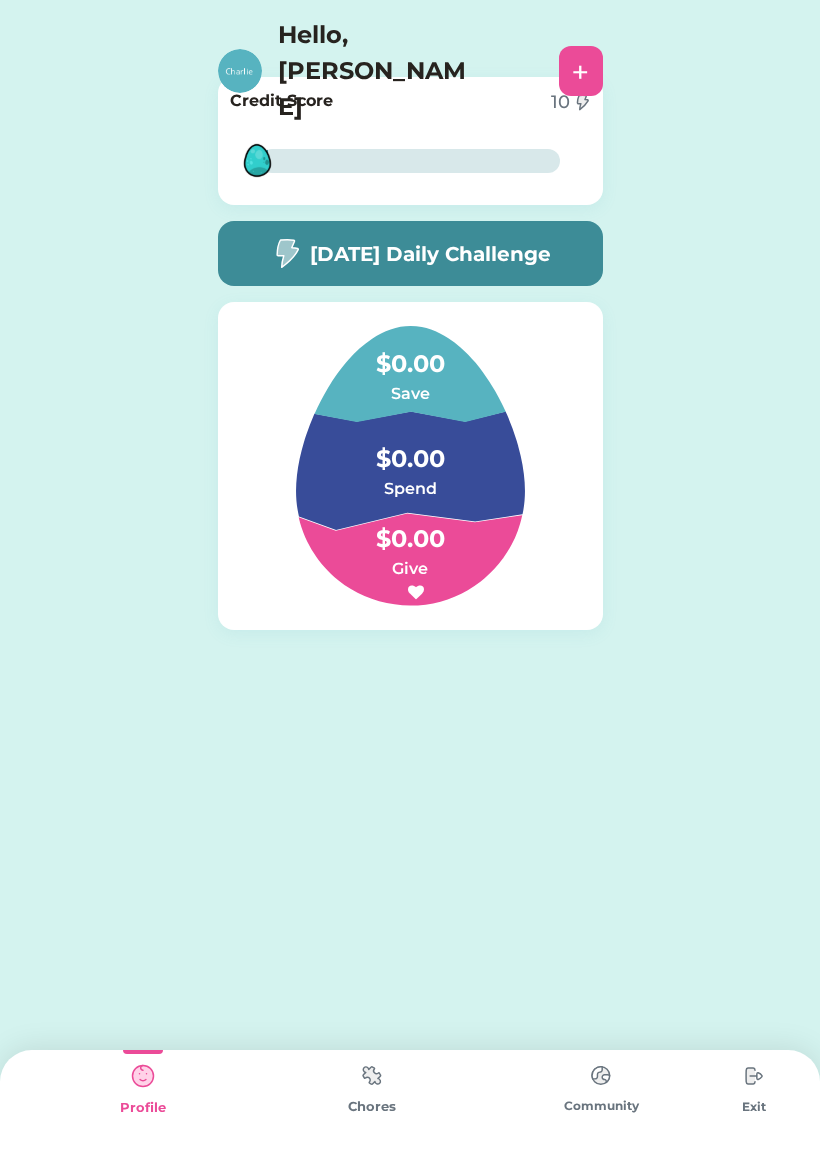 click at bounding box center (372, 1075) 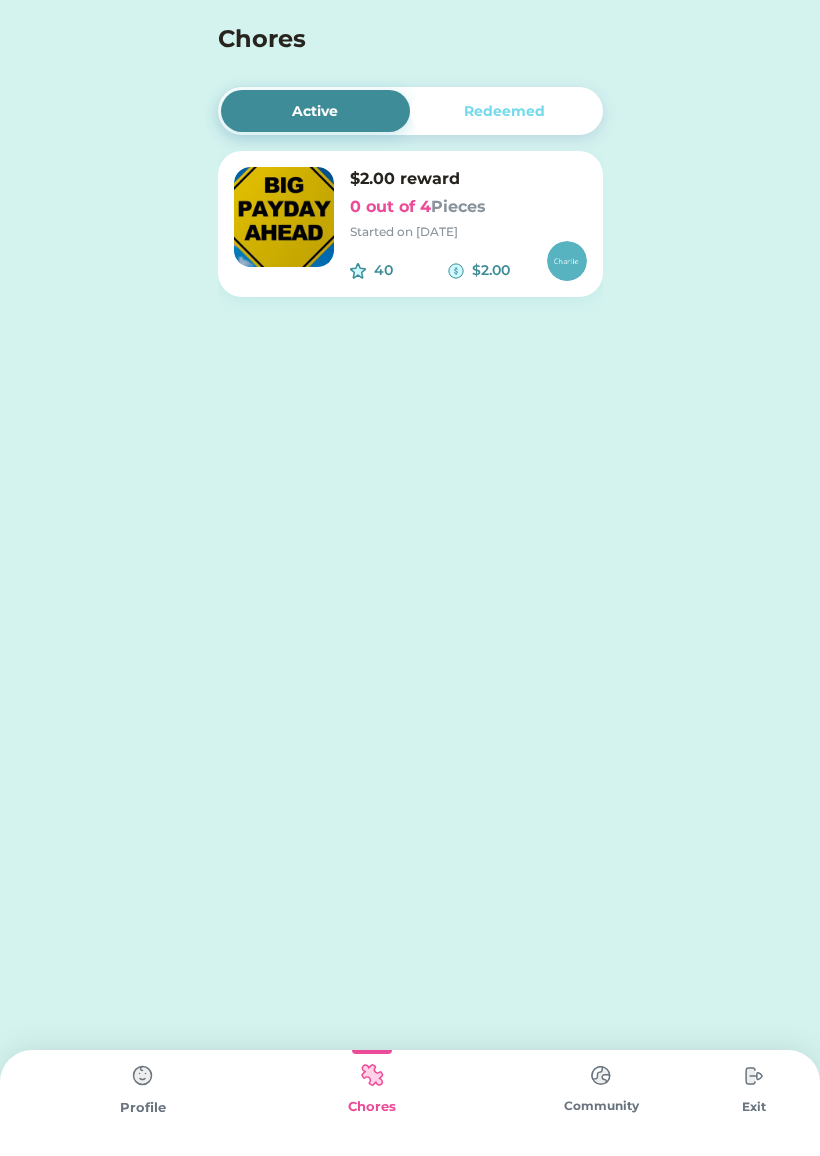 click at bounding box center (284, 217) 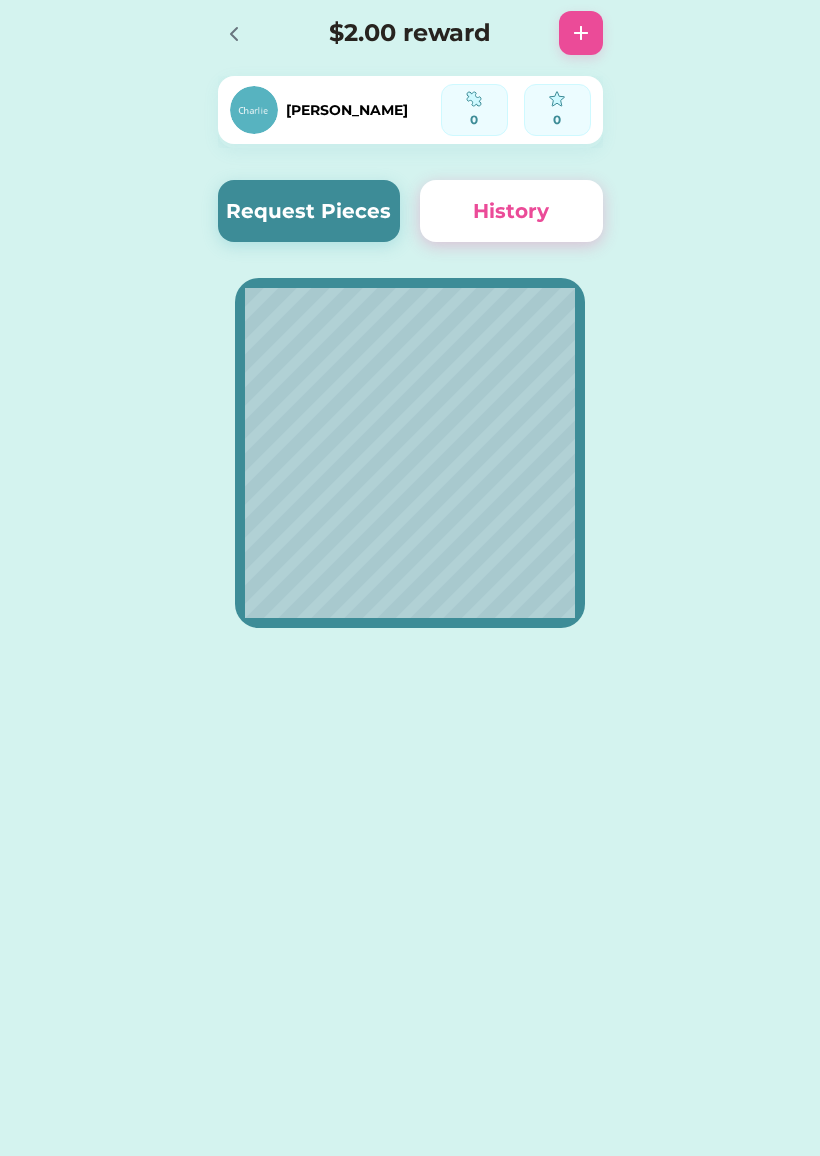 click 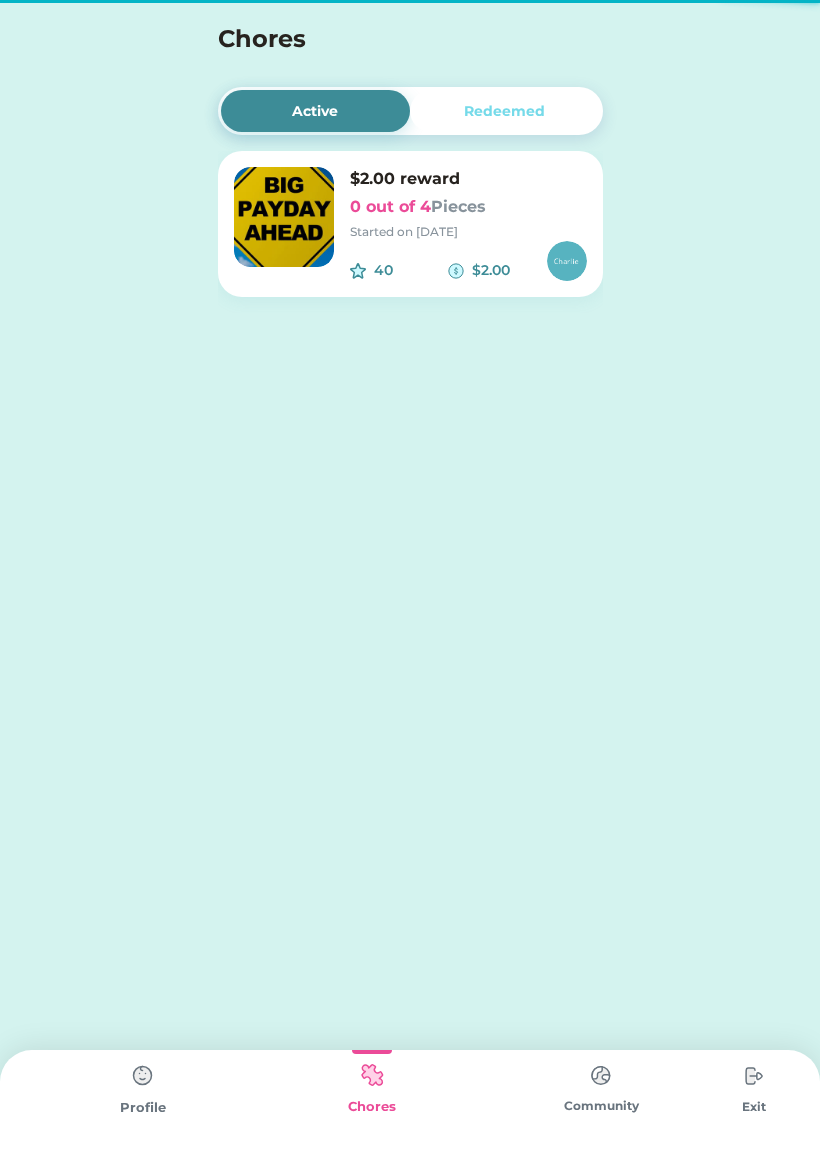 click at bounding box center (372, 1075) 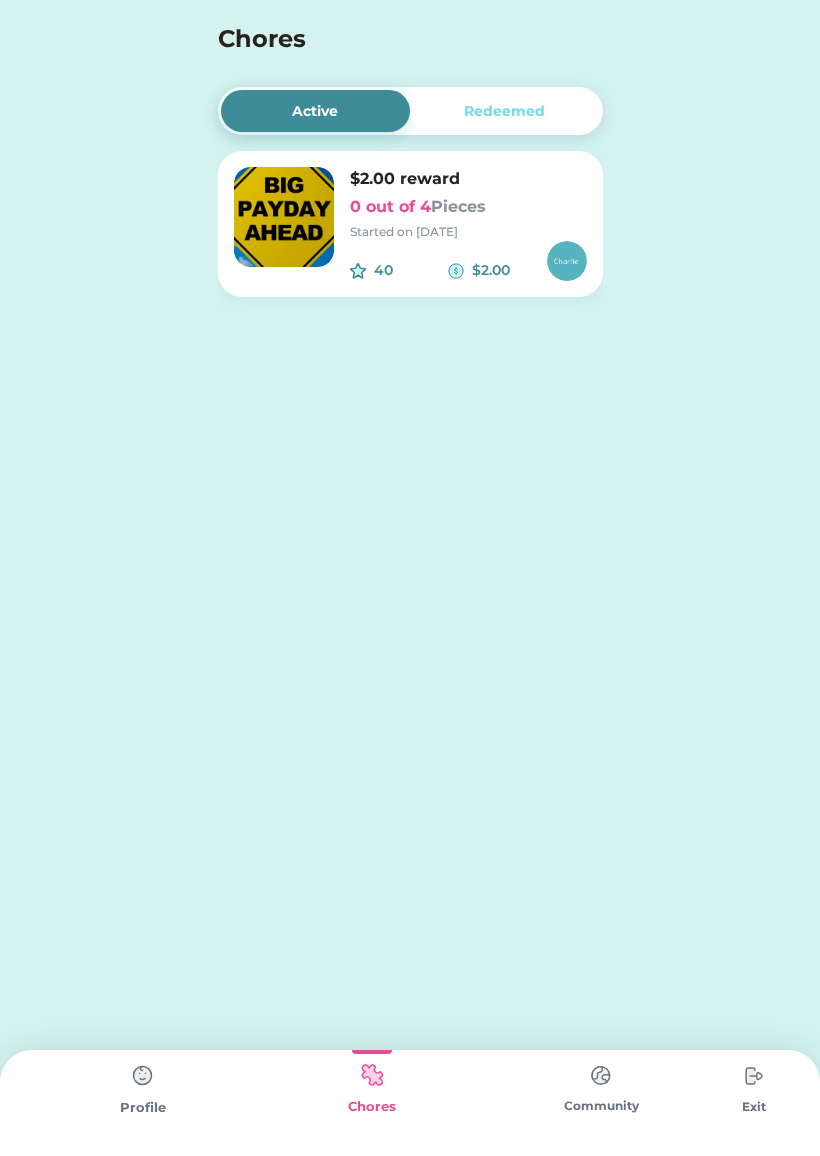 click at bounding box center [284, 217] 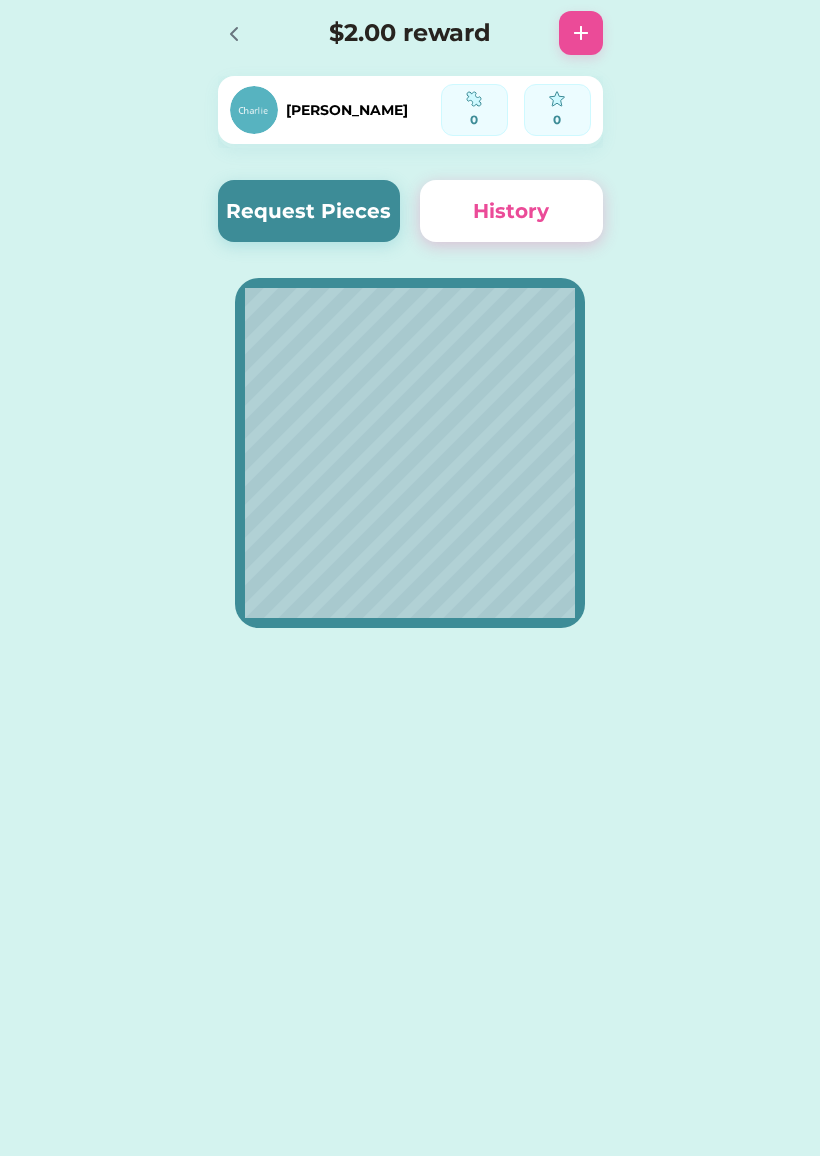click on "Request Pieces" at bounding box center (309, 211) 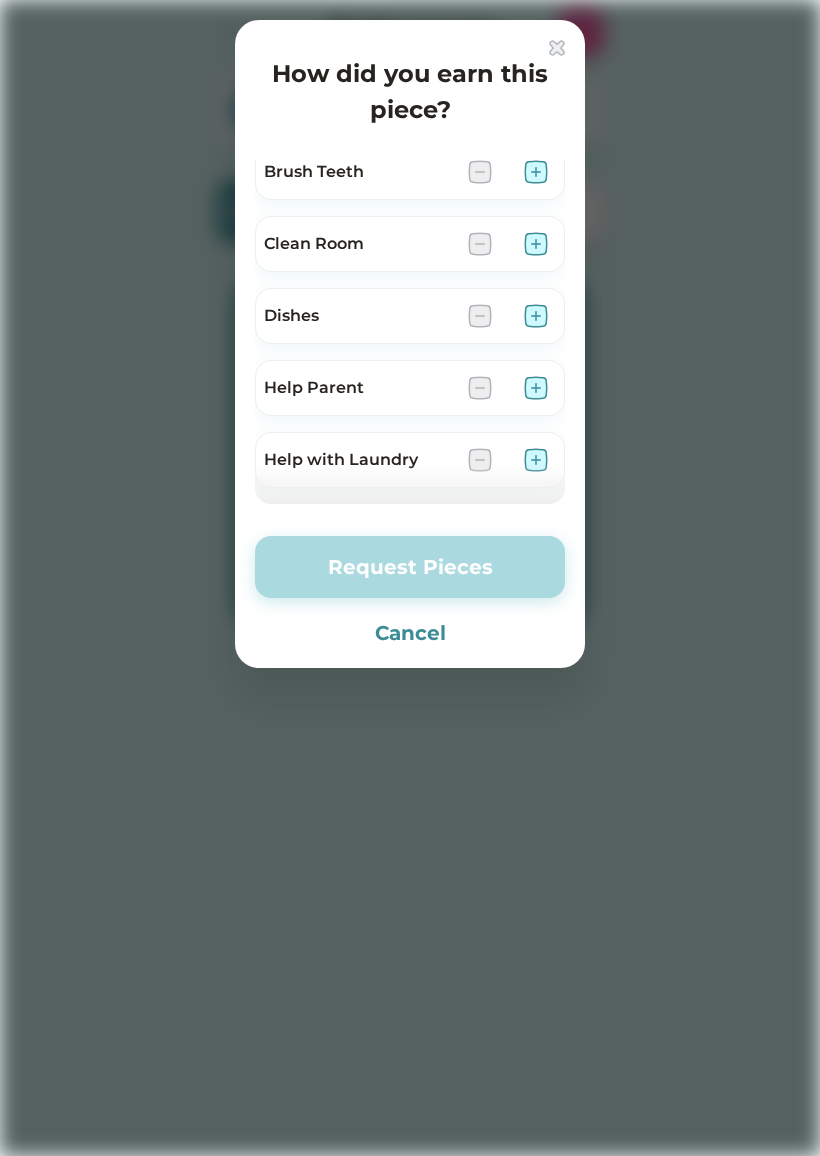 click on "How did you earn this piece? Brush Teeth Clean Room Dishes Help Parent Help with Laundry Make Bed Read Stay in Bed Tidy Toys Wash Hands Make Lunch Practice Skill Read Set Table Wash Hands Add Pieces Request Pieces Cancel" at bounding box center [410, 344] 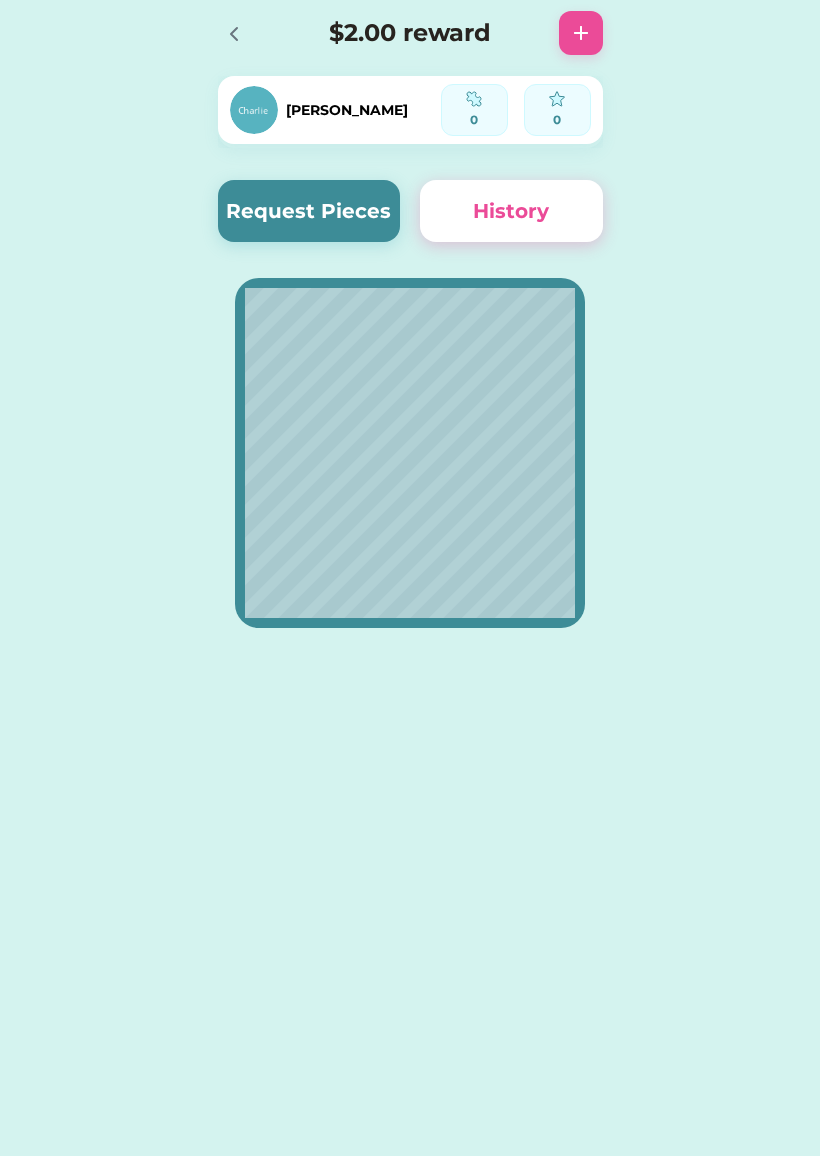 click on "Request Pieces" at bounding box center (309, 211) 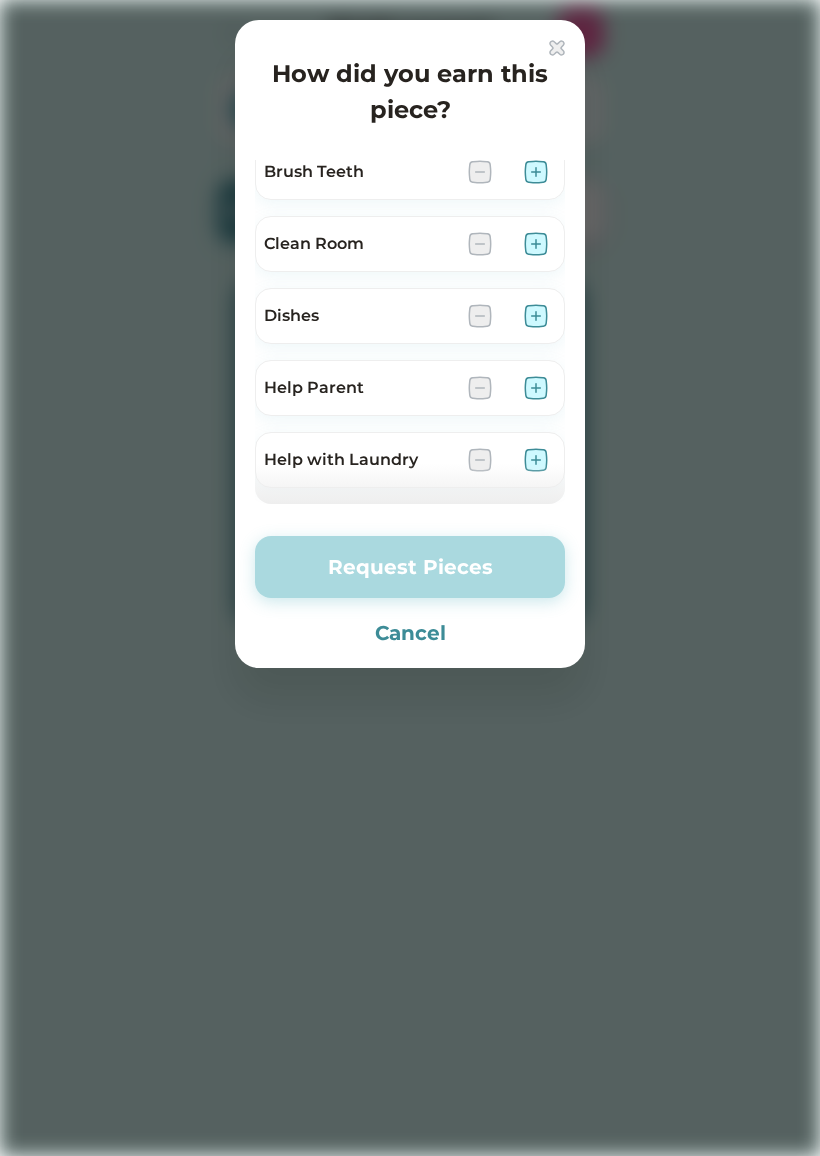 click on "How did you earn this piece? Brush Teeth Clean Room Dishes Help Parent Help with Laundry Make Bed Read Stay in Bed Tidy Toys Wash Hands Make Lunch Practice Skill Read Set Table Wash Hands Add Pieces Request Pieces Cancel" at bounding box center [410, 344] 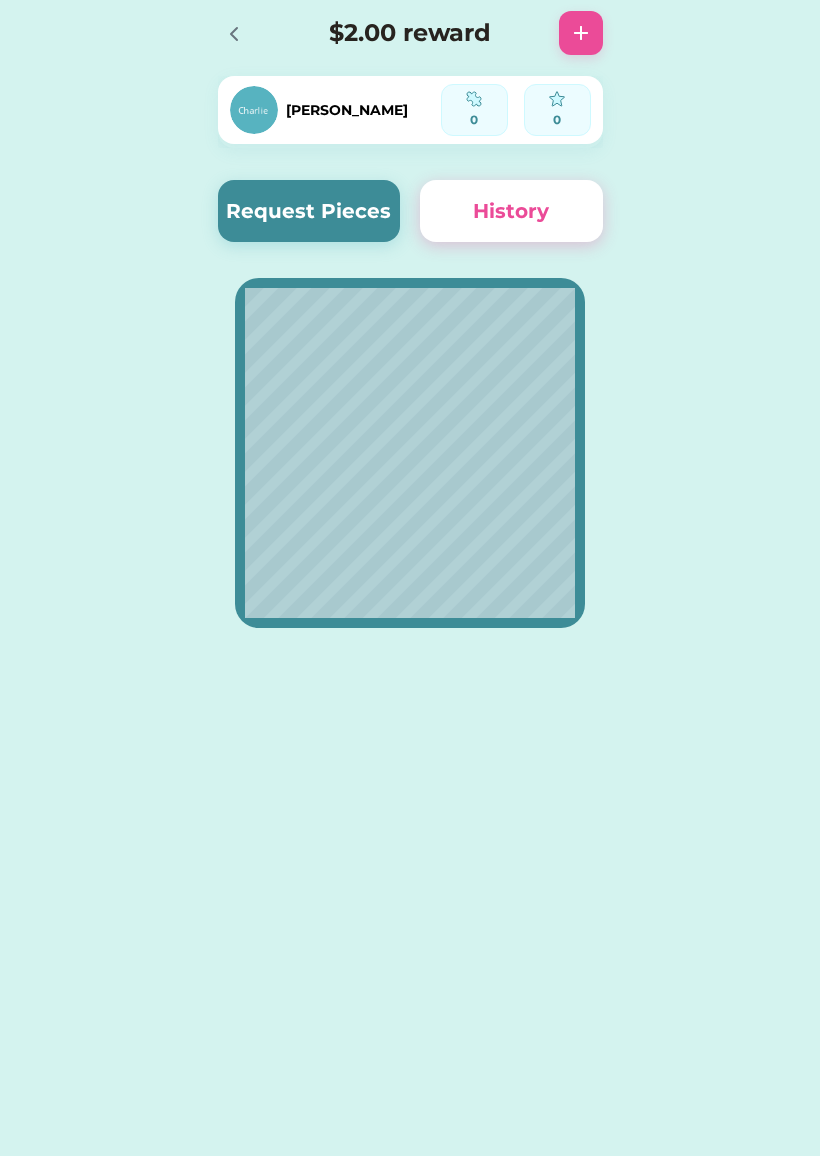 click 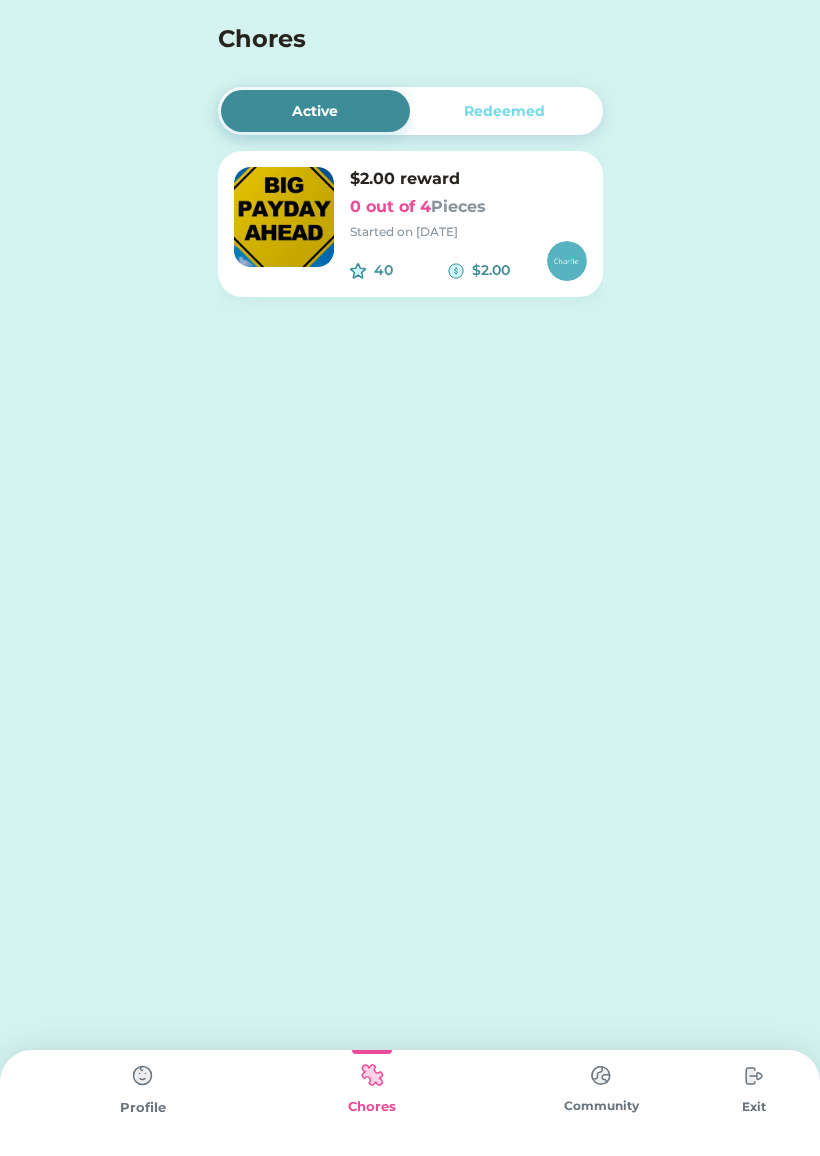 click on "Redeemed" at bounding box center [505, 111] 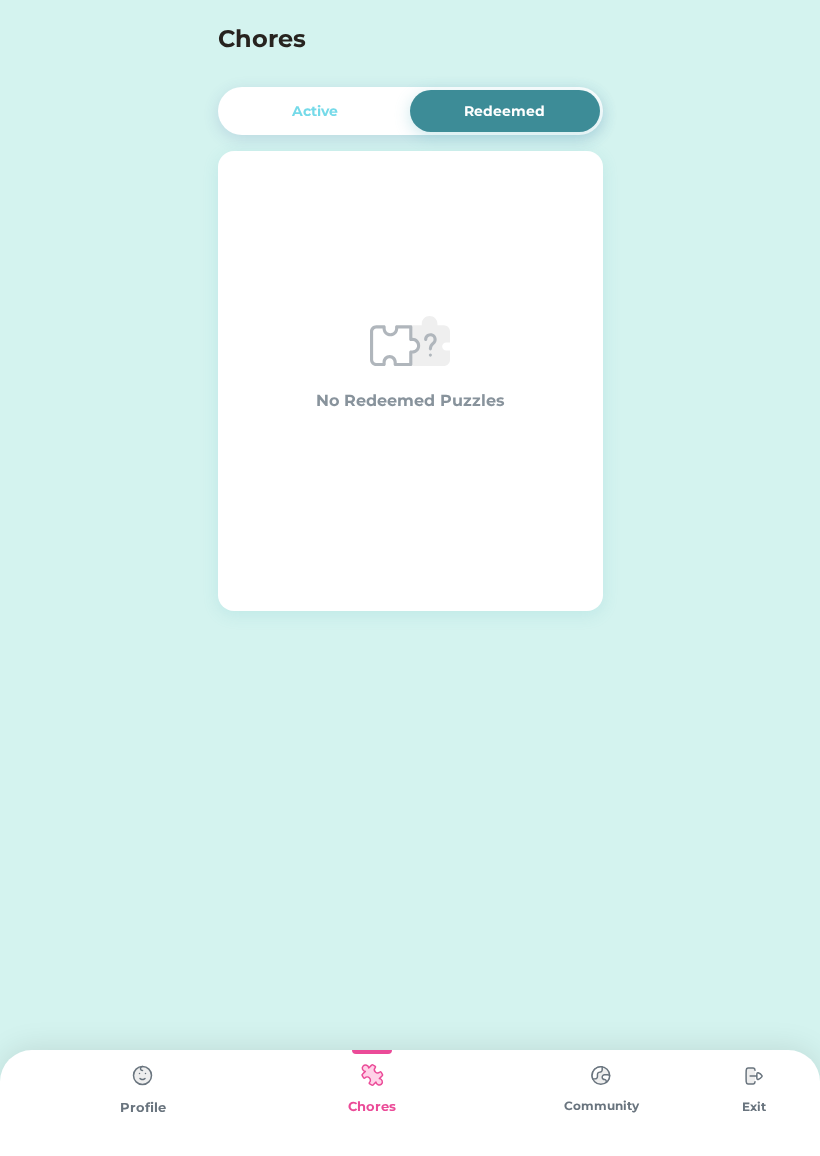click at bounding box center [601, 1075] 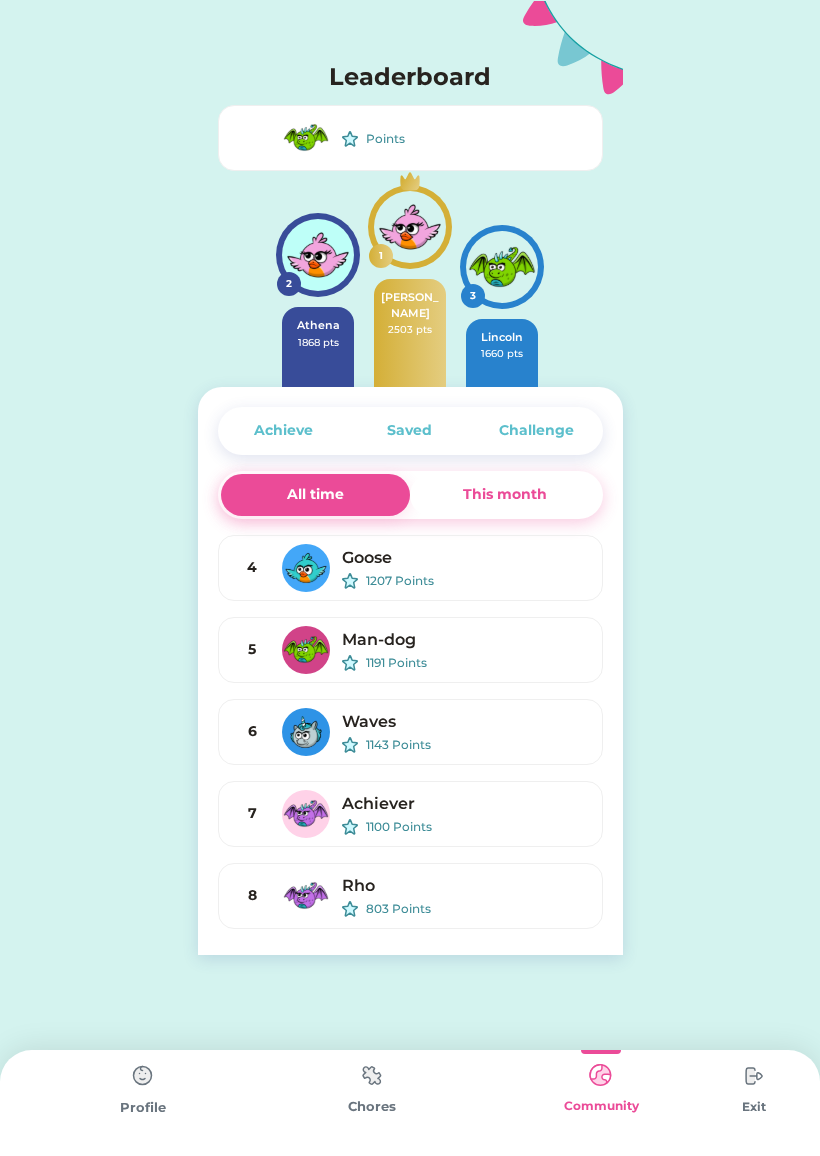 click at bounding box center (143, 1076) 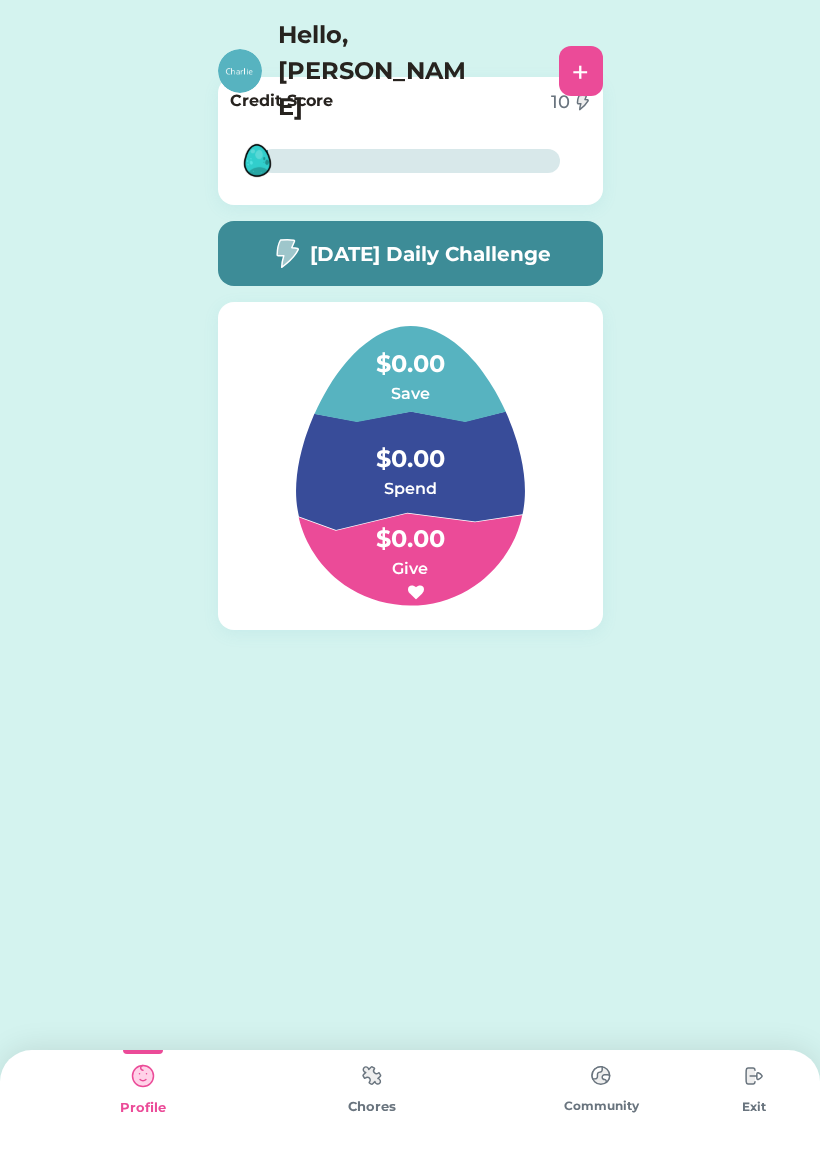 click on "[DATE] Daily Challenge" at bounding box center [430, 254] 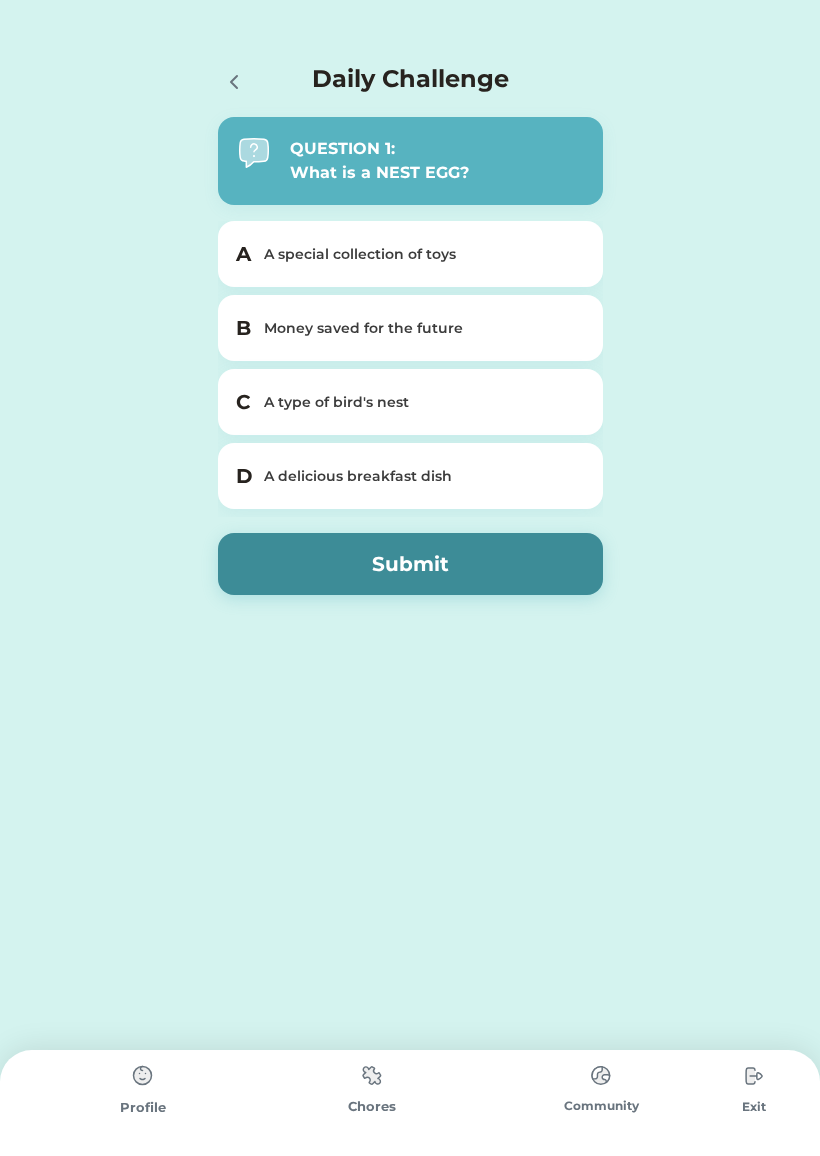 click at bounding box center (754, 1076) 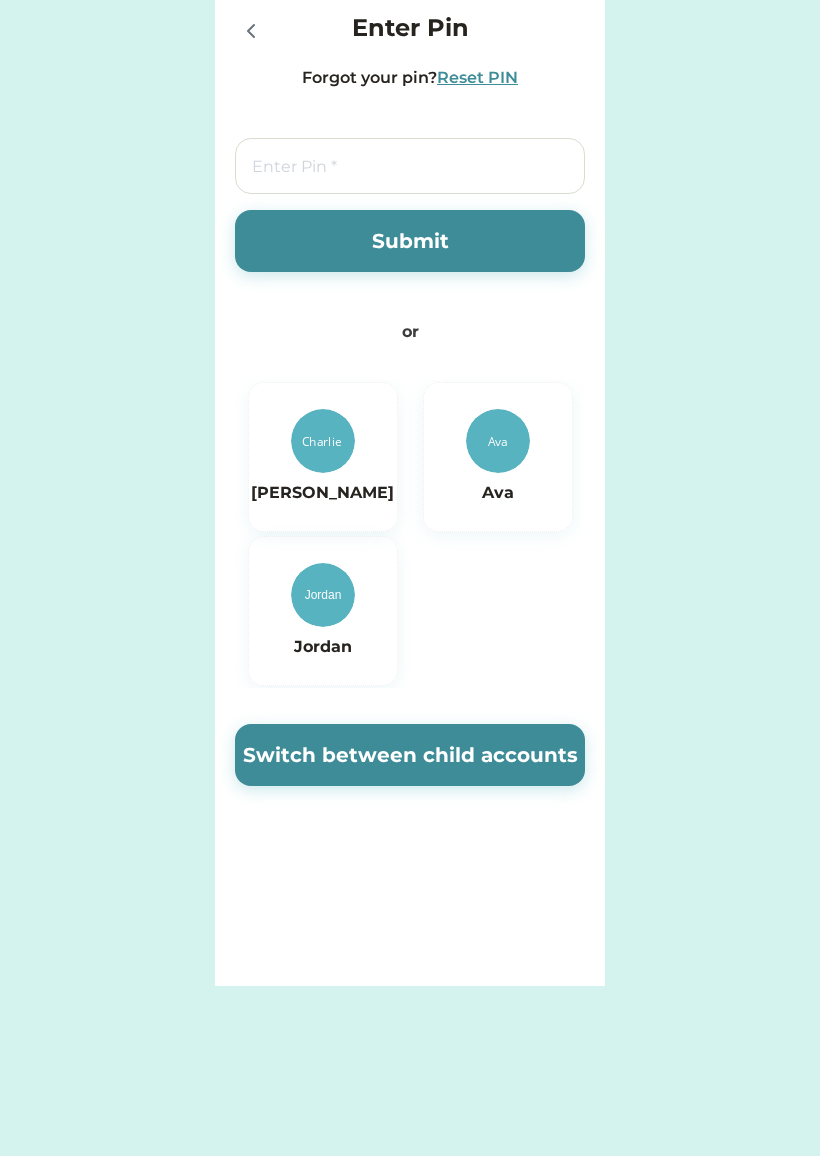 click at bounding box center (323, 595) 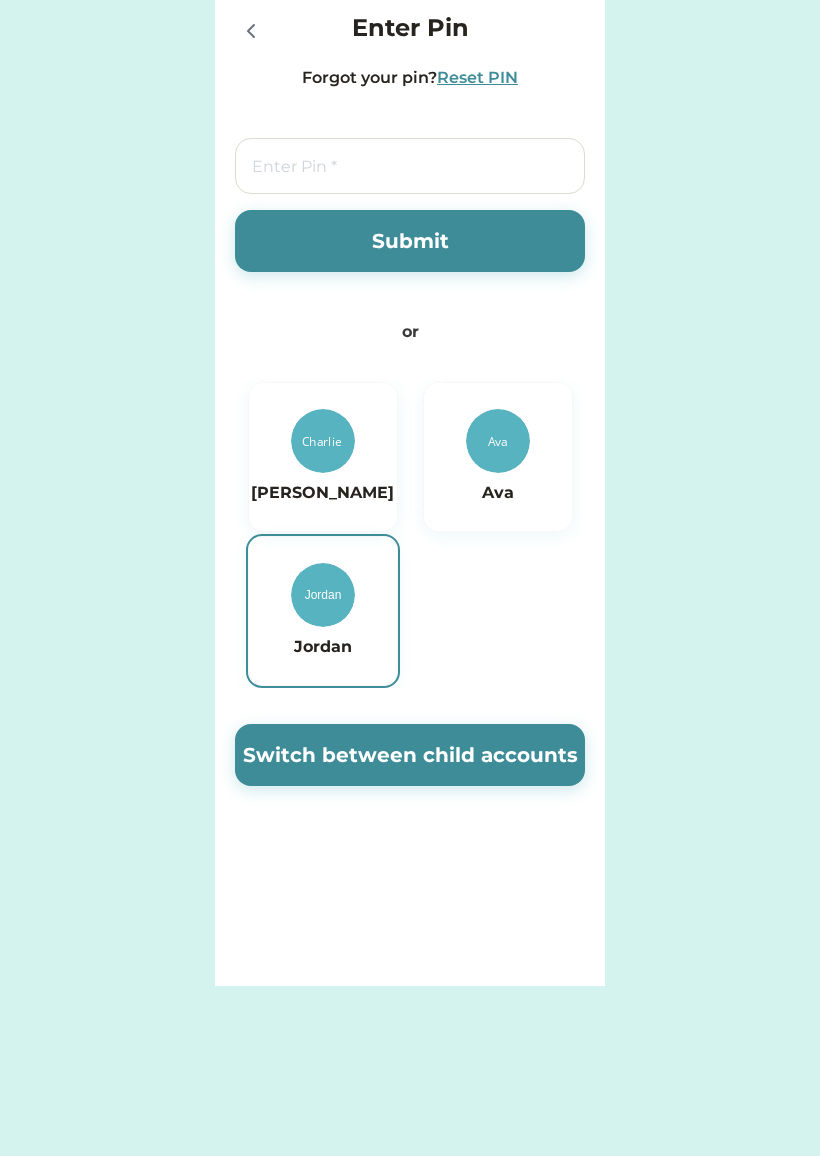 click on "Switch between child accounts" at bounding box center (410, 755) 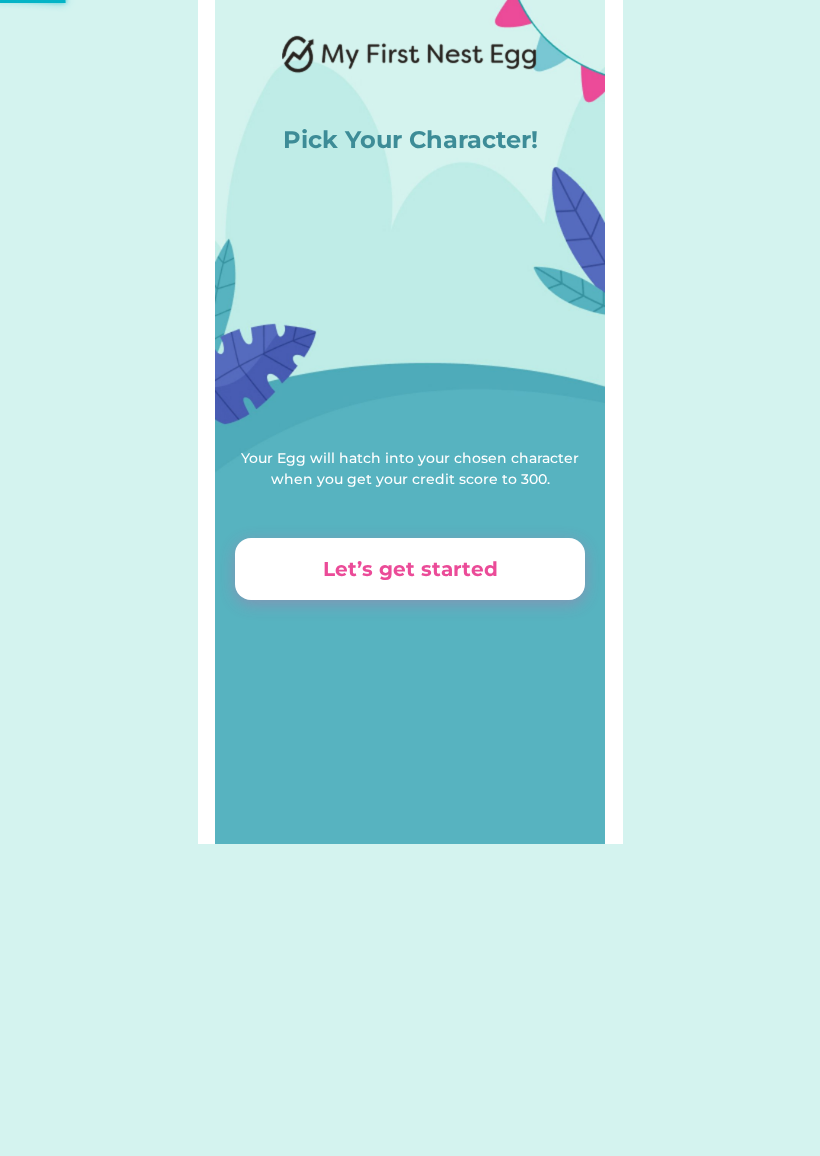 scroll, scrollTop: 0, scrollLeft: 0, axis: both 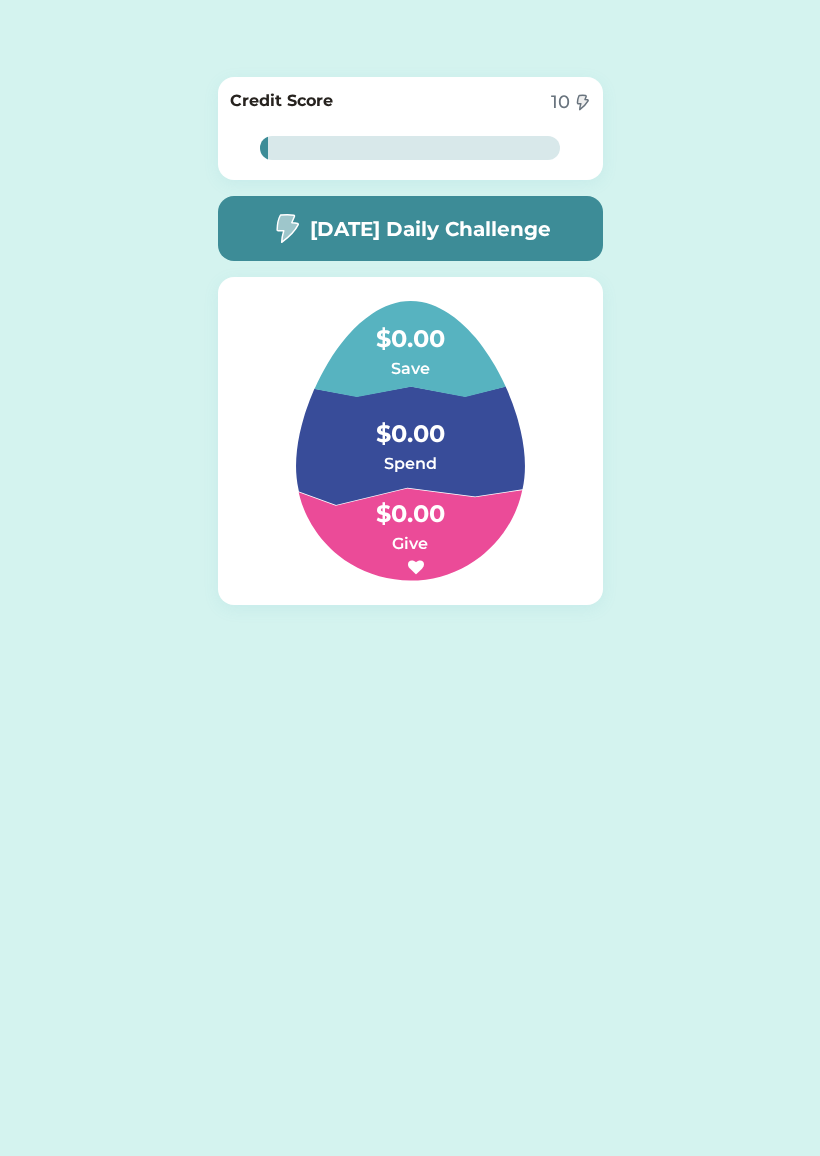 click on "Pick Your Character! Your Egg will hatch into your chosen character when you get your credit score to 300. Let’s get started 1% 1% Credit Score 10 1% 1% Today’s Daily Challenge $0.00 Save $0.00 Spend $0.00 Give" 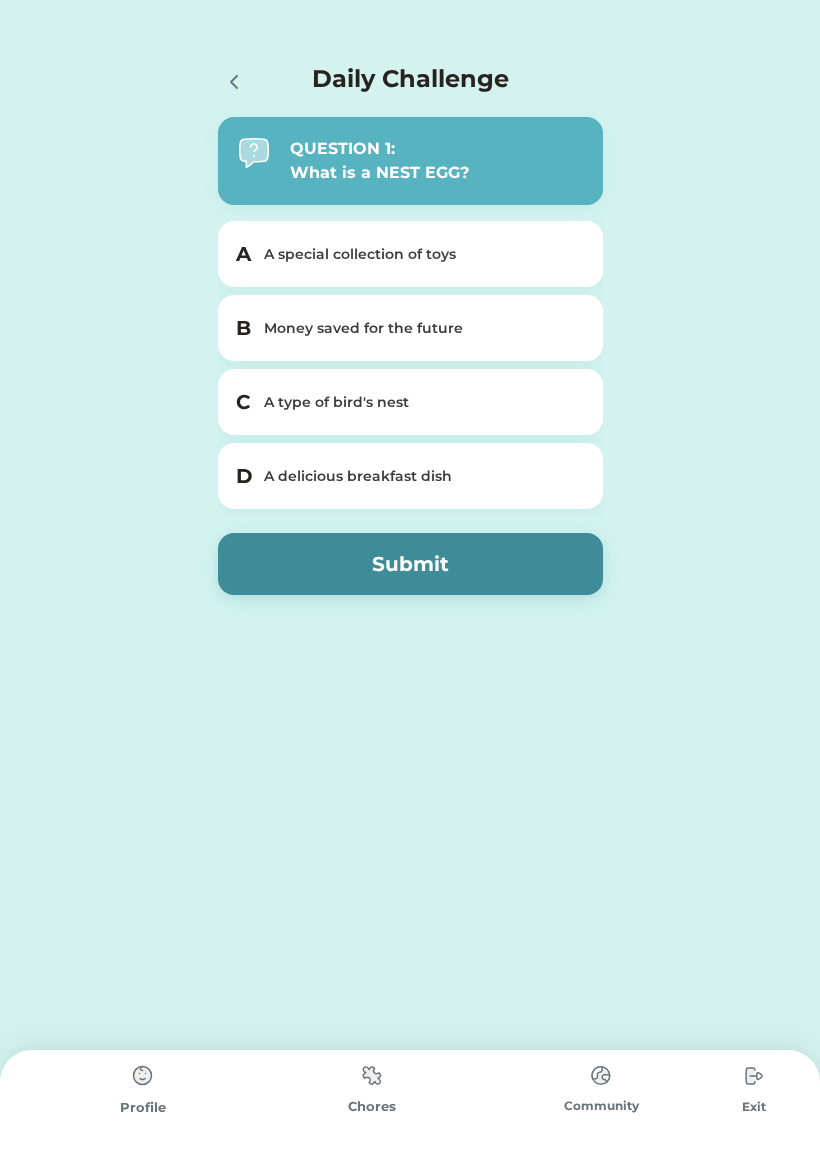 click on "Exit" at bounding box center (754, 1103) 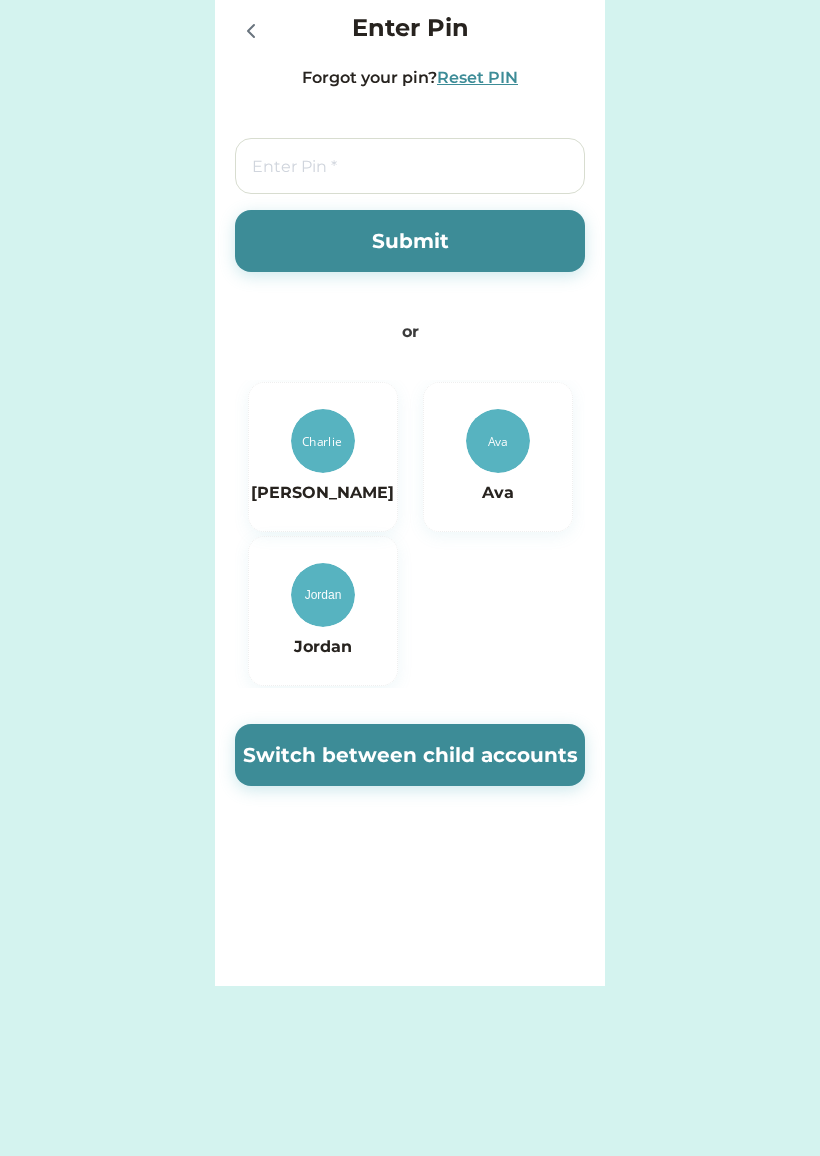 click at bounding box center [410, 166] 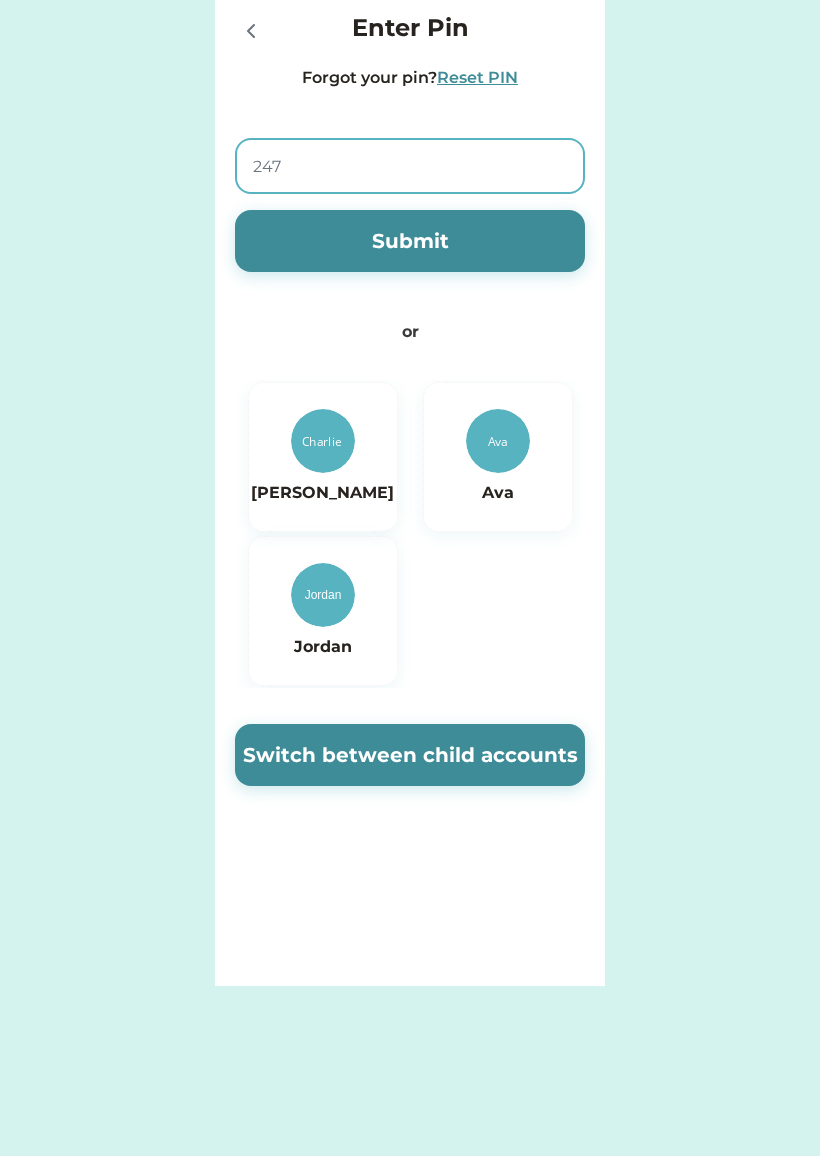 type on "2479" 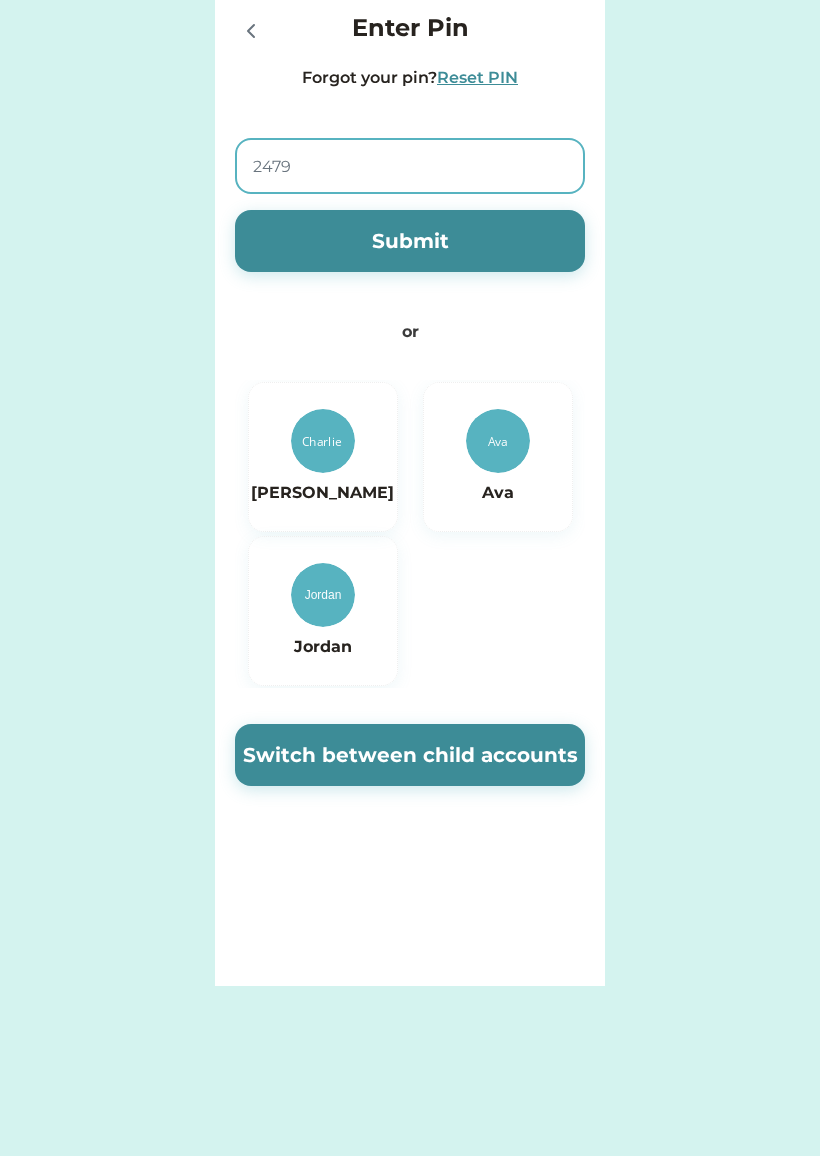 click on "Submit" at bounding box center (410, 241) 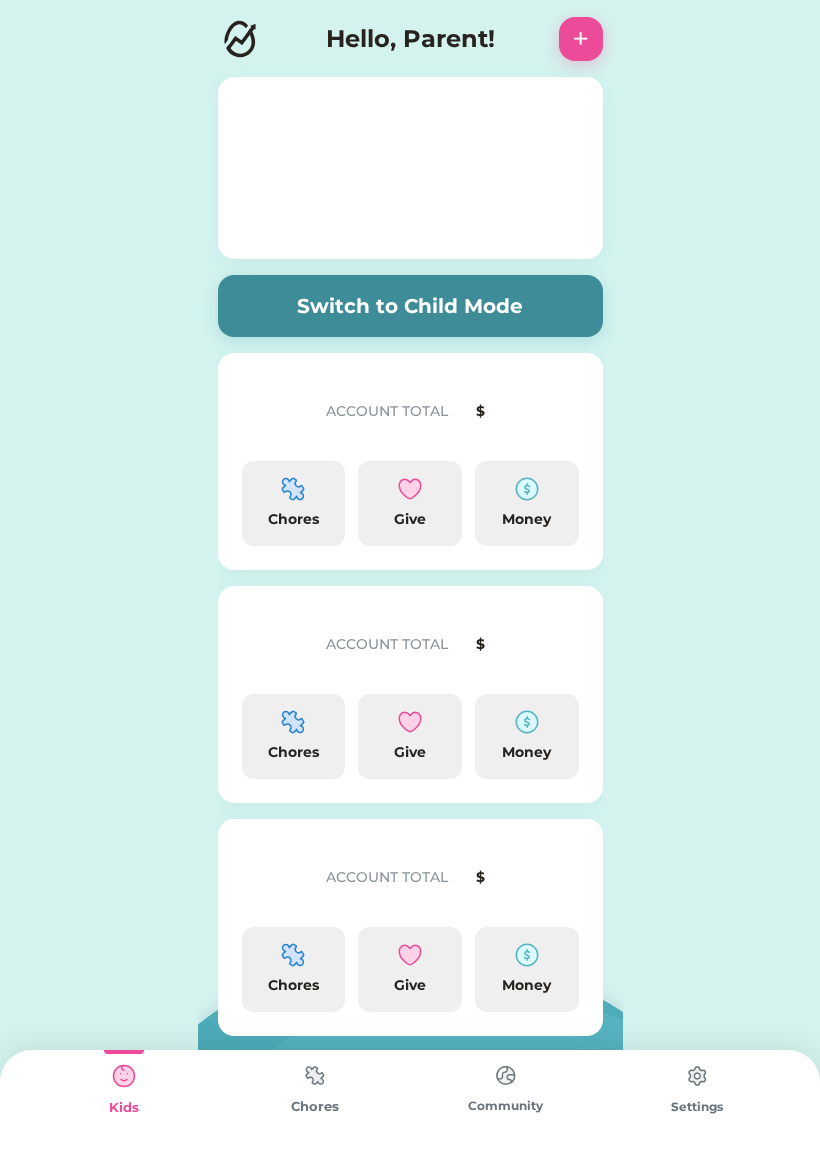scroll, scrollTop: 0, scrollLeft: 0, axis: both 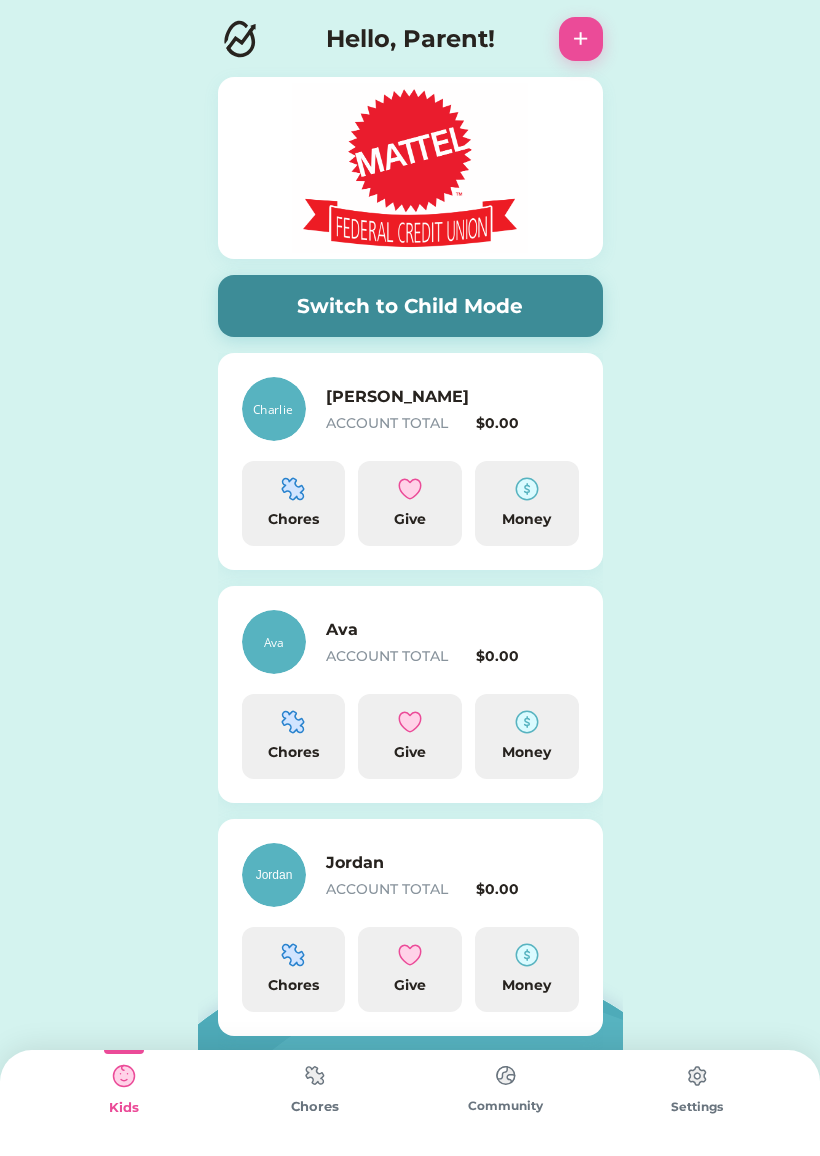 click at bounding box center [315, 1075] 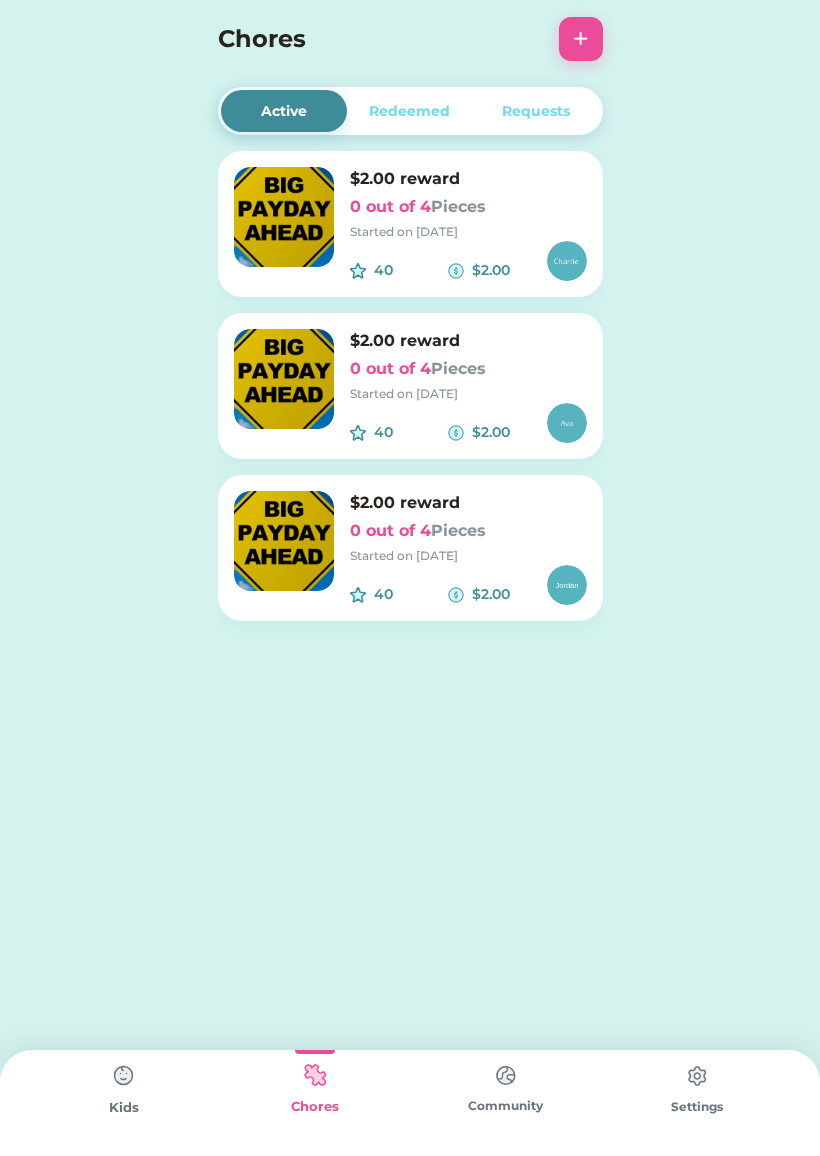 click at bounding box center [124, 1076] 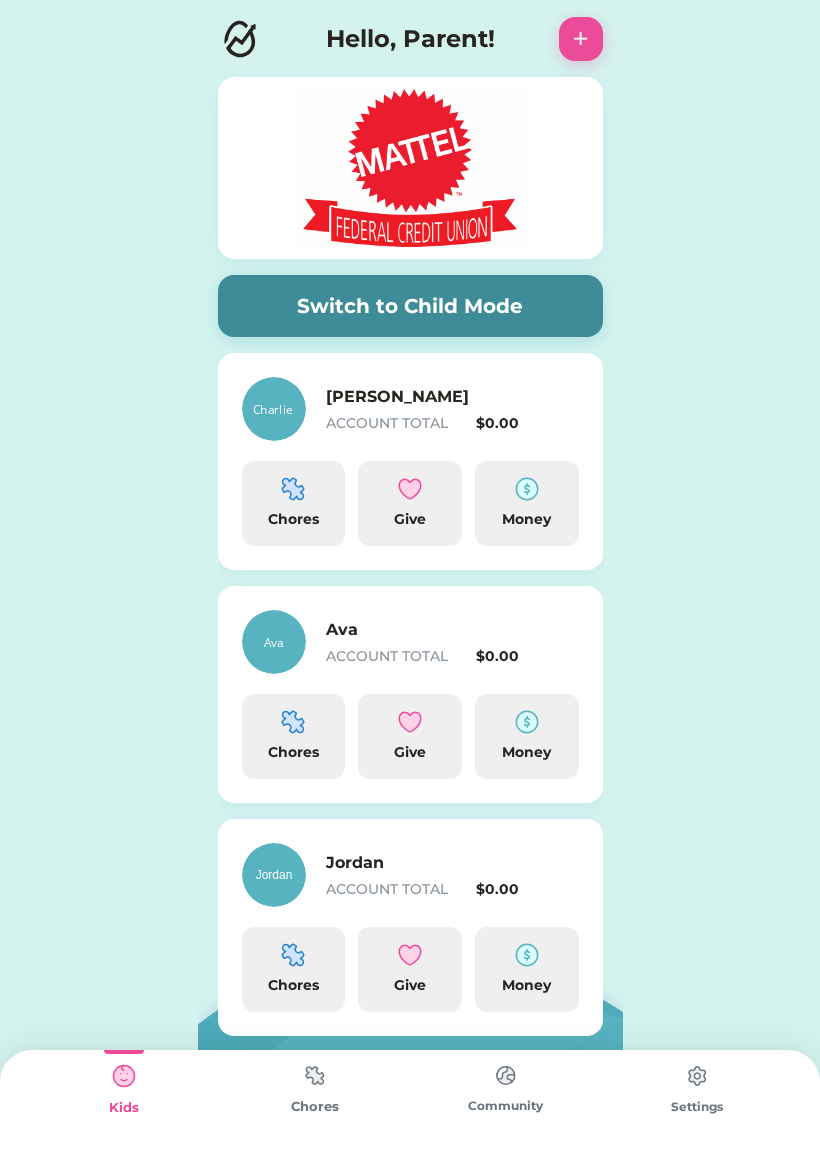 click on "ACCOUNT TOTAL" at bounding box center (397, 889) 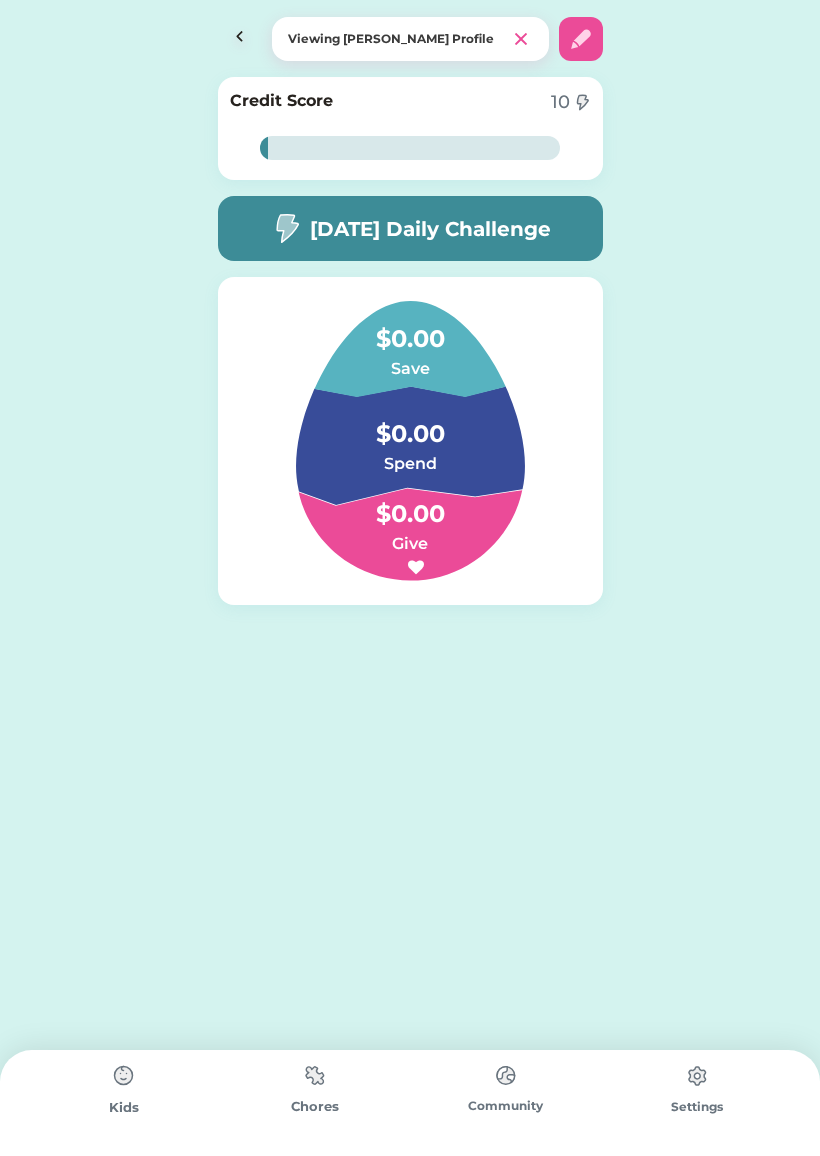 click on "[DATE] Daily Challenge" at bounding box center (430, 229) 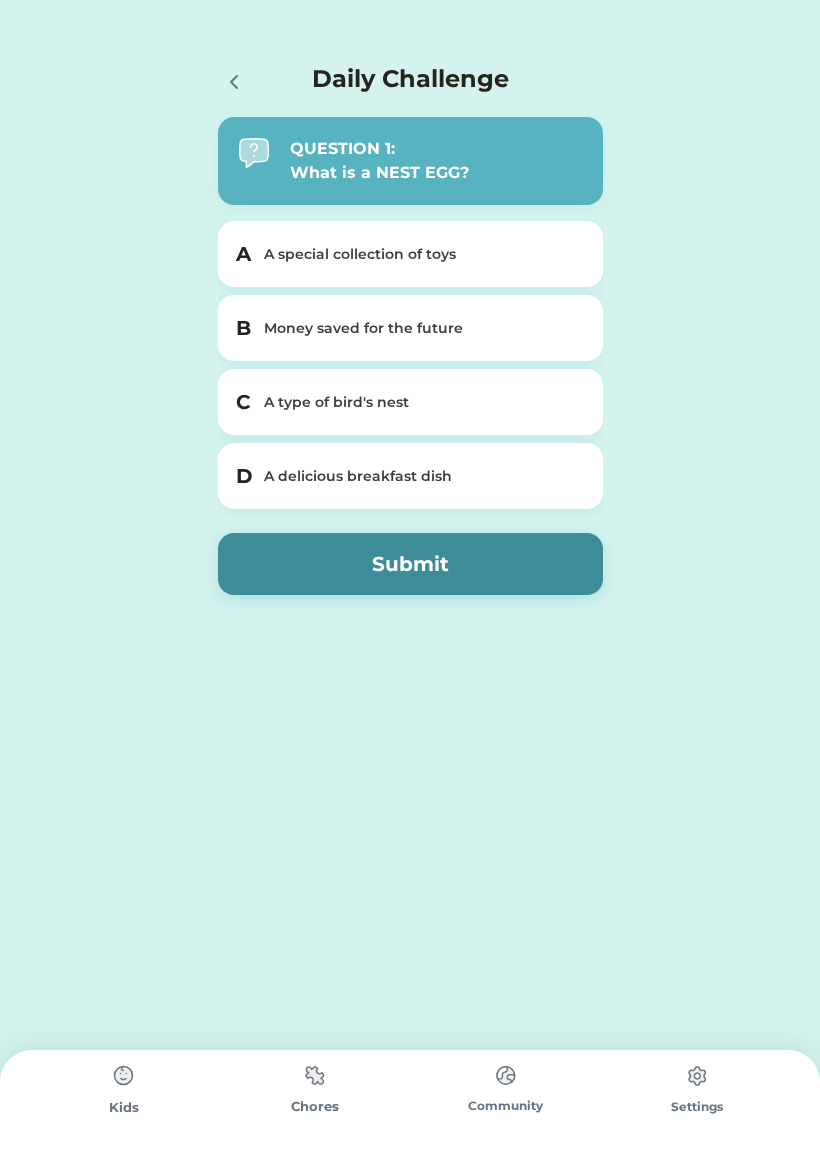 click at bounding box center [124, 1076] 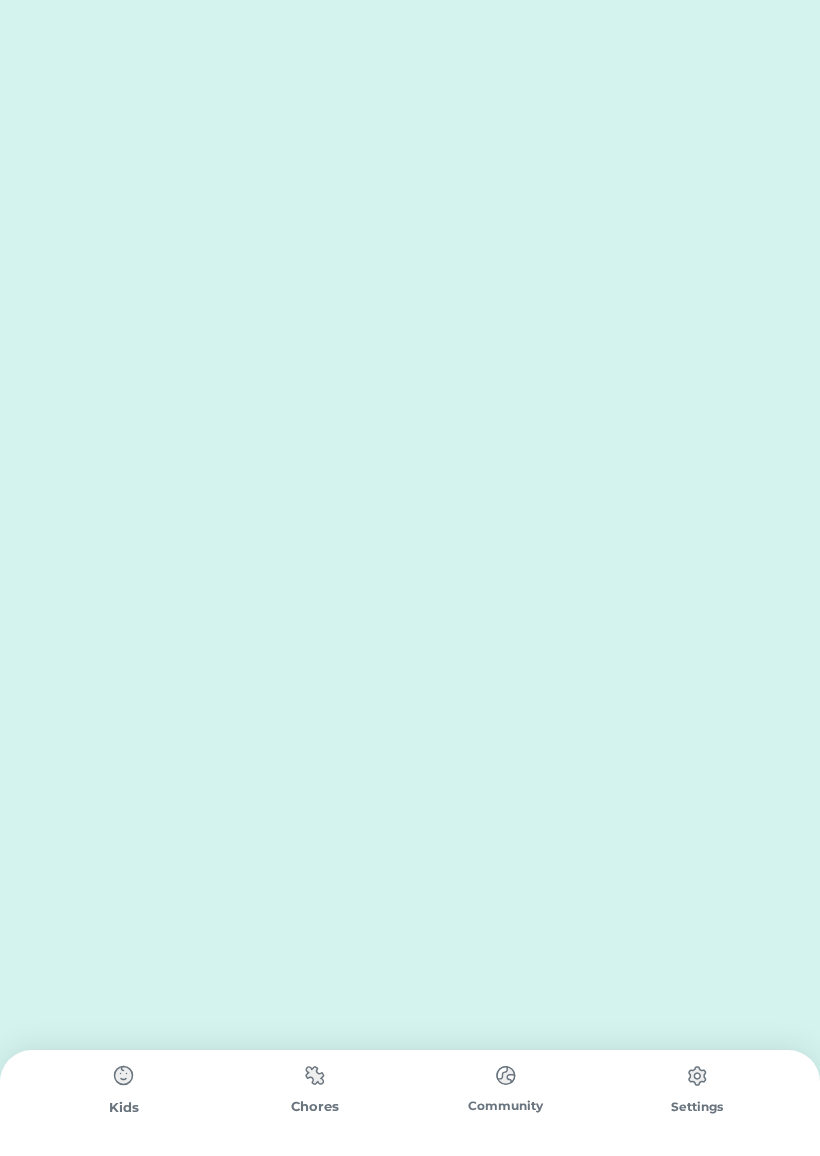 scroll, scrollTop: 0, scrollLeft: 0, axis: both 